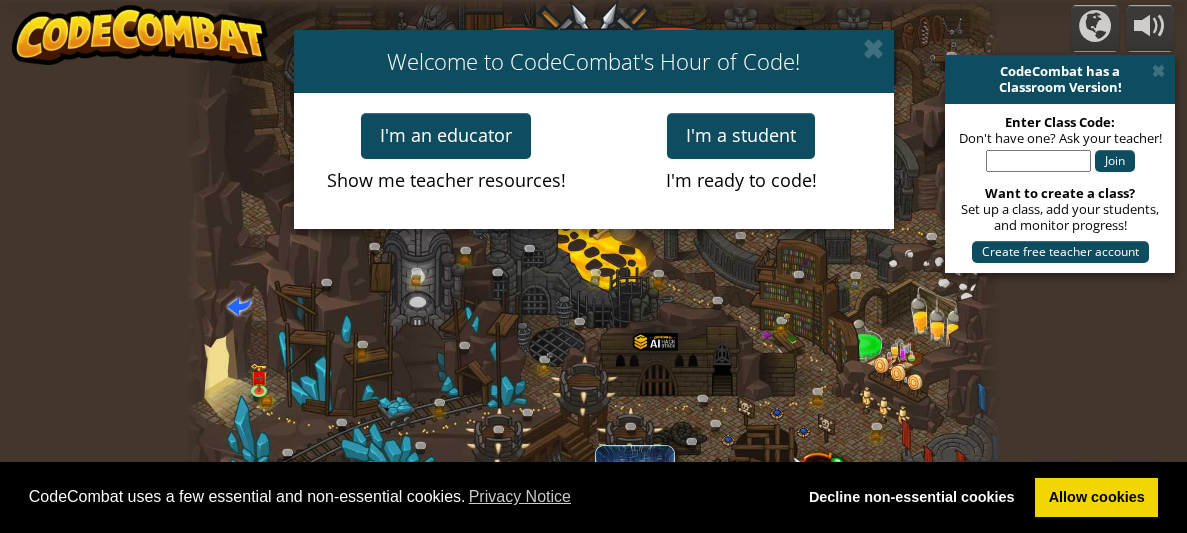 scroll, scrollTop: 0, scrollLeft: 0, axis: both 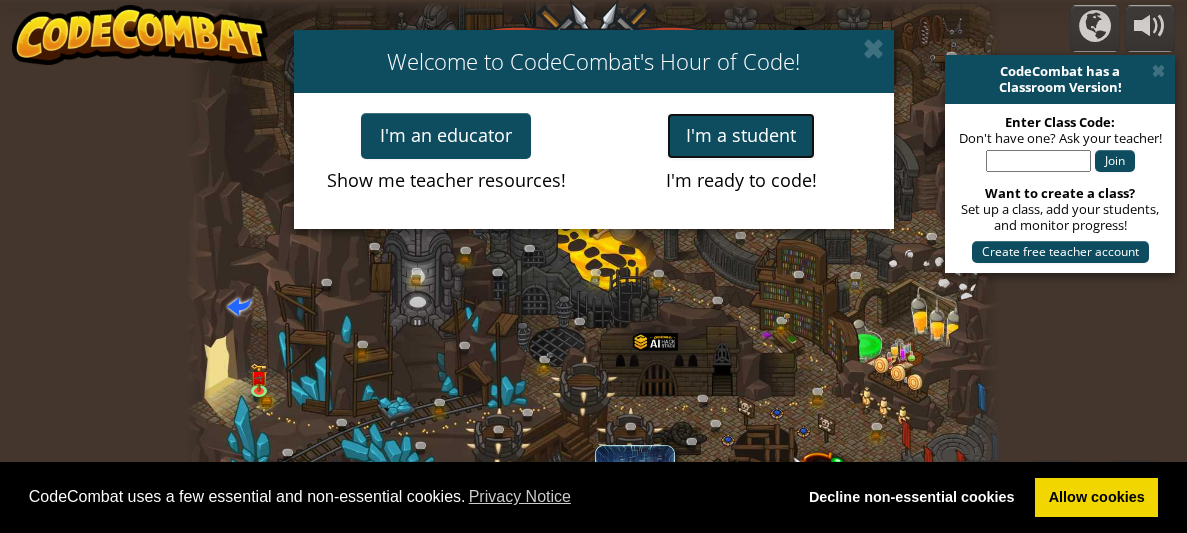 click on "I'm a student" at bounding box center (741, 136) 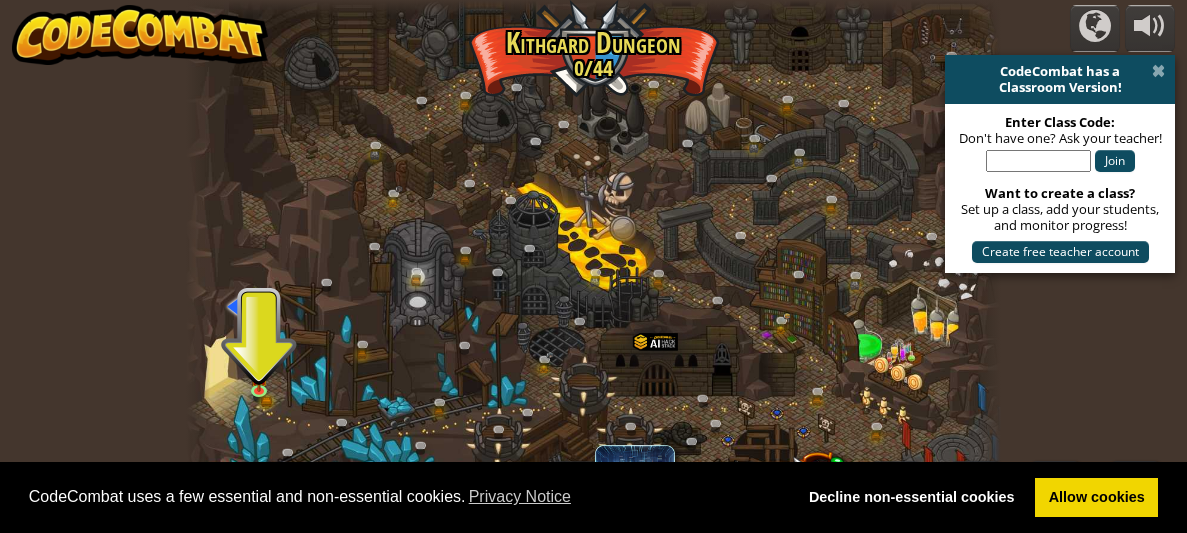 click at bounding box center [1158, 71] 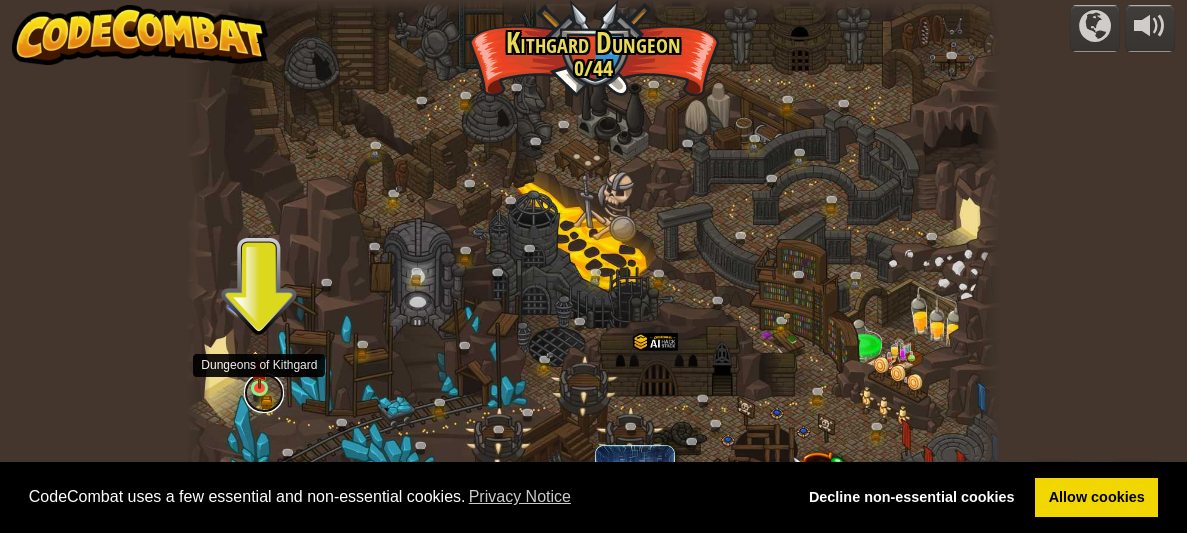 click at bounding box center [264, 393] 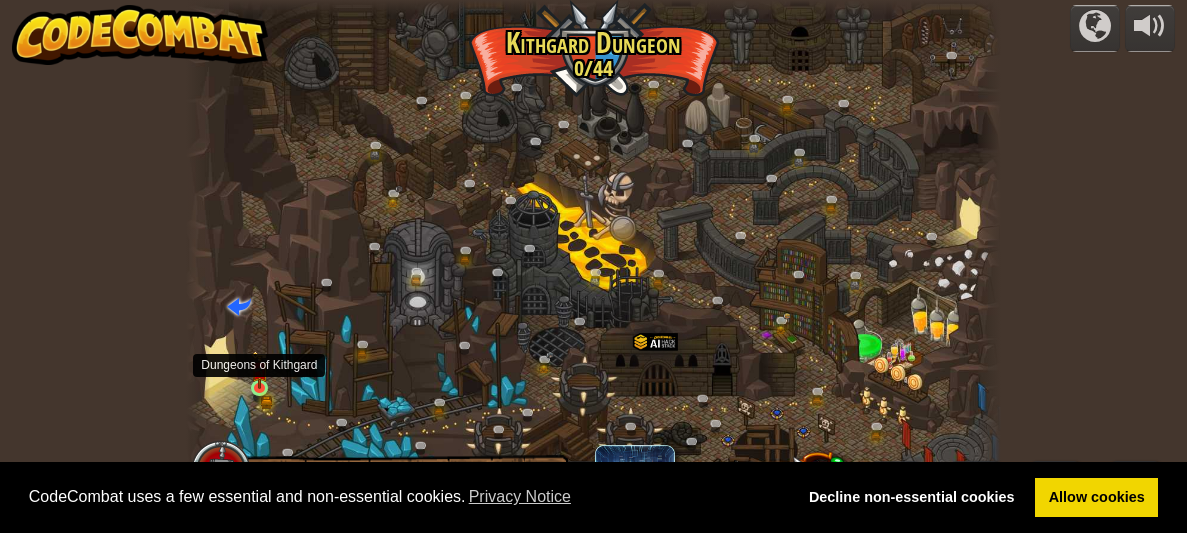 click at bounding box center [260, 370] 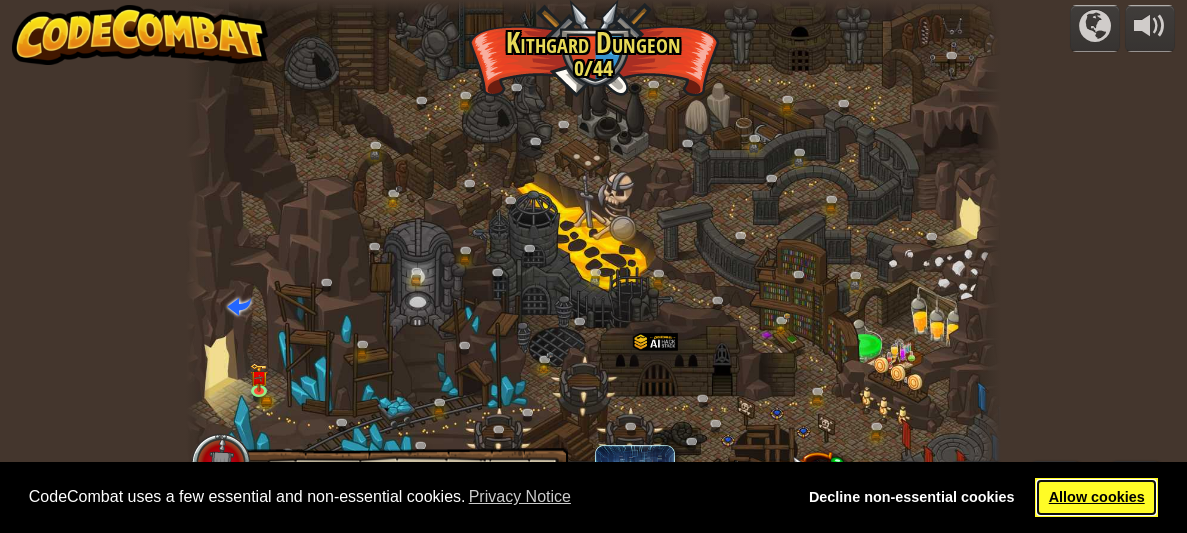 click on "Allow cookies" at bounding box center [1096, 498] 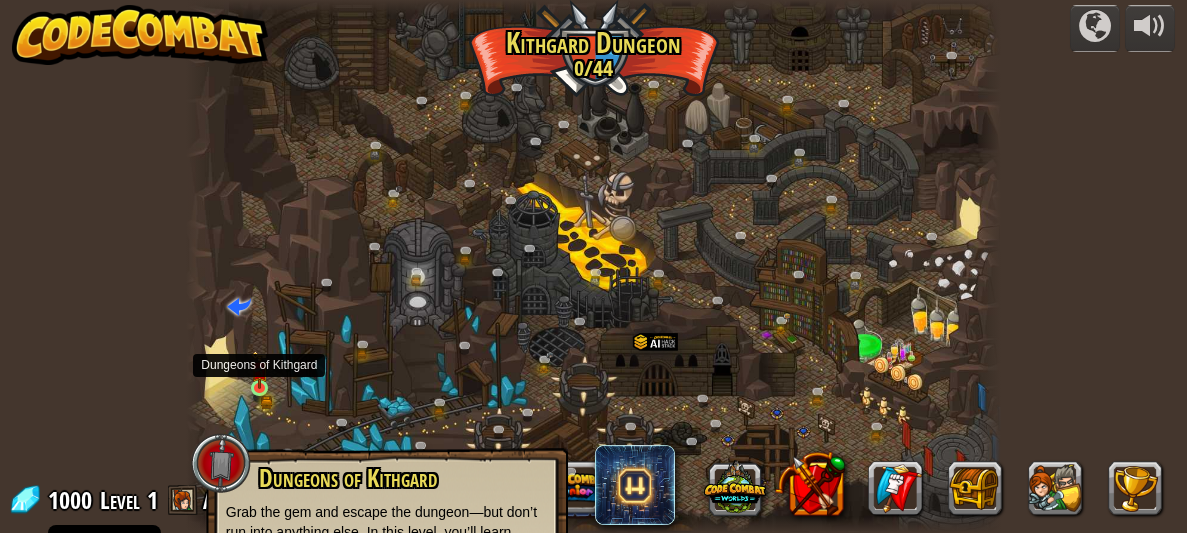 click at bounding box center [260, 370] 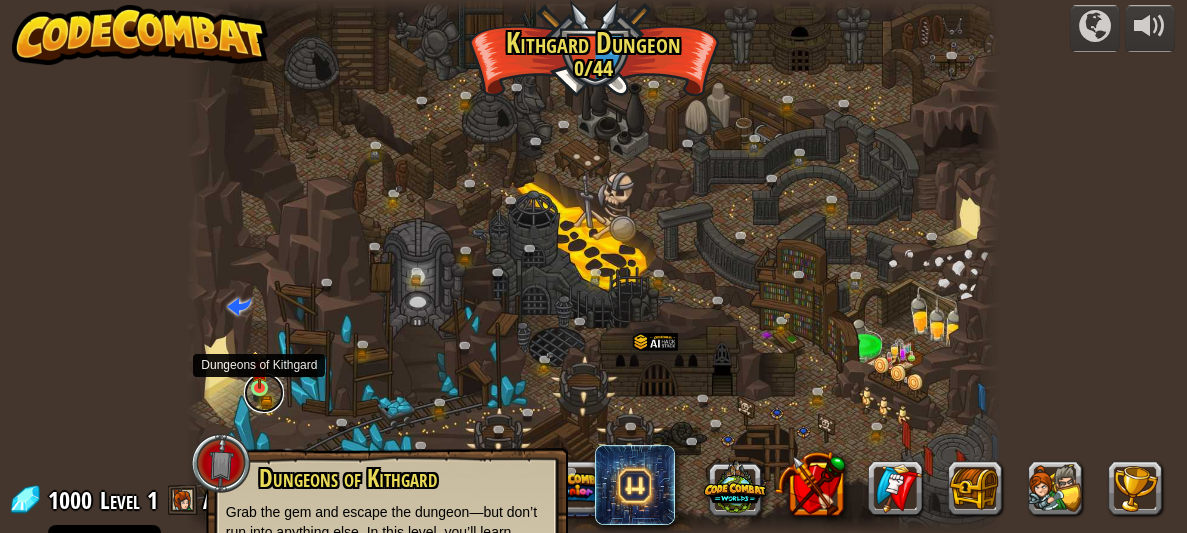 click at bounding box center (264, 393) 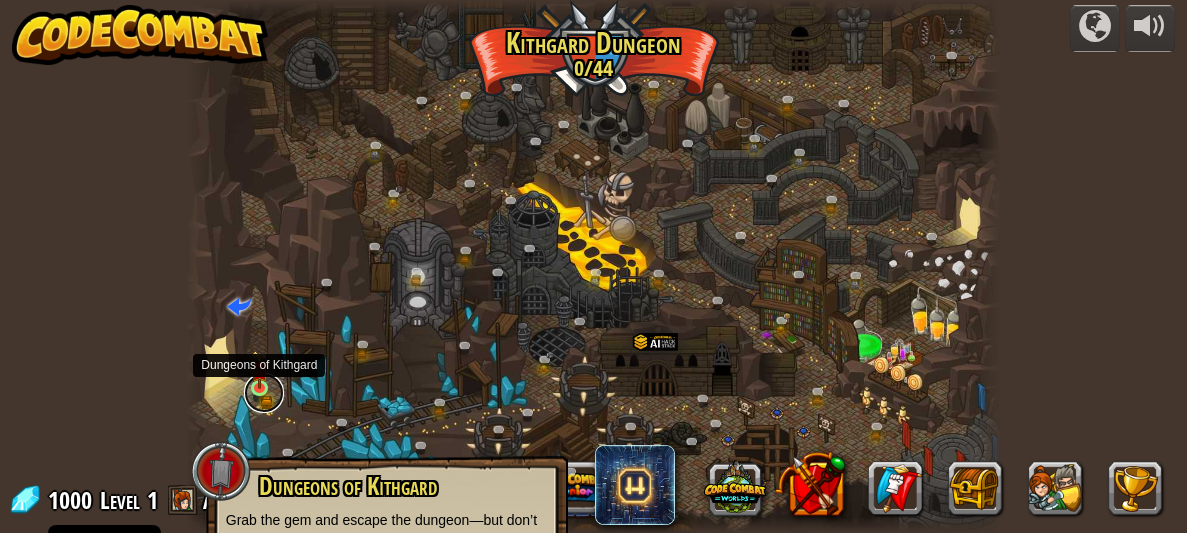 click at bounding box center [264, 393] 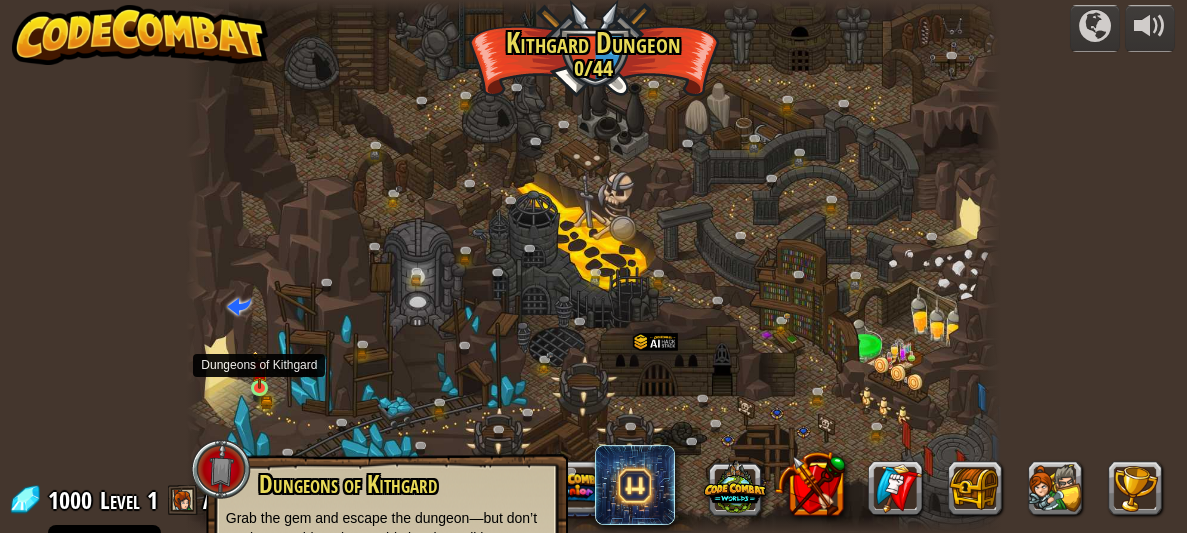 click at bounding box center [260, 370] 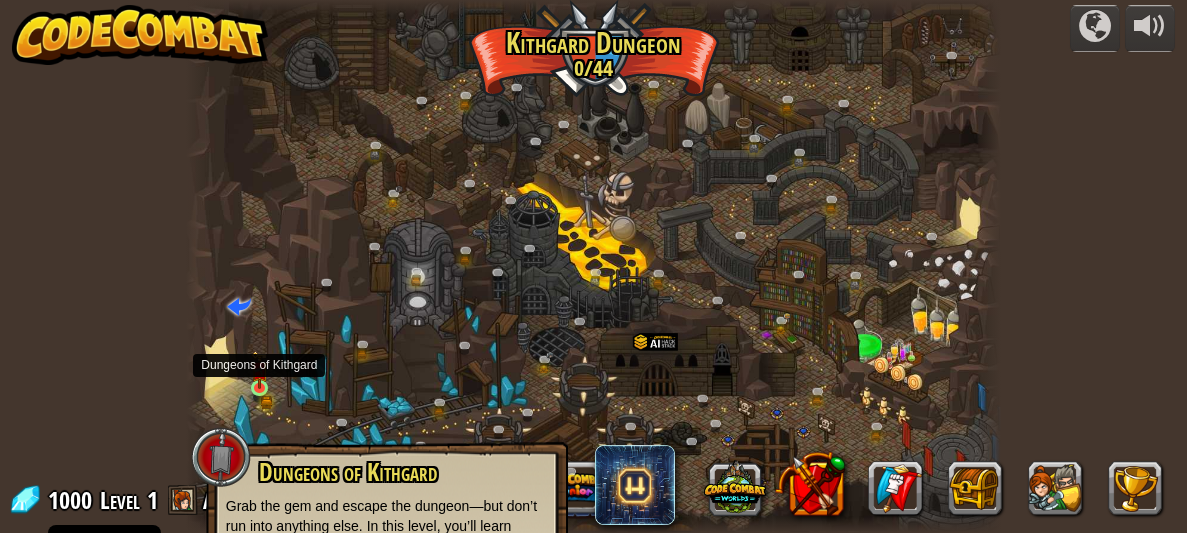 click at bounding box center (260, 370) 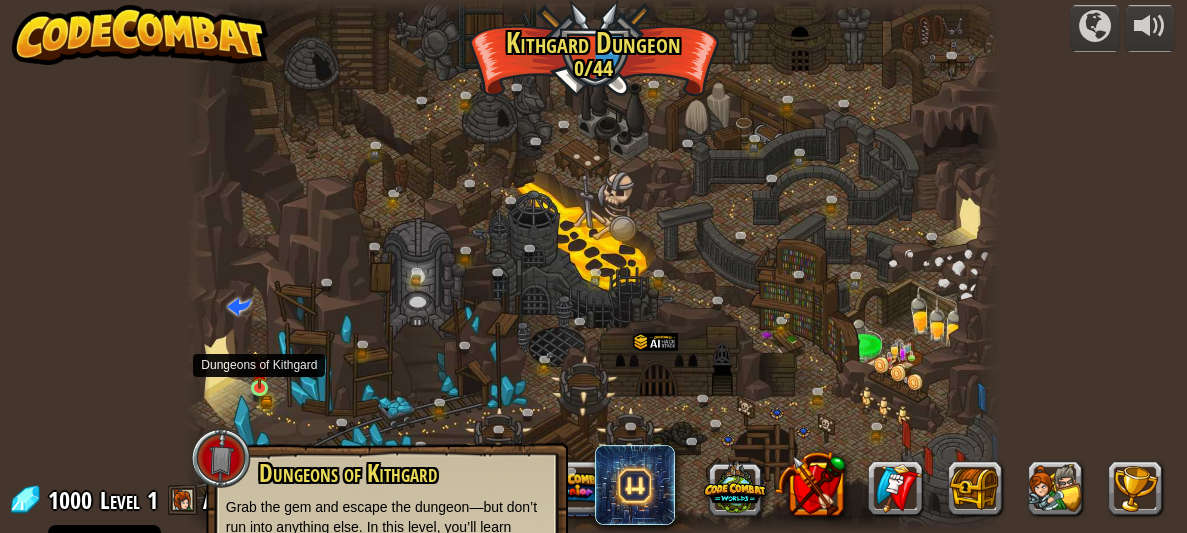 click at bounding box center [260, 370] 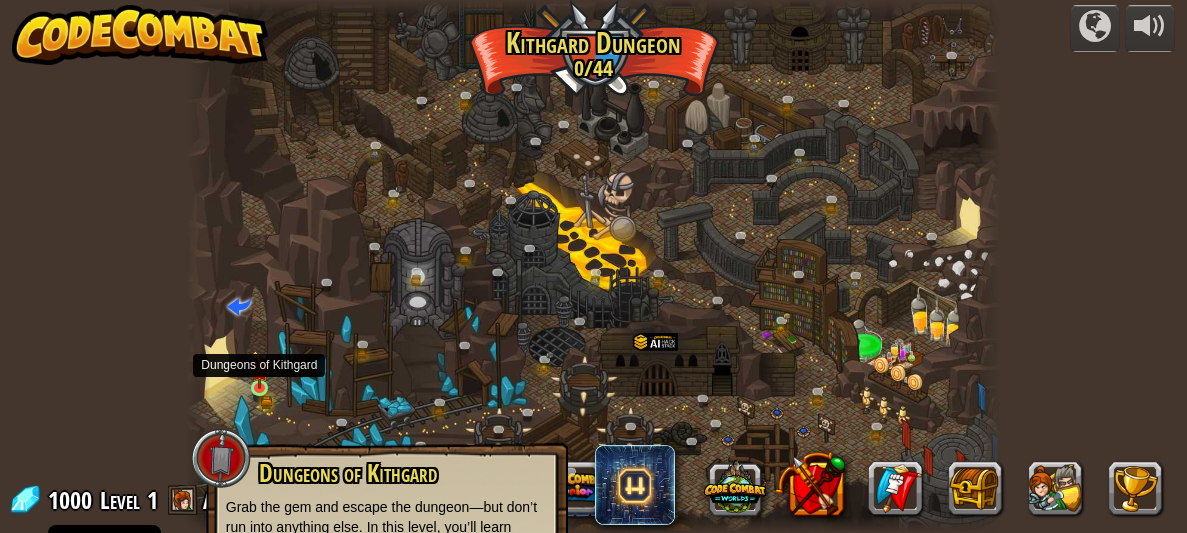 click at bounding box center [260, 370] 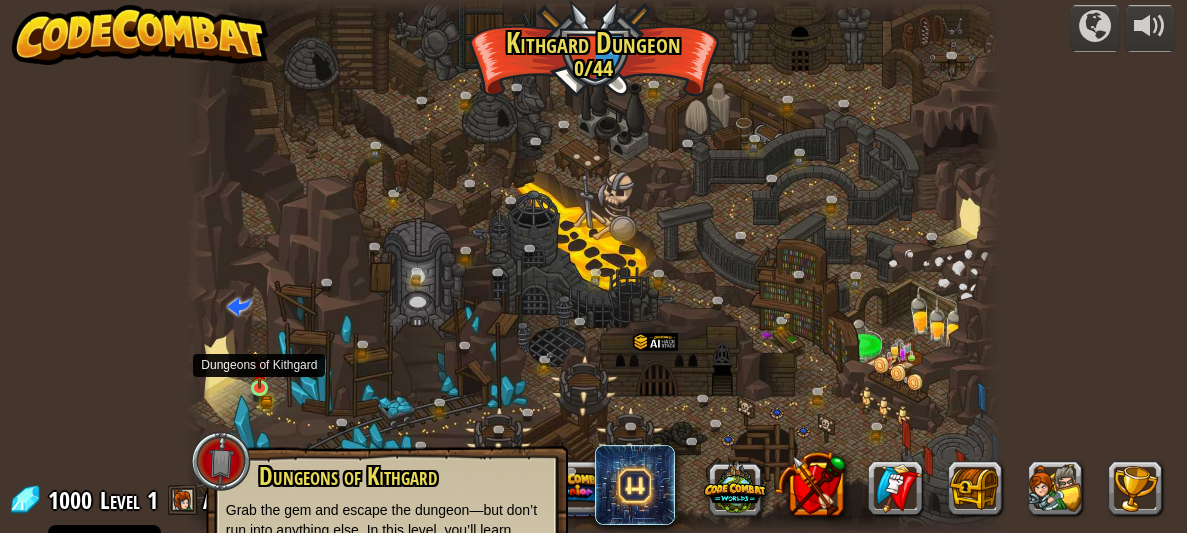 click at bounding box center [260, 370] 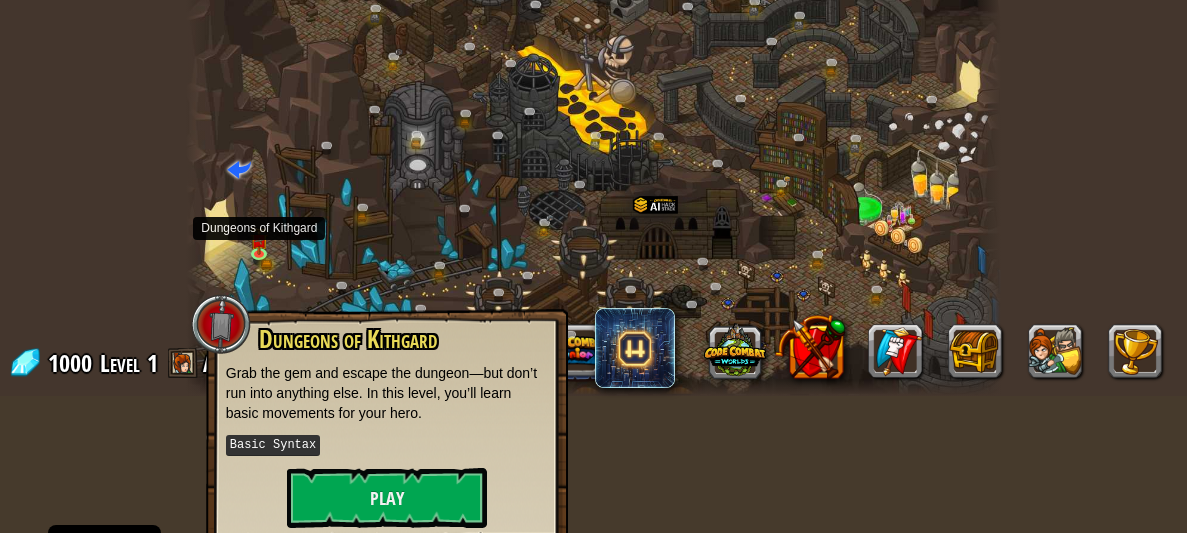 scroll, scrollTop: 139, scrollLeft: 0, axis: vertical 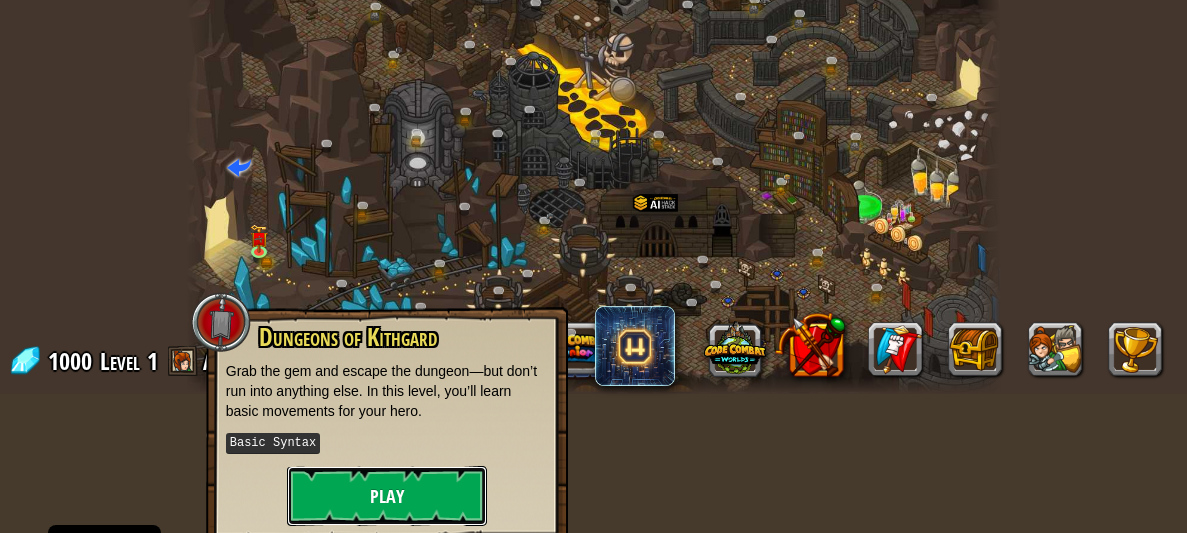 click on "Play" at bounding box center (387, 496) 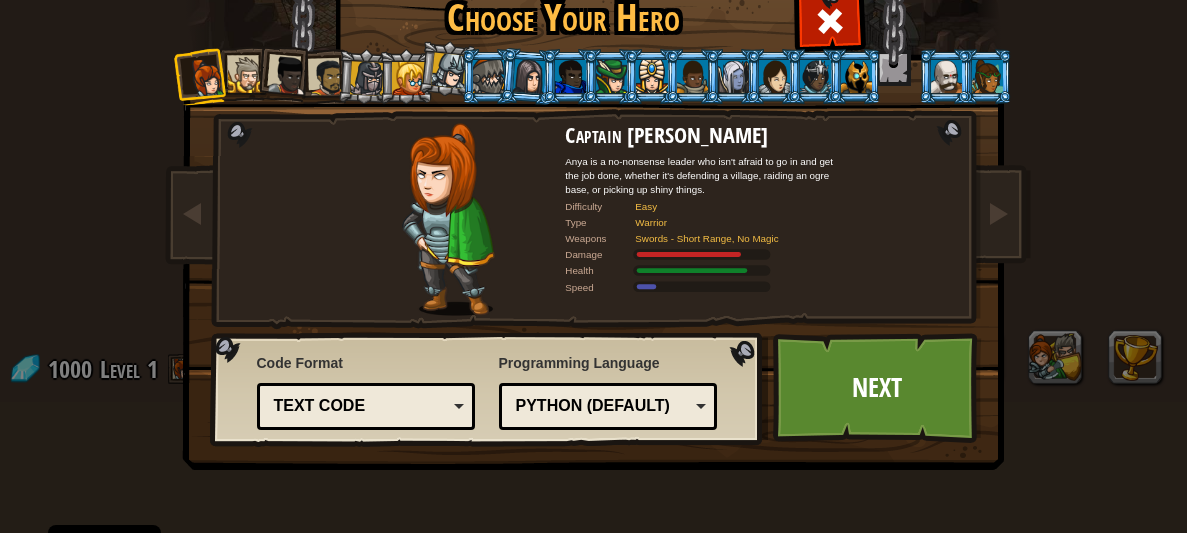 scroll, scrollTop: 132, scrollLeft: 0, axis: vertical 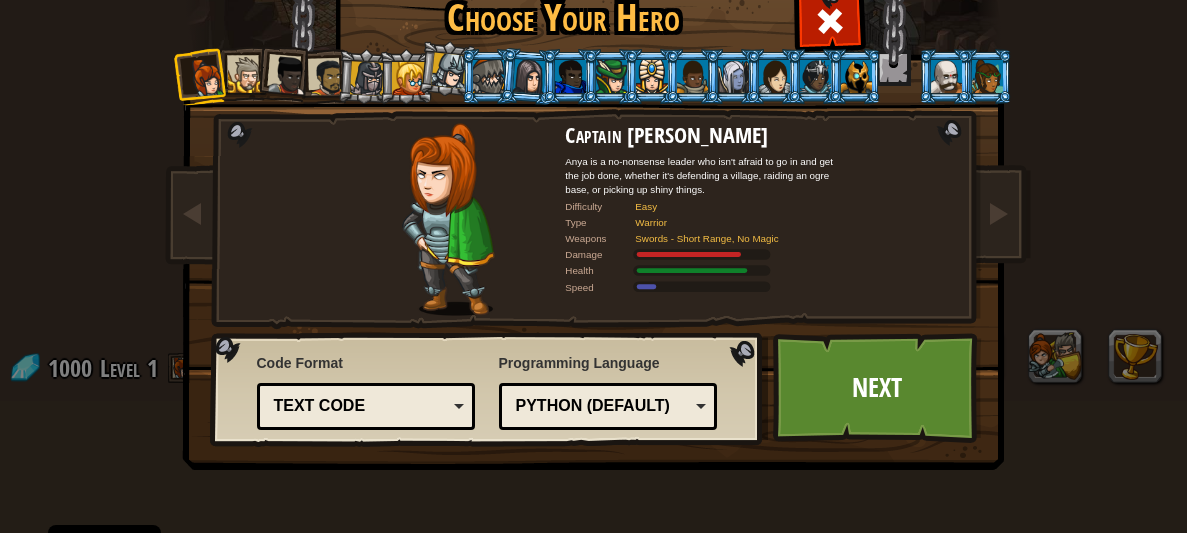 click at bounding box center [367, 78] 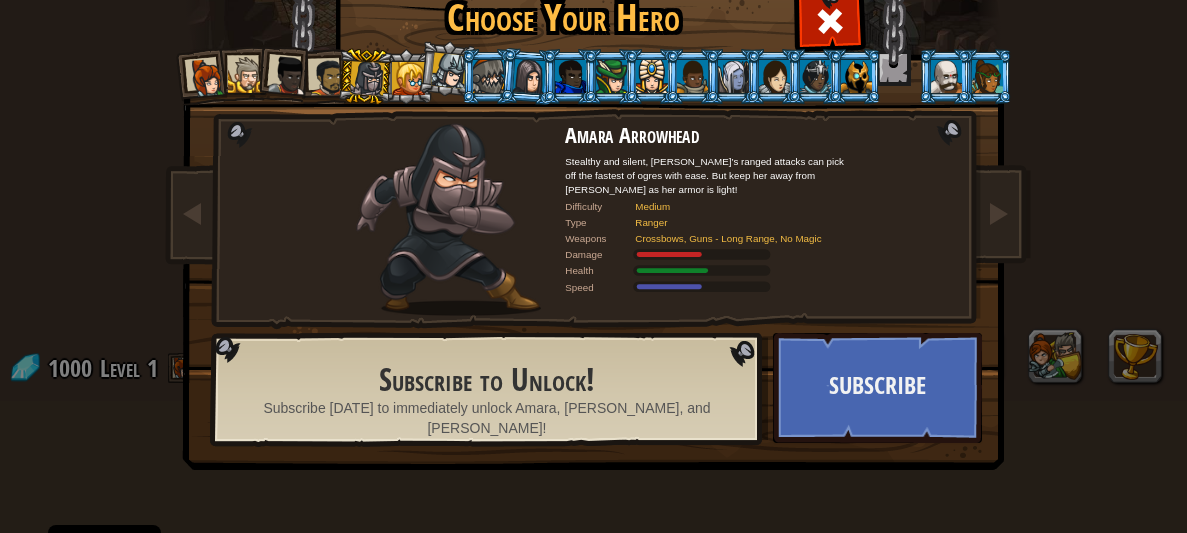 click at bounding box center [408, 78] 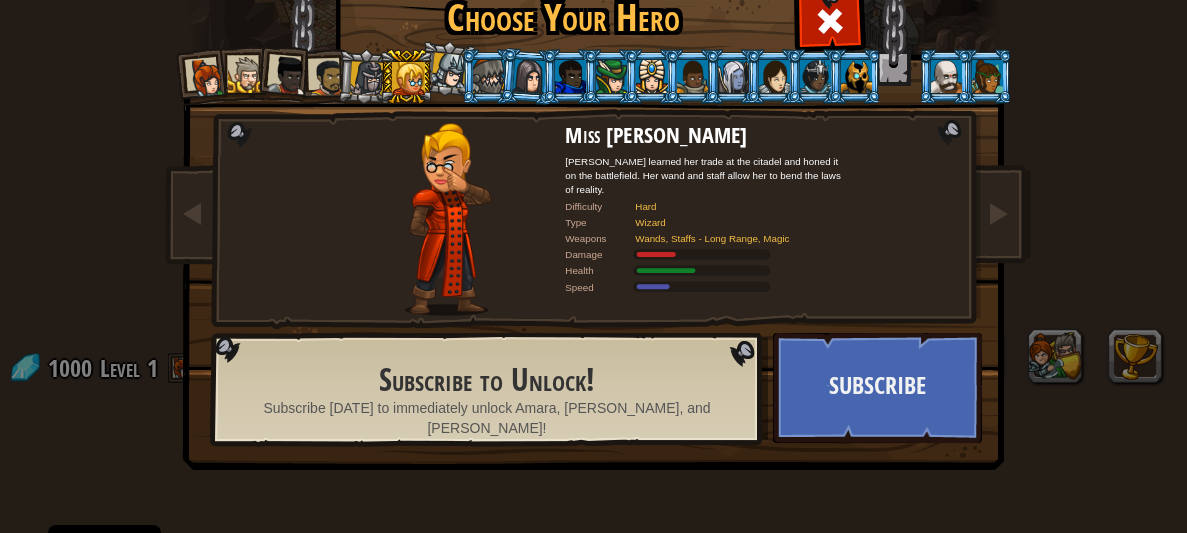 click at bounding box center (328, 77) 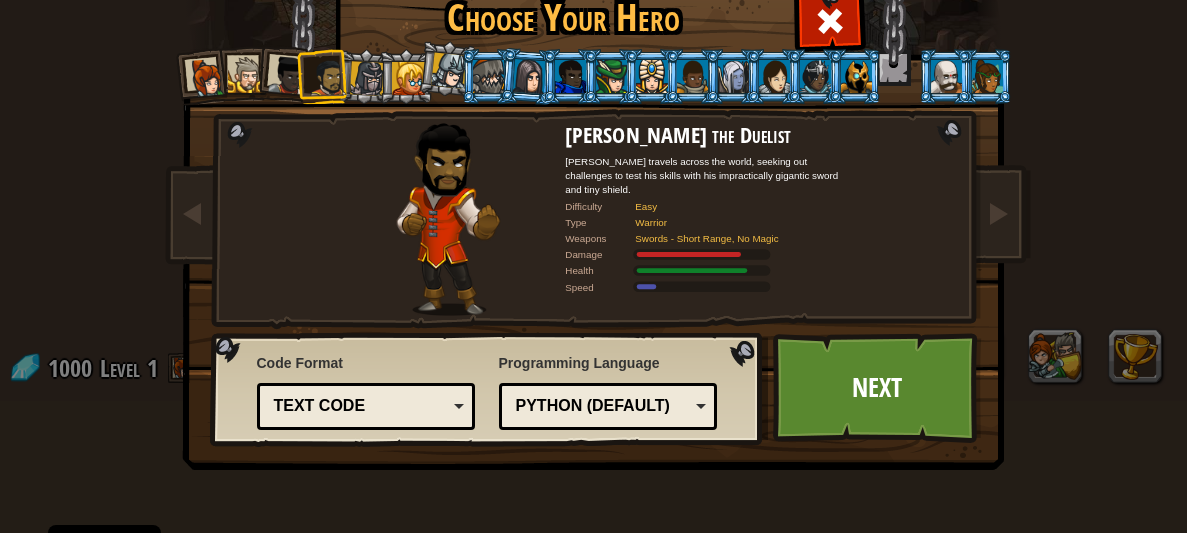 click at bounding box center [324, 77] 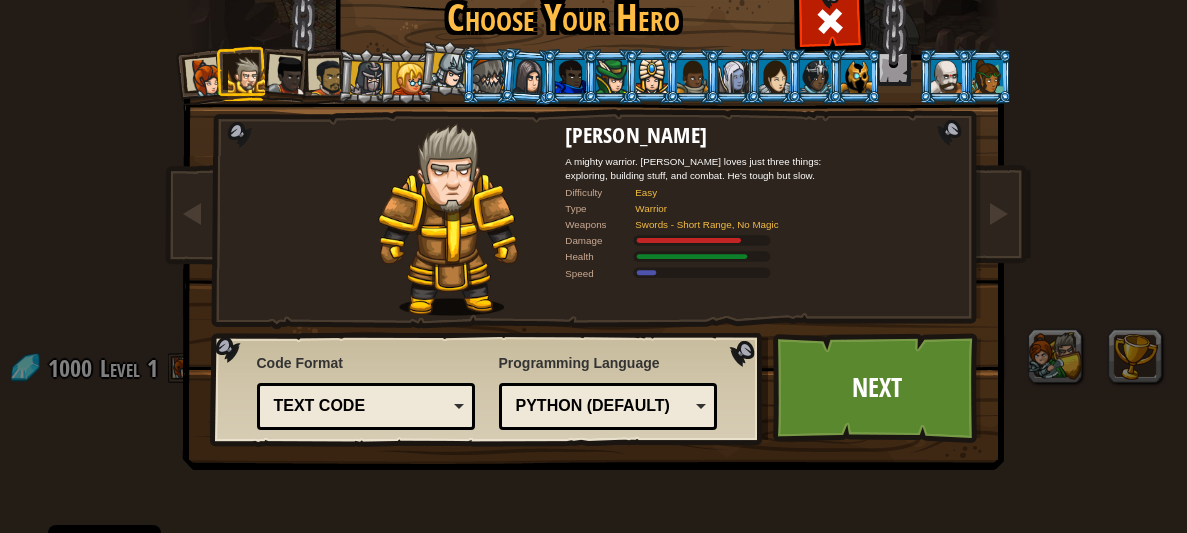 click at bounding box center [206, 78] 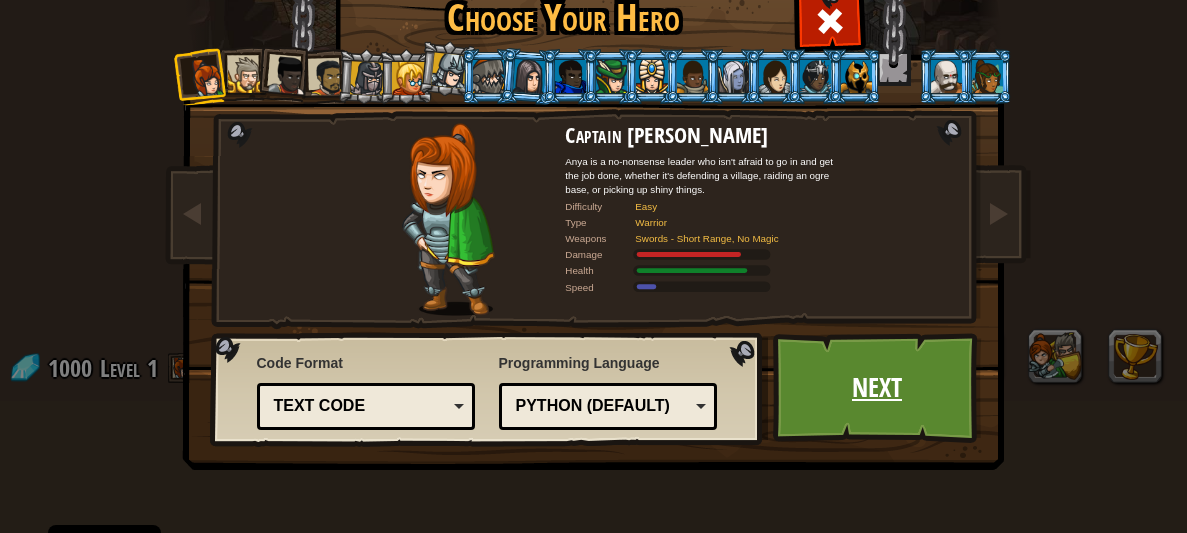 click on "Next" at bounding box center (877, 388) 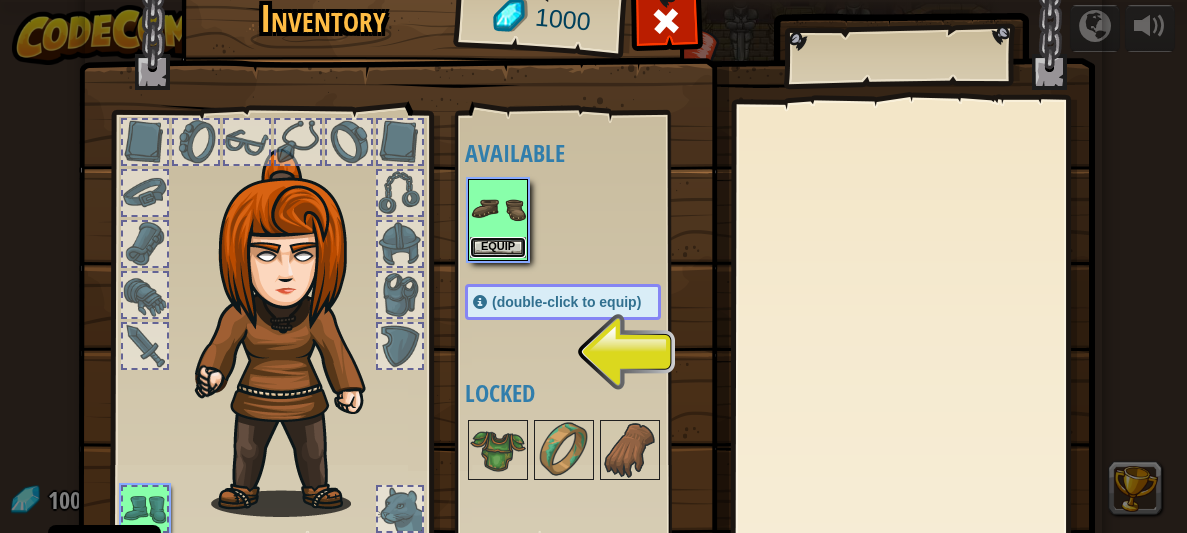 scroll, scrollTop: 0, scrollLeft: 0, axis: both 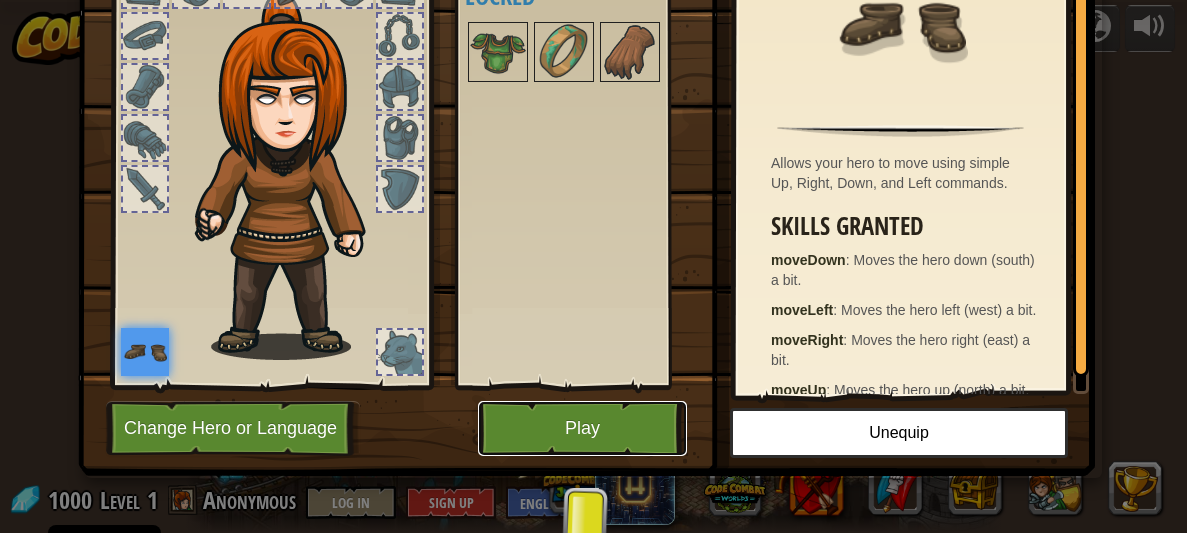 click on "Play" at bounding box center (582, 428) 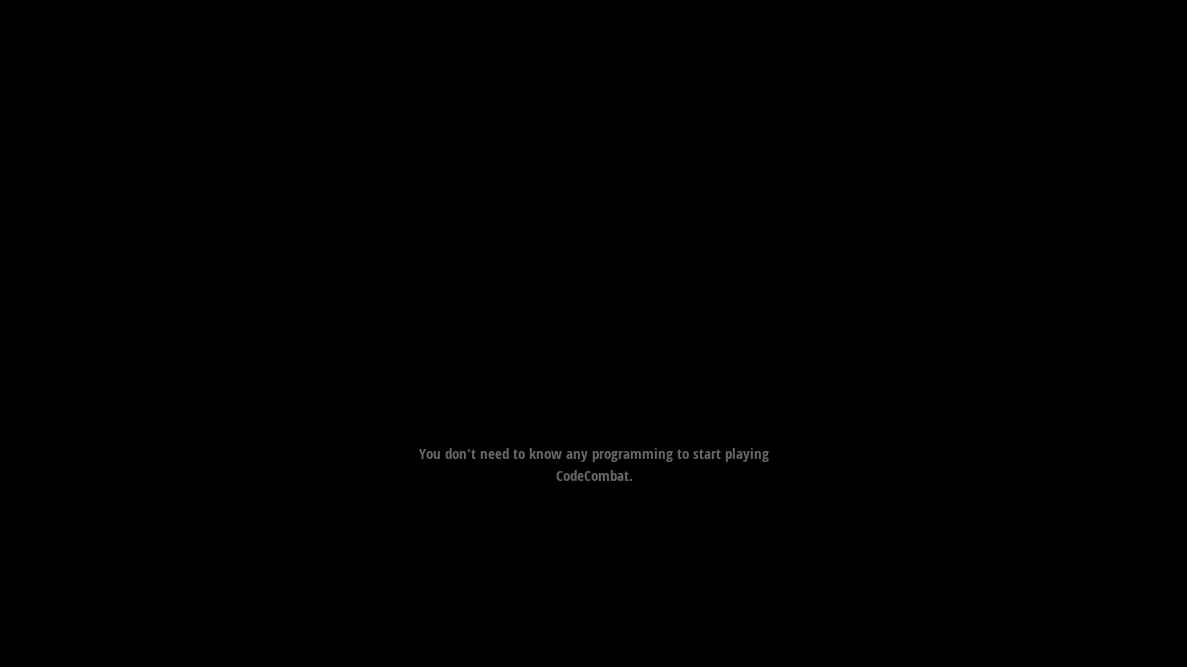 scroll, scrollTop: 0, scrollLeft: 0, axis: both 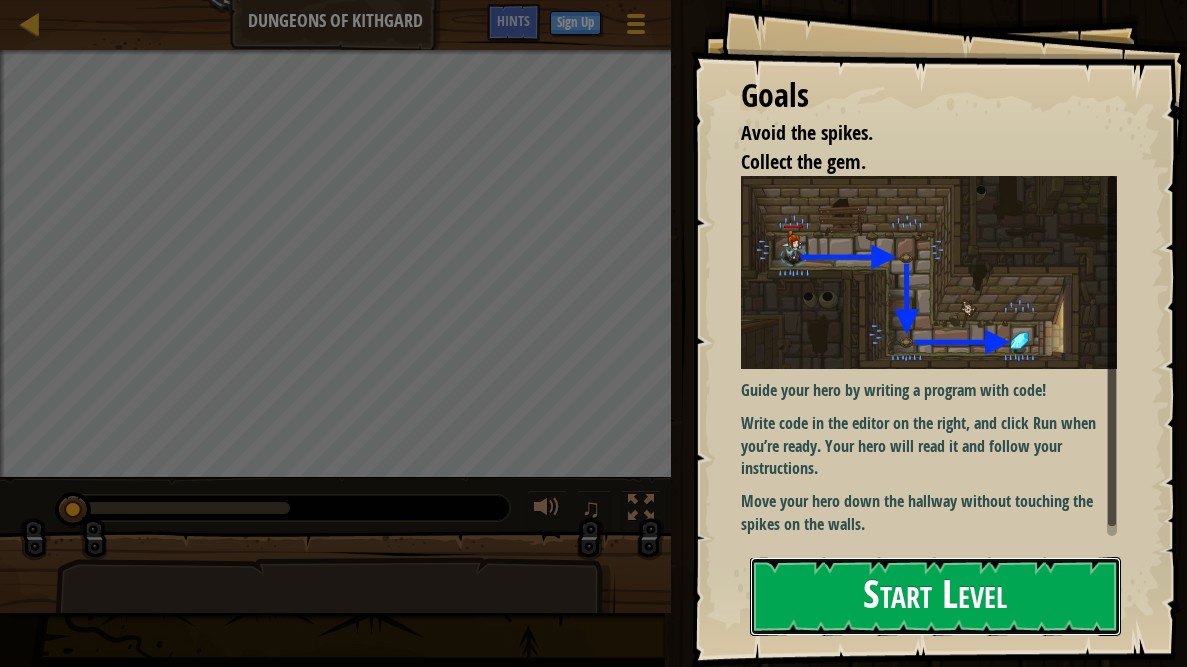 click on "Start Level" at bounding box center [935, 596] 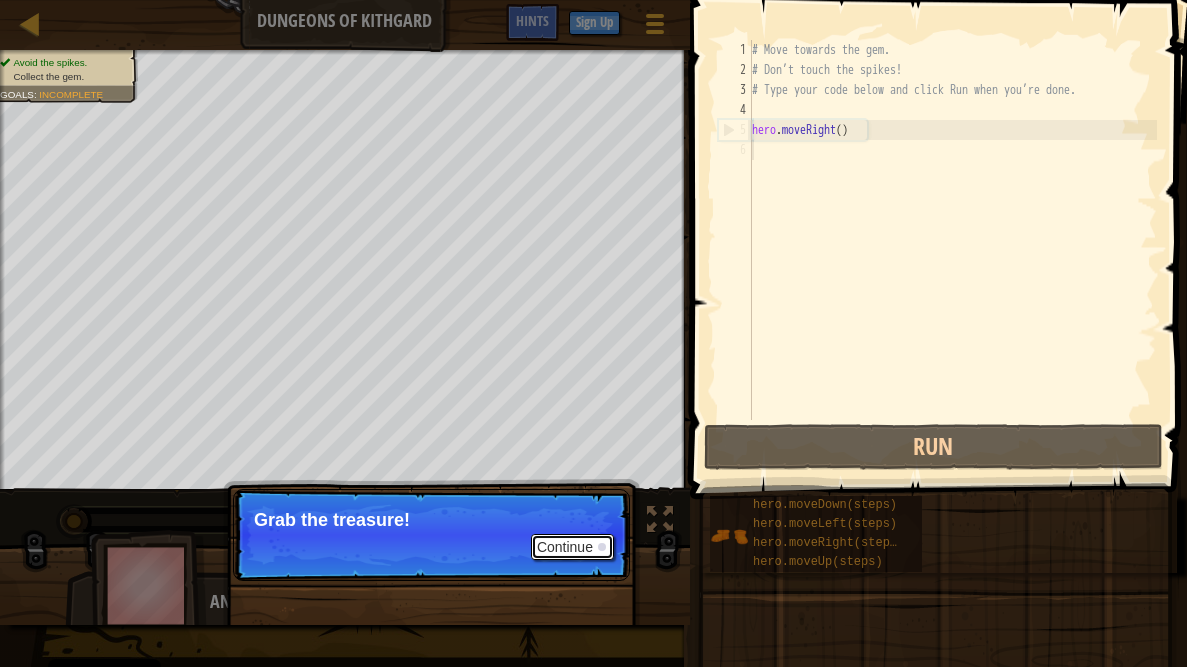 click on "Continue" at bounding box center (572, 547) 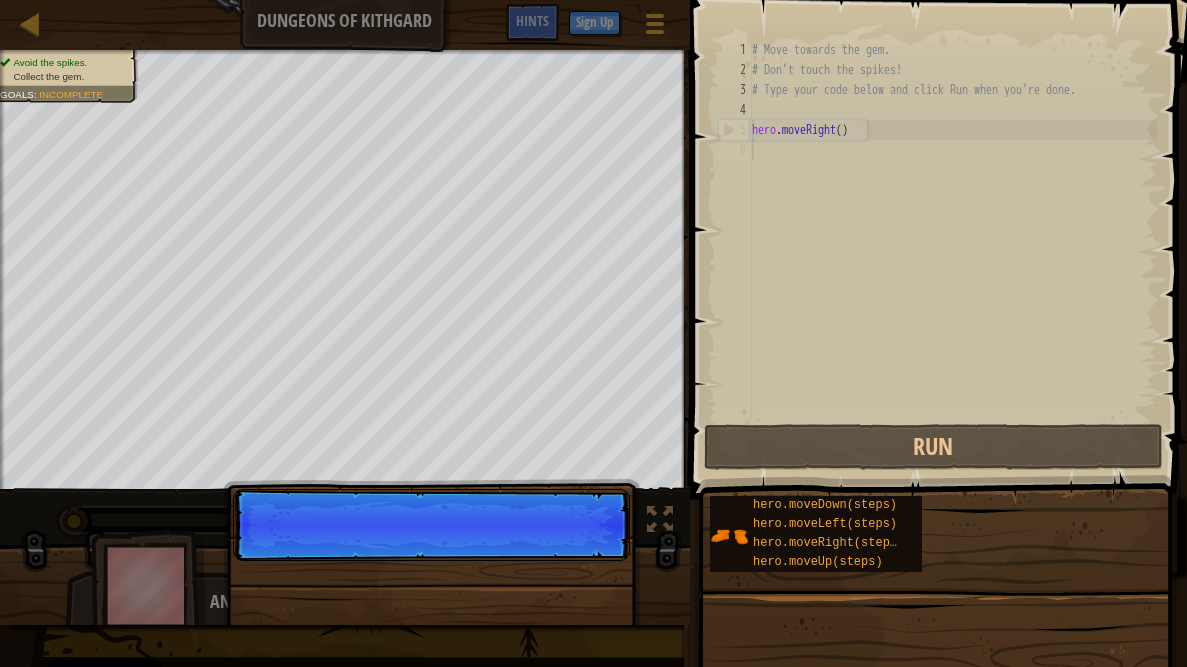 scroll, scrollTop: 9, scrollLeft: 0, axis: vertical 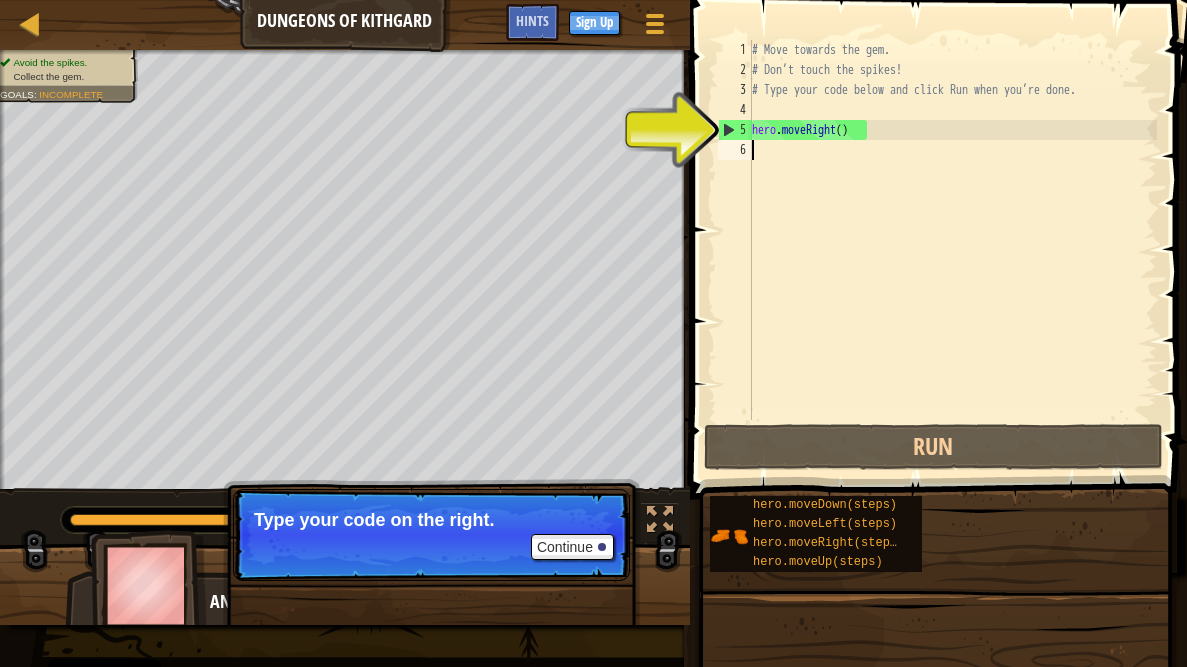 type on "h" 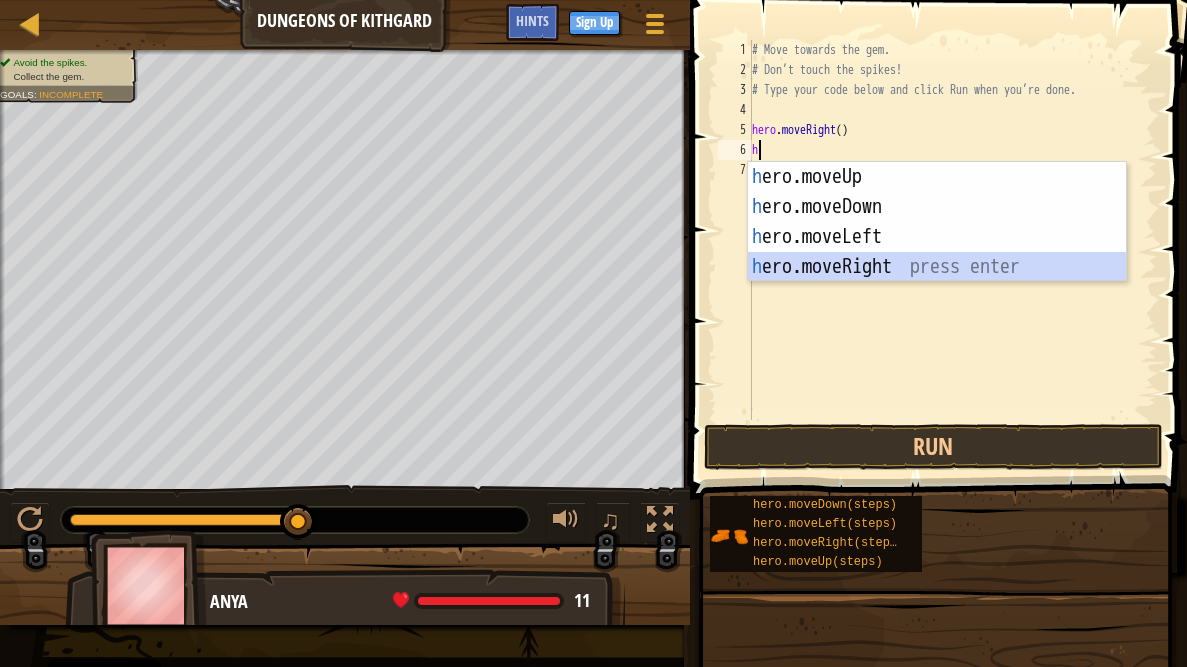 click on "h ero.moveUp press enter h ero.moveDown press enter h ero.moveLeft press enter h ero.moveRight press enter" at bounding box center [937, 252] 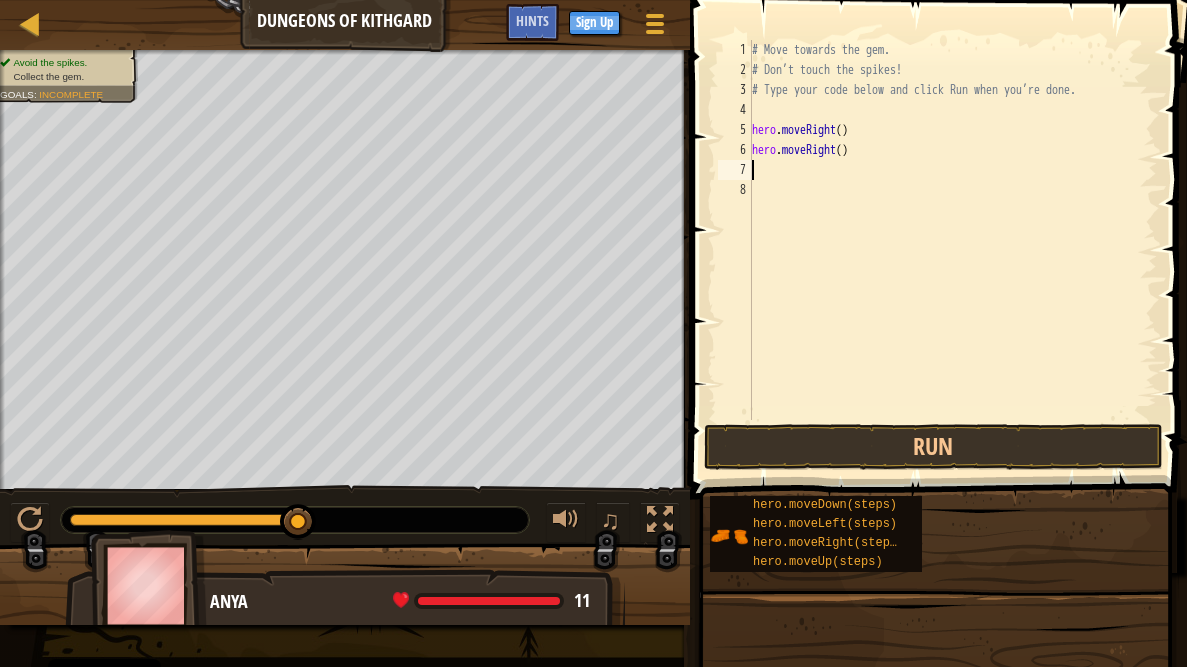 type on "h" 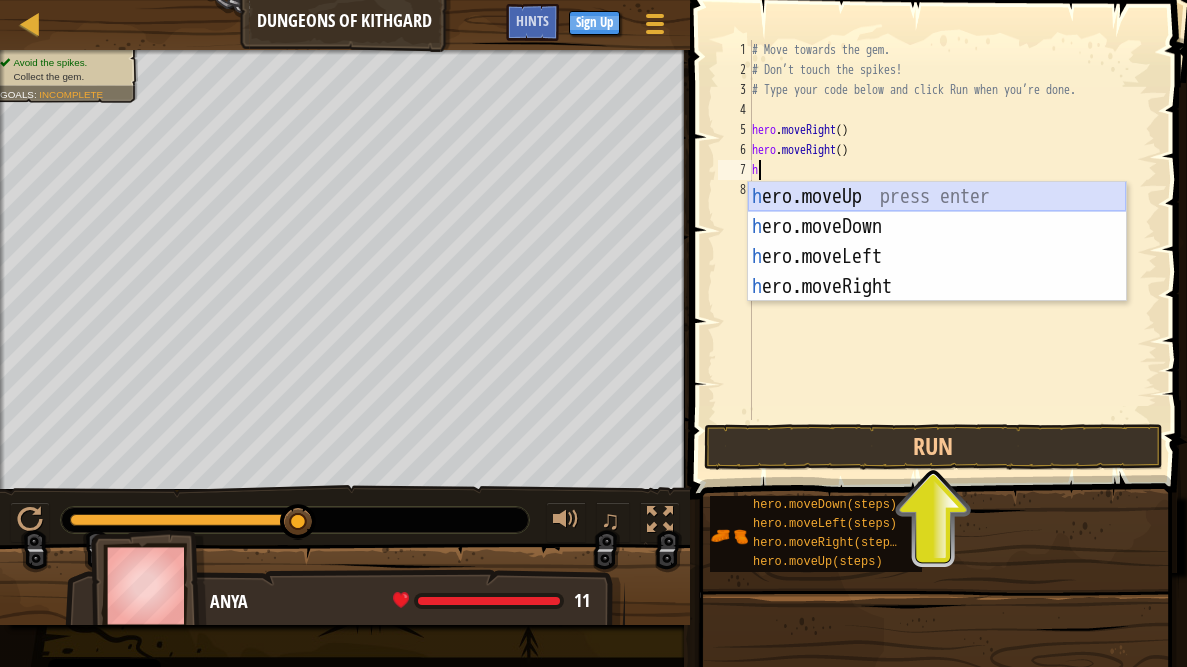 click on "h ero.moveUp press enter h ero.moveDown press enter h ero.moveLeft press enter h ero.moveRight press enter" at bounding box center [937, 272] 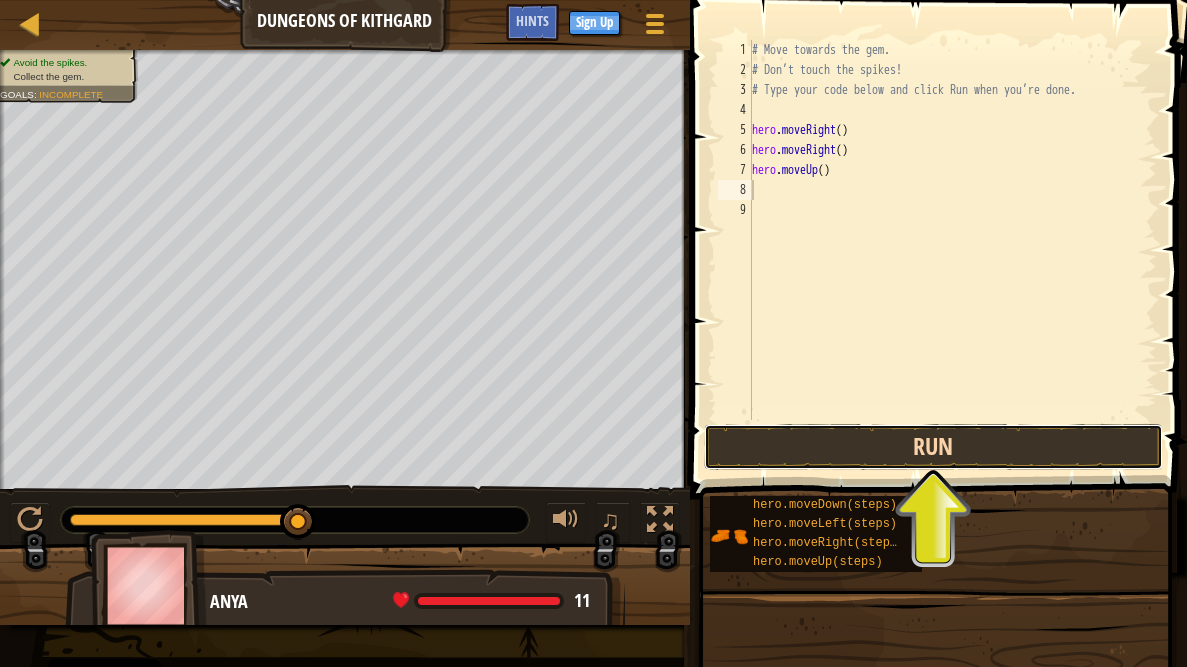 click on "Run" at bounding box center (933, 447) 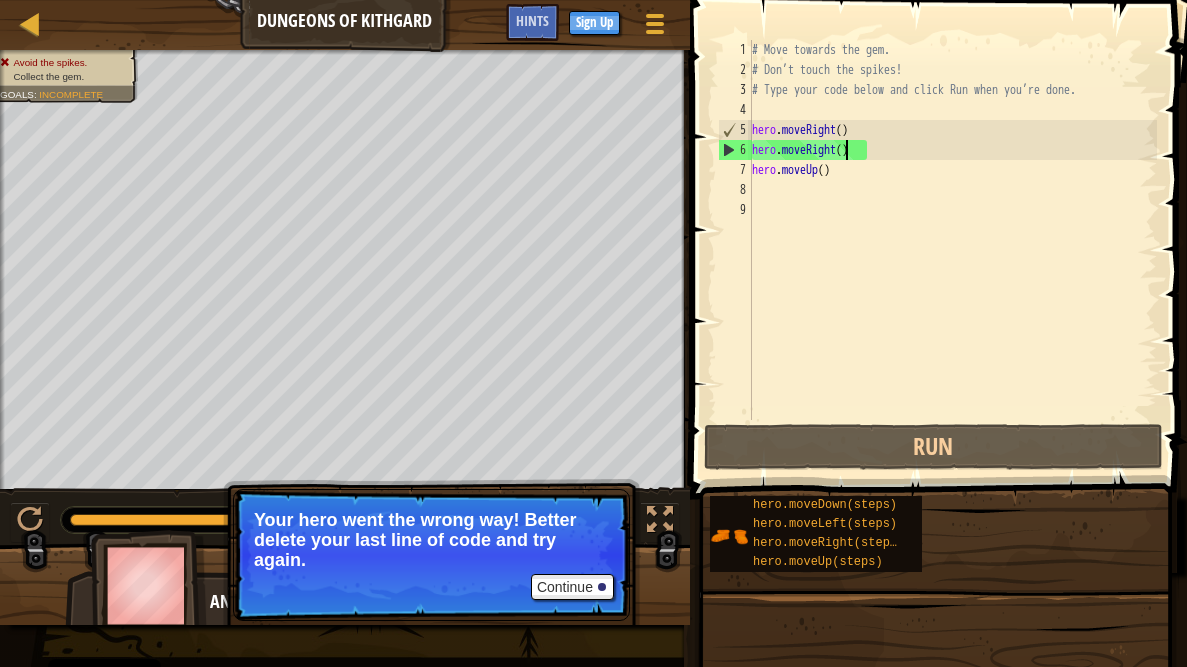click on "# Move towards the gem. # Don’t touch the spikes! # Type your code below and click Run when you’re done. hero . moveRight ( ) hero . moveRight ( ) hero . moveUp ( )" at bounding box center [952, 250] 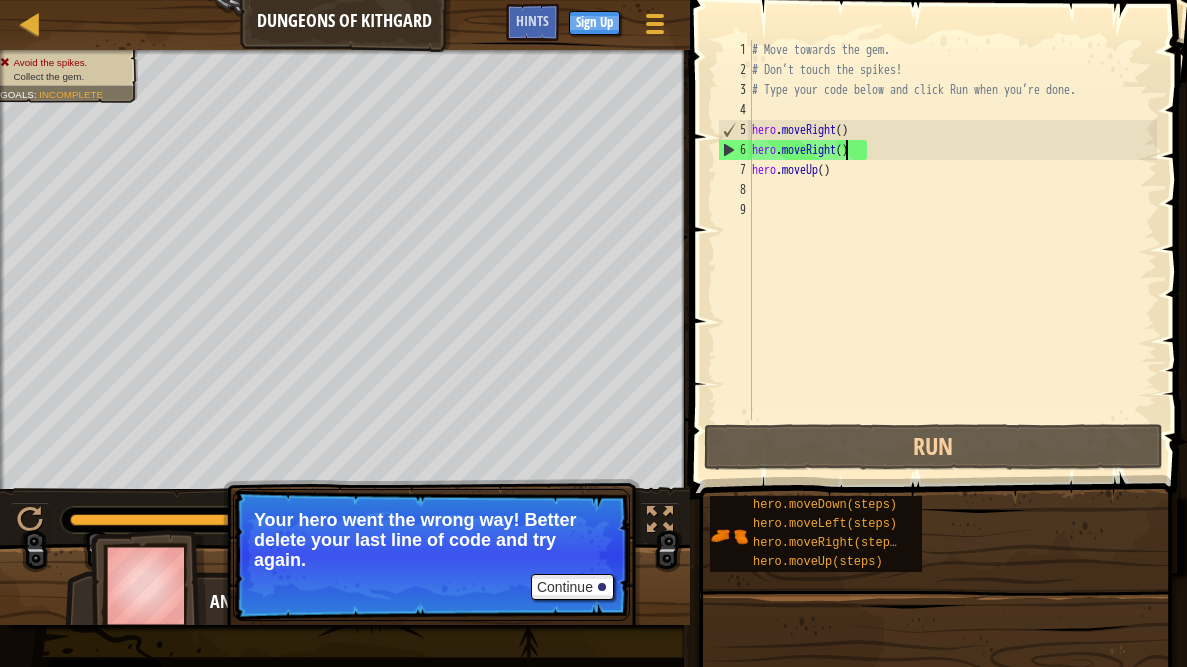 type on "hero.moveRight()" 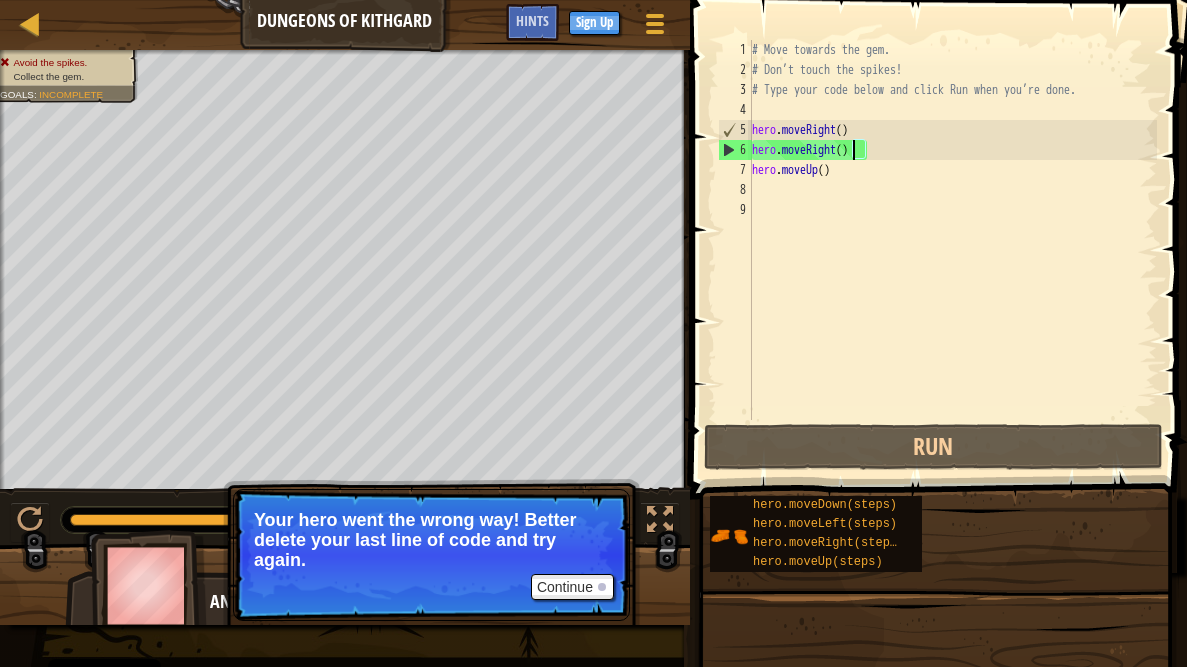 click on "# Move towards the gem. # Don’t touch the spikes! # Type your code below and click Run when you’re done. hero . moveRight ( ) hero . moveRight ( ) hero . moveUp ( )" at bounding box center [952, 250] 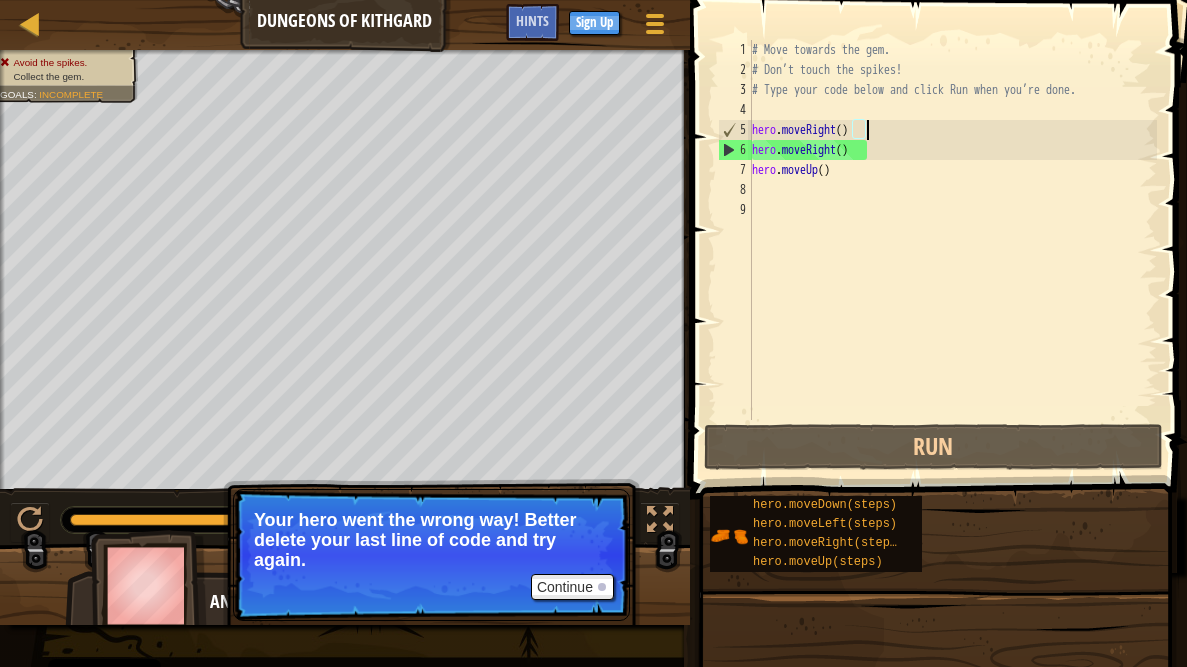 click on "# Move towards the gem. # Don’t touch the spikes! # Type your code below and click Run when you’re done. hero . moveRight ( ) hero . moveRight ( ) hero . moveUp ( )" at bounding box center (952, 250) 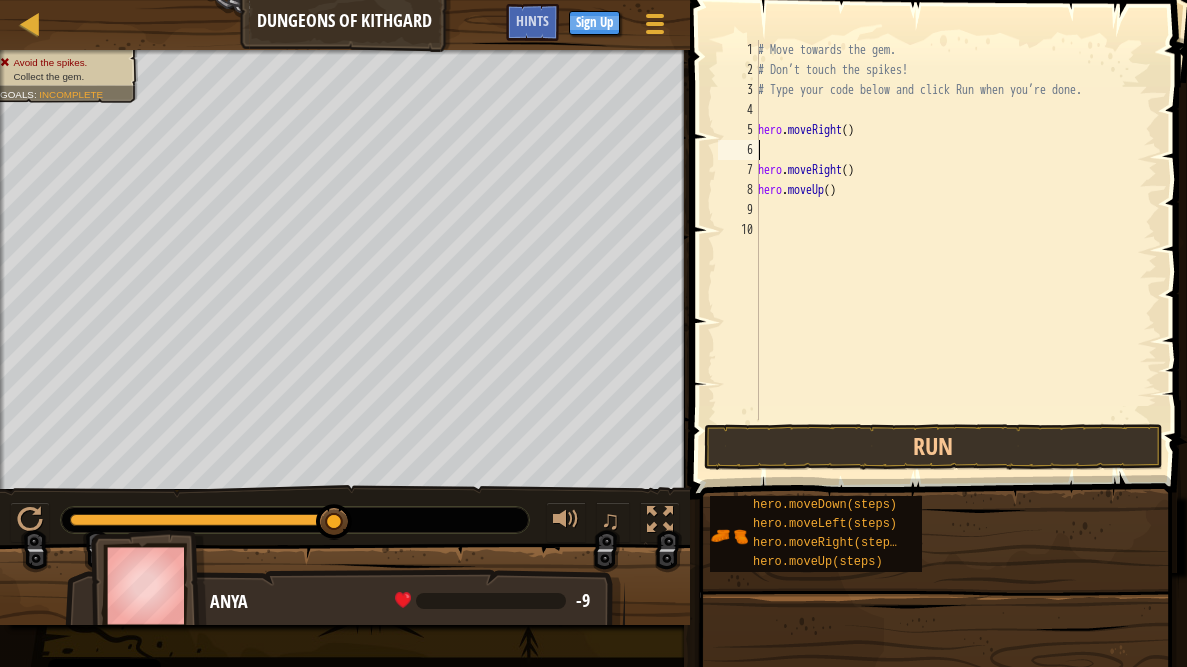 type on "h" 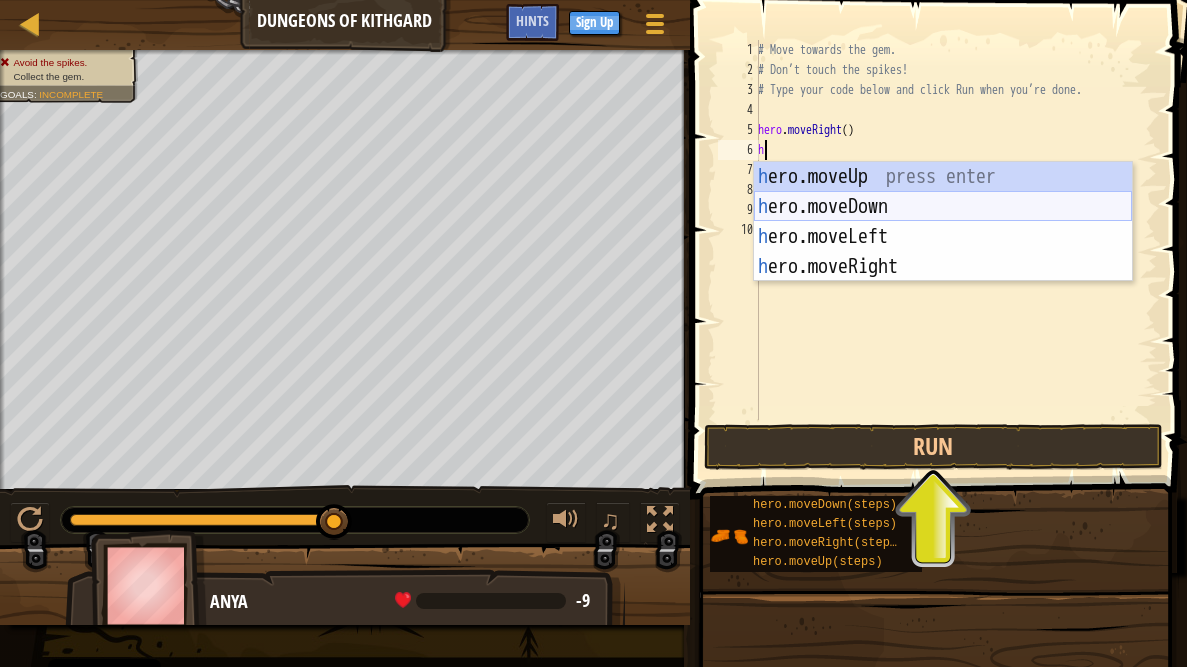 click on "h ero.moveUp press enter h ero.moveDown press enter h ero.moveLeft press enter h ero.moveRight press enter" at bounding box center [943, 252] 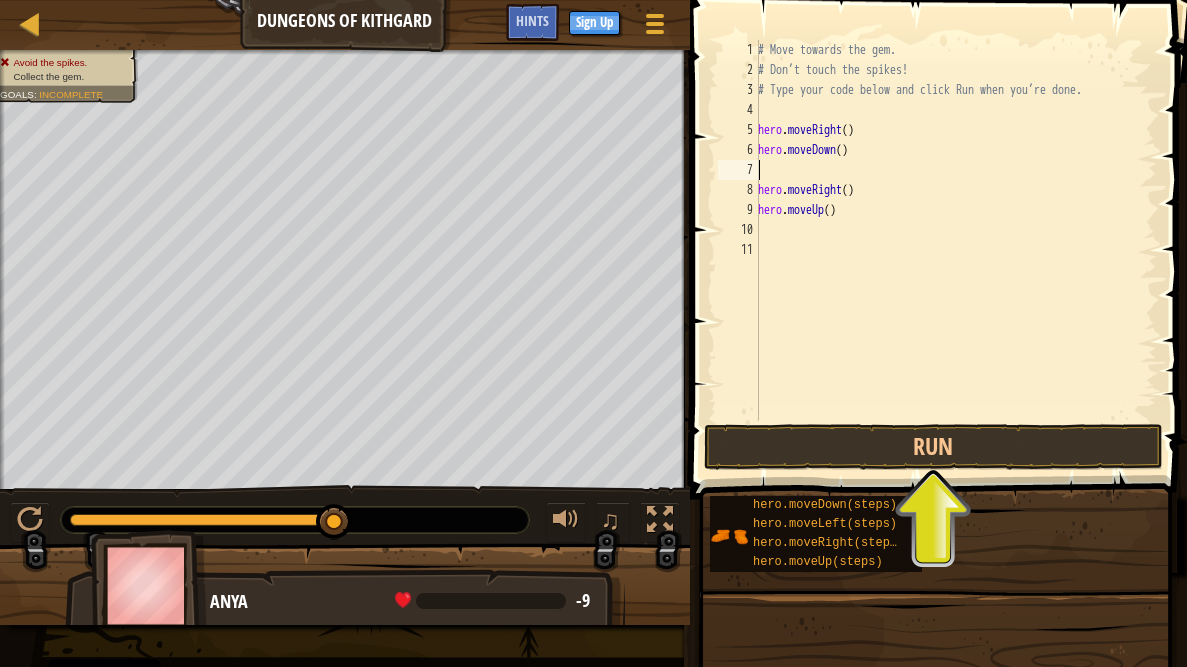 click on "# Move towards the gem. # Don’t touch the spikes! # Type your code below and click Run when you’re done. hero . moveRight ( ) hero . moveDown ( ) hero . moveRight ( ) hero . moveUp ( )" at bounding box center [955, 250] 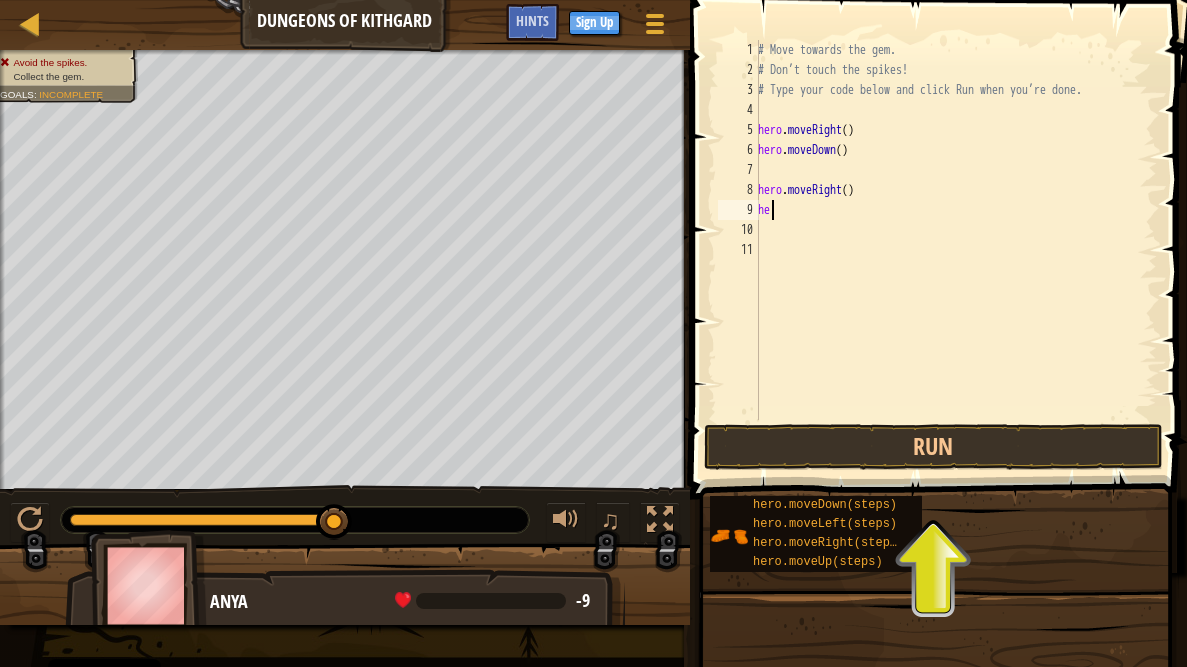 type on "h" 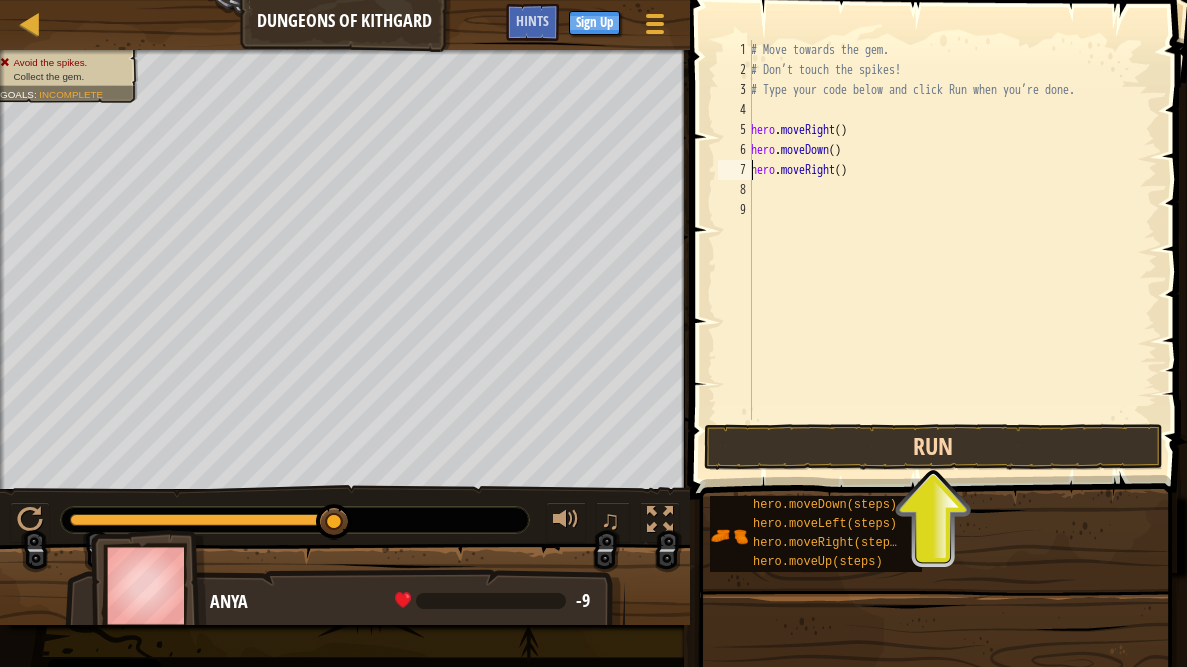 type on "hero.moveRight()" 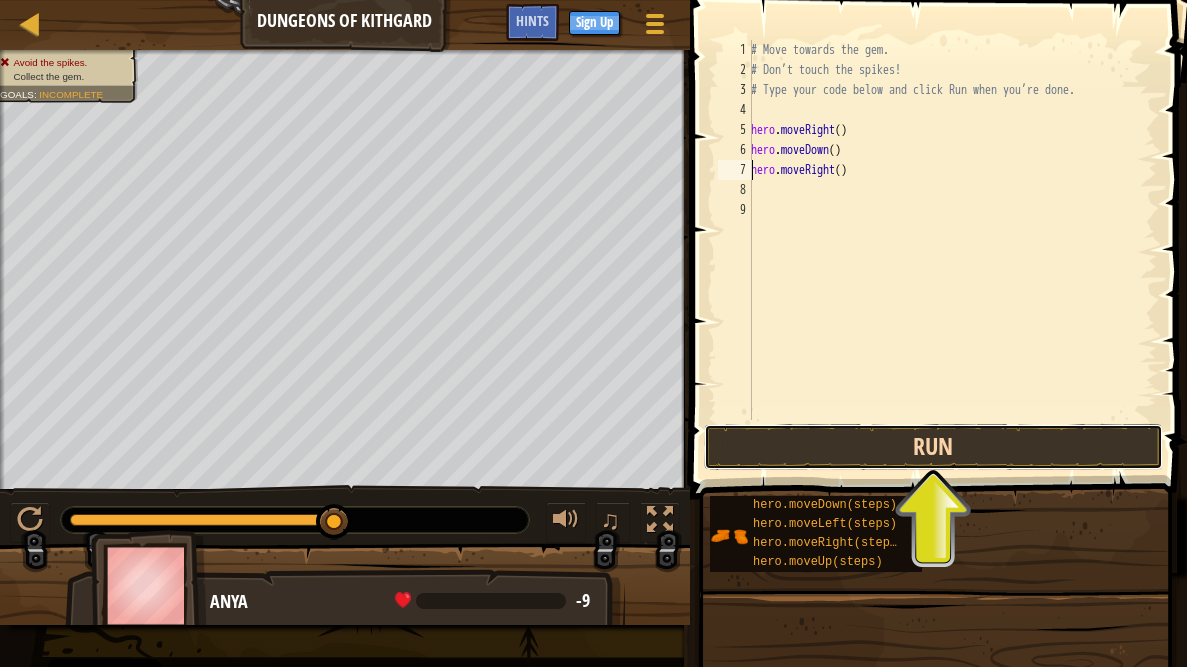 click on "Run" at bounding box center [933, 447] 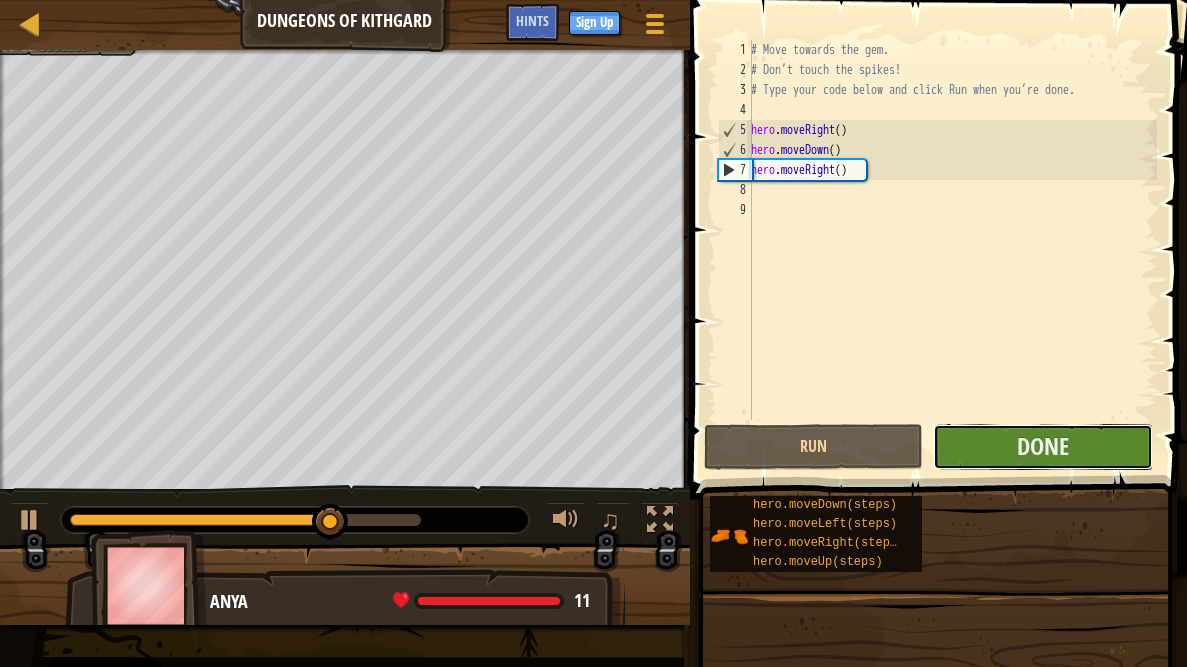 click on "Done" at bounding box center [1042, 447] 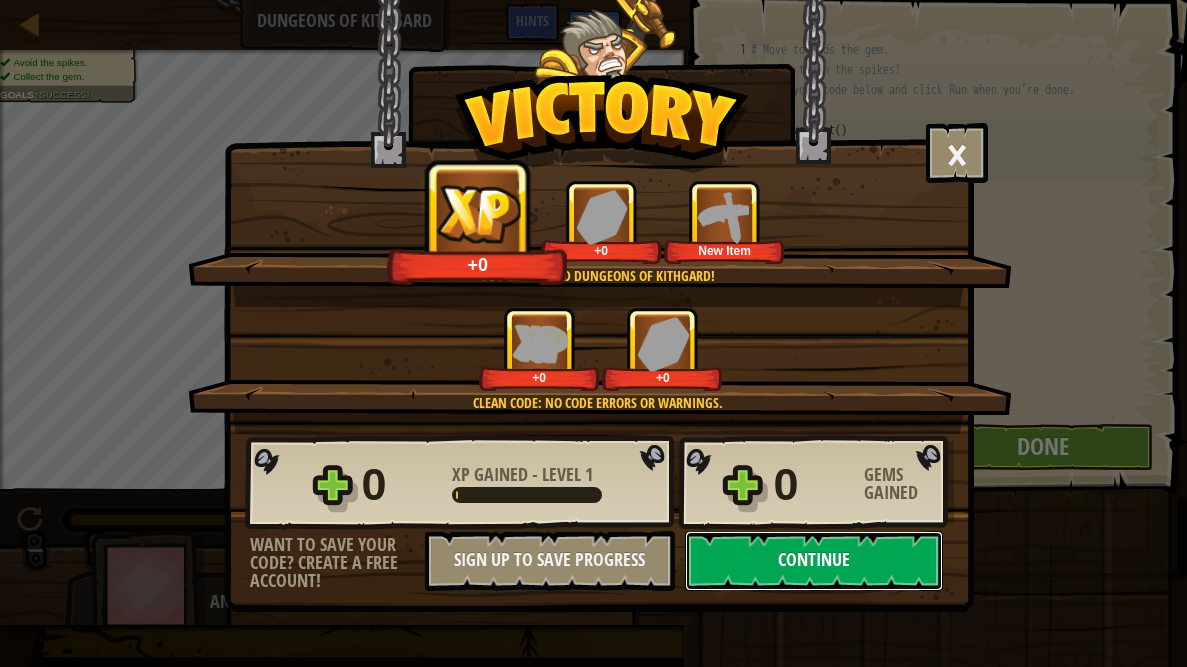 click on "Continue" at bounding box center [814, 561] 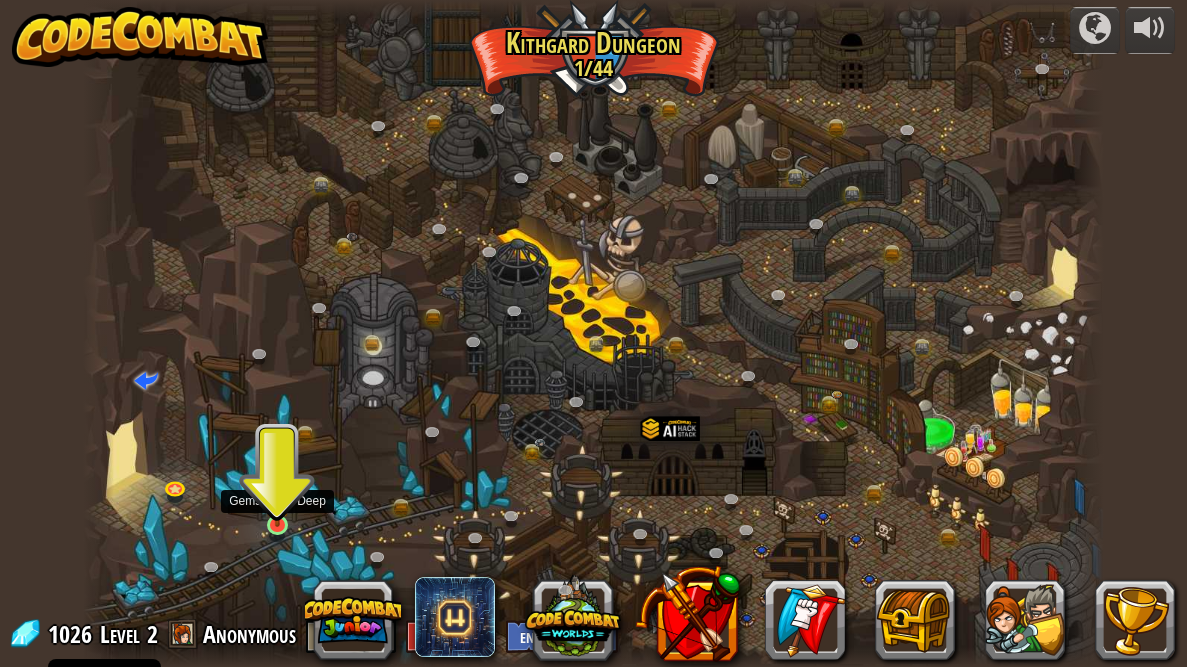 click at bounding box center (277, 498) 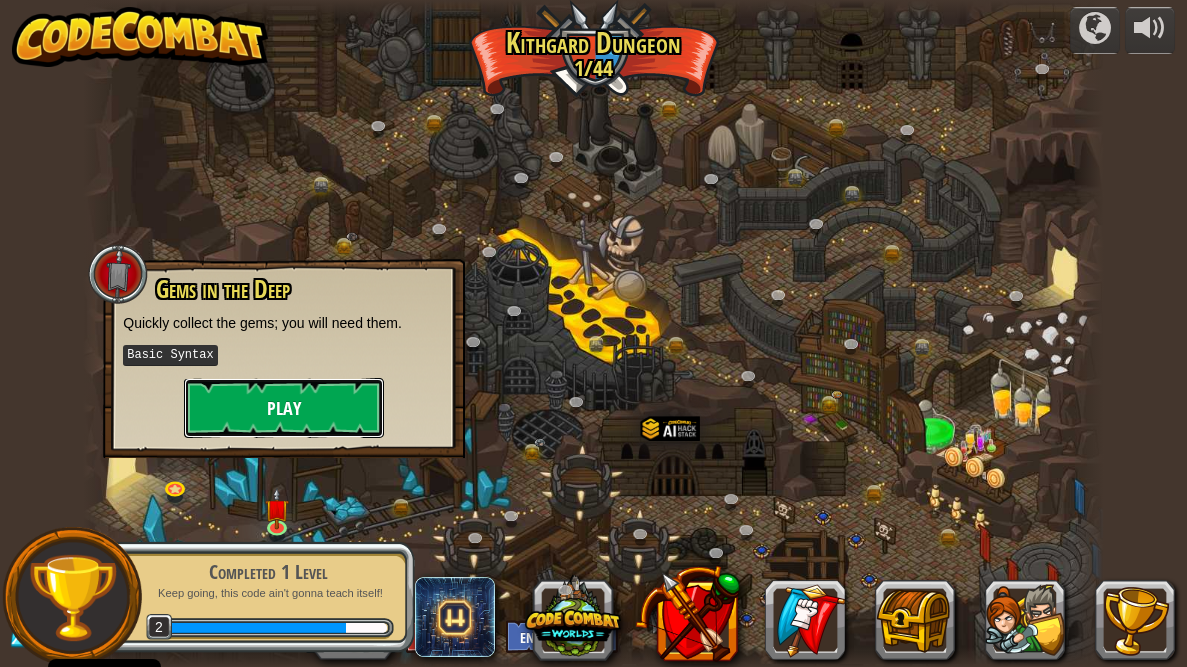 click on "Play" at bounding box center (284, 408) 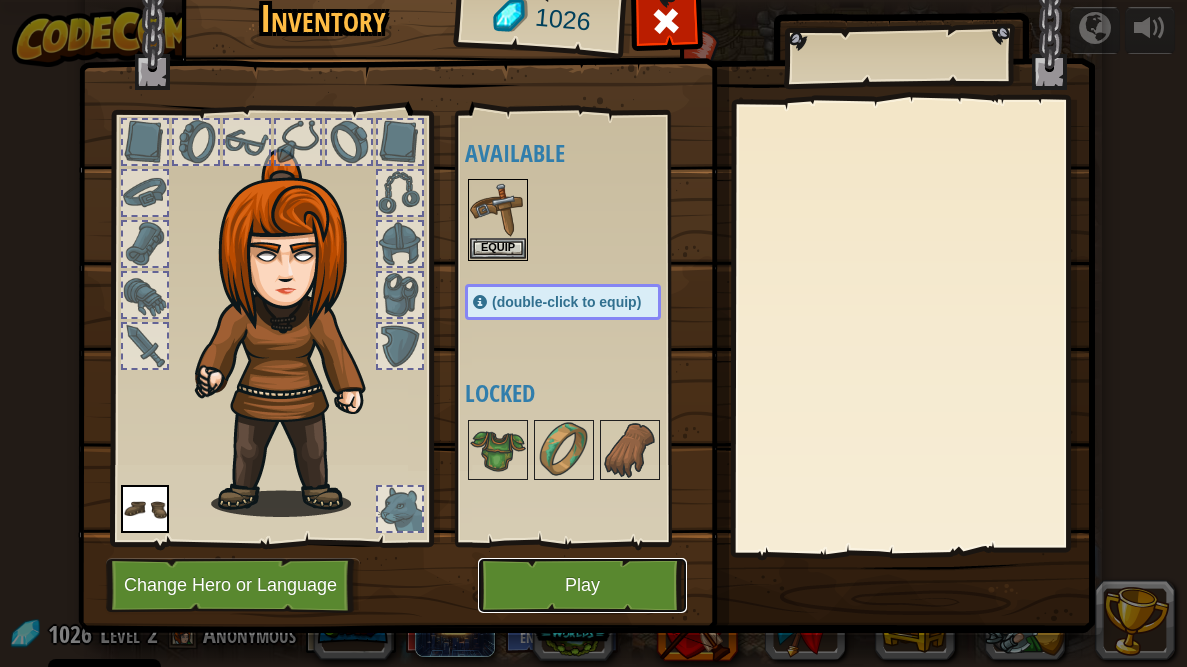 click on "Play" at bounding box center (582, 585) 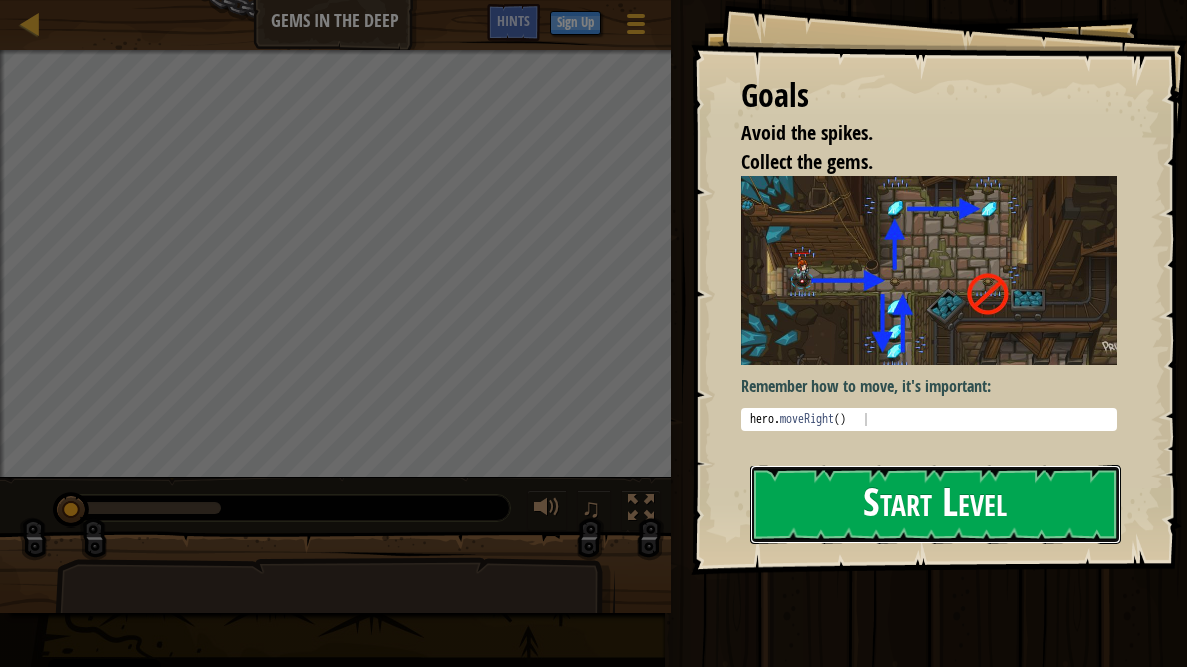 click on "Start Level" at bounding box center (935, 504) 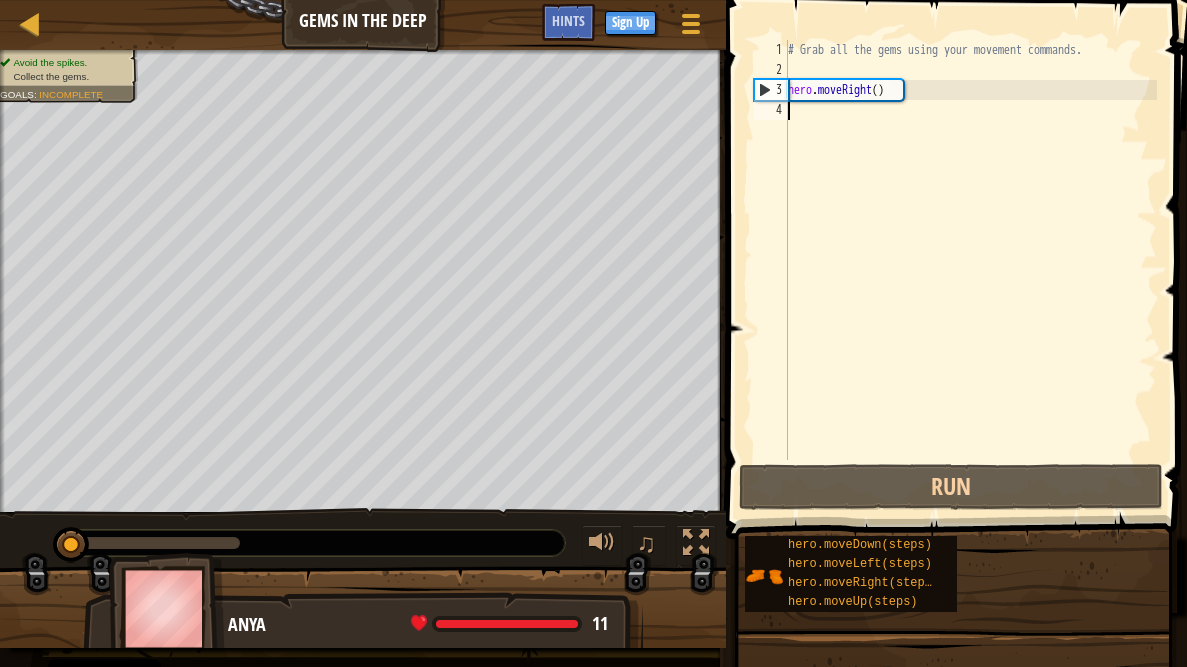 type on "h" 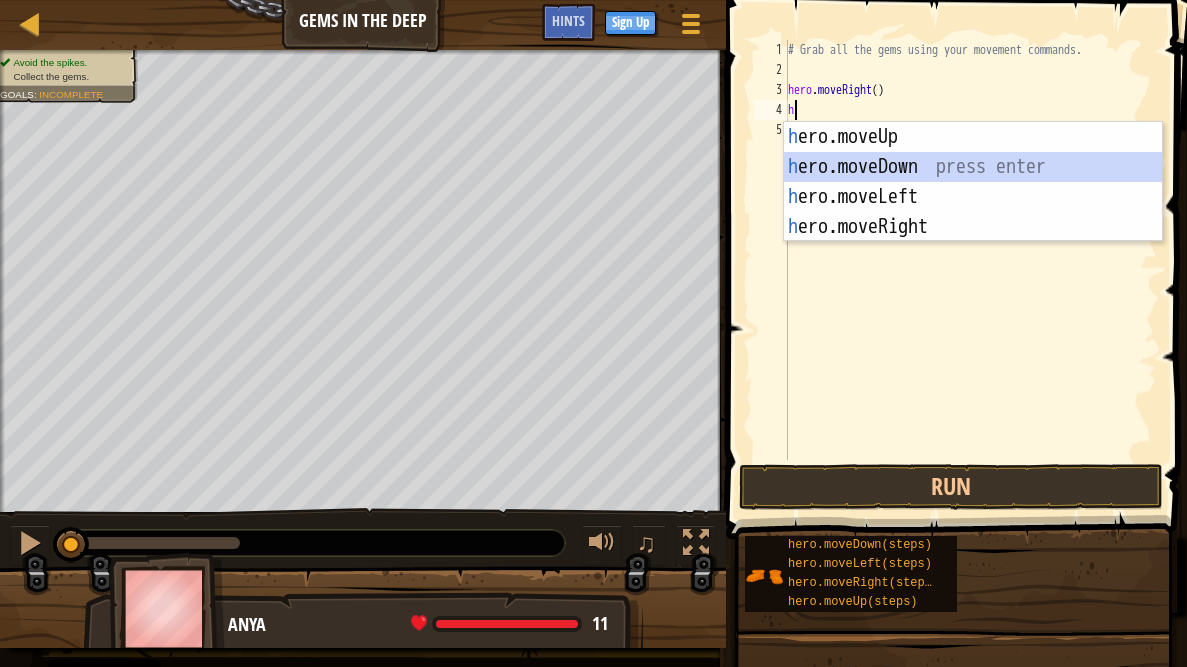 click on "h ero.moveUp press enter h ero.moveDown press enter h ero.moveLeft press enter h ero.moveRight press enter" at bounding box center (973, 212) 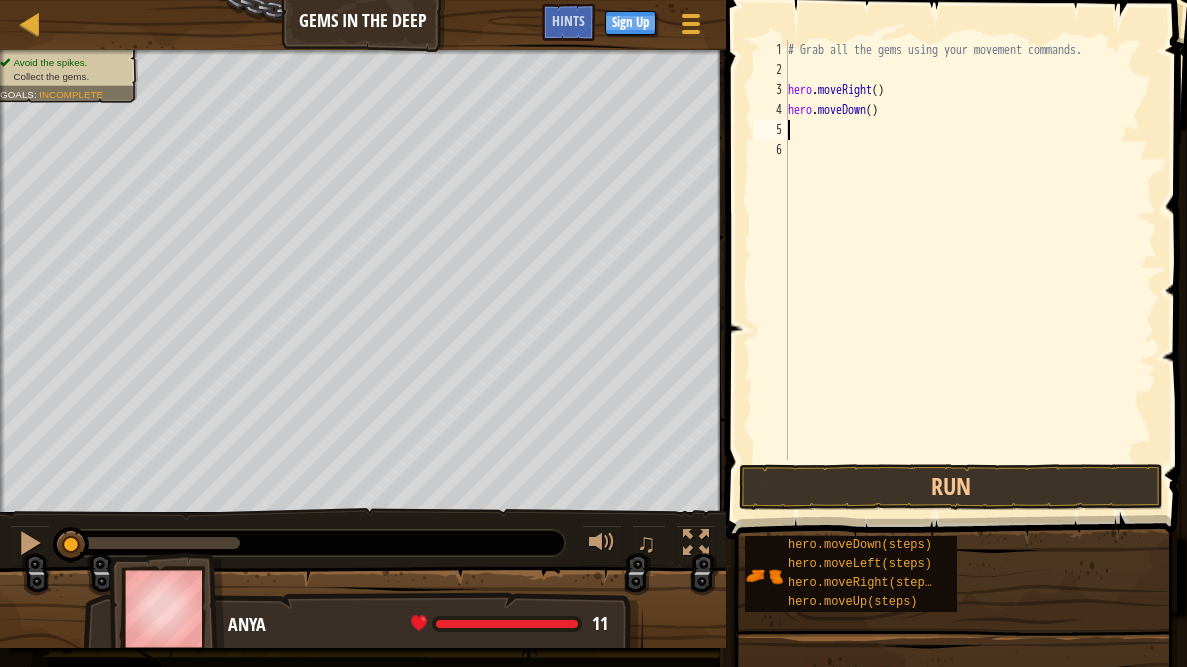 type on "h" 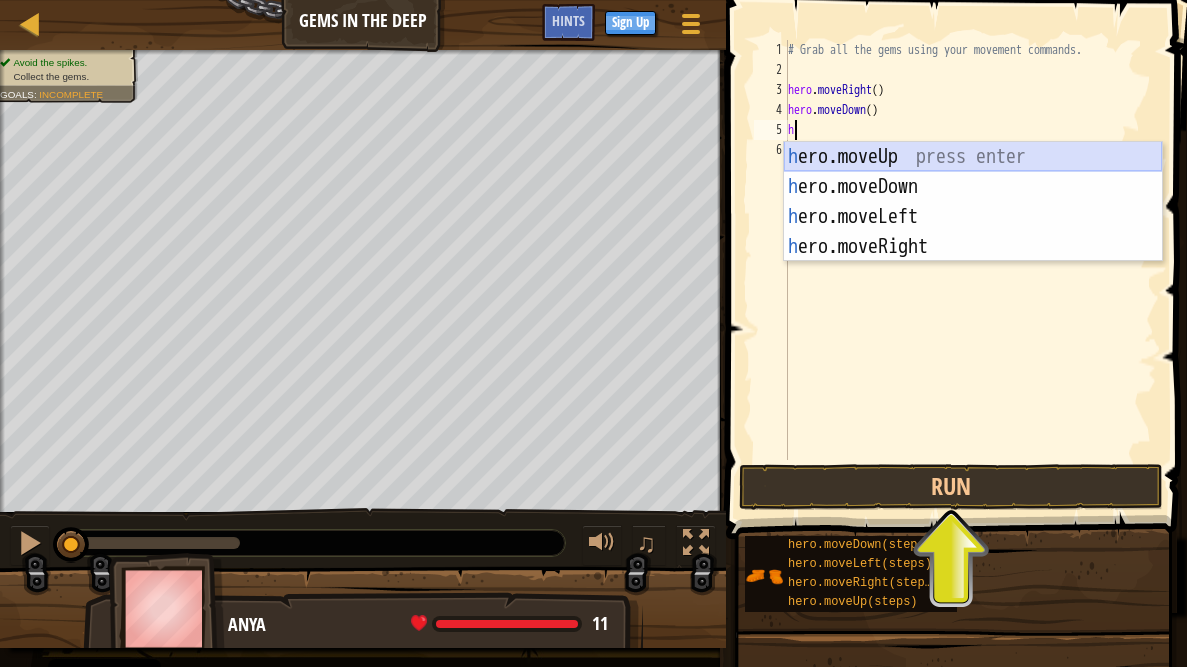 click on "h ero.moveUp press enter h ero.moveDown press enter h ero.moveLeft press enter h ero.moveRight press enter" at bounding box center [973, 232] 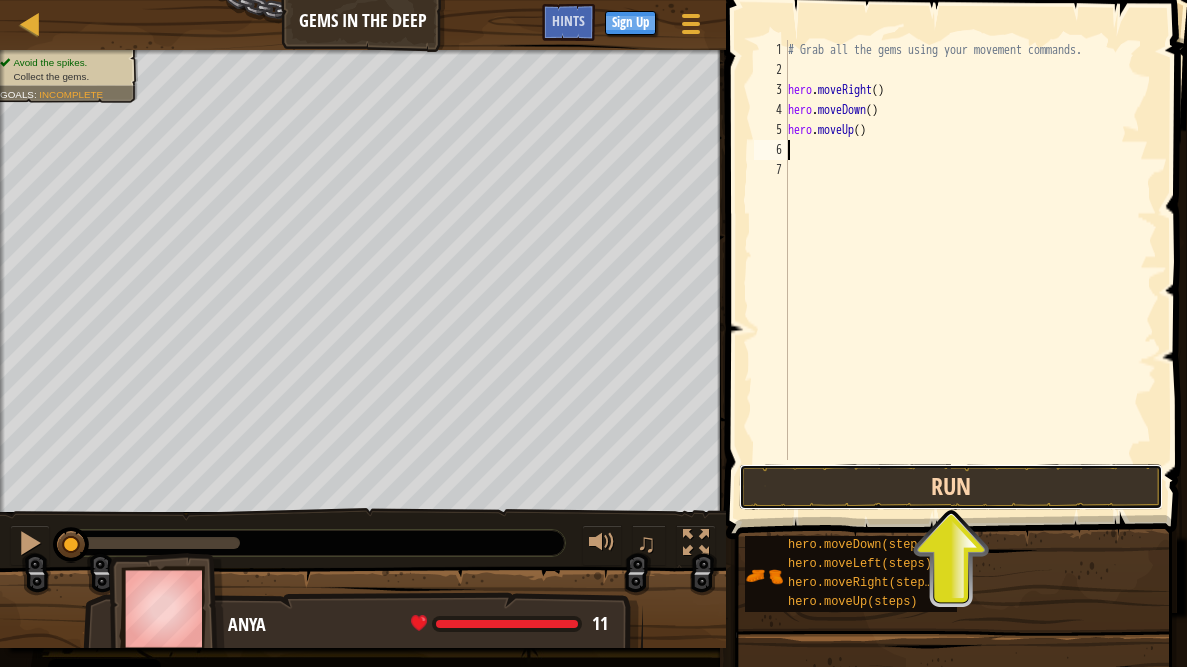 click on "Run" at bounding box center [951, 487] 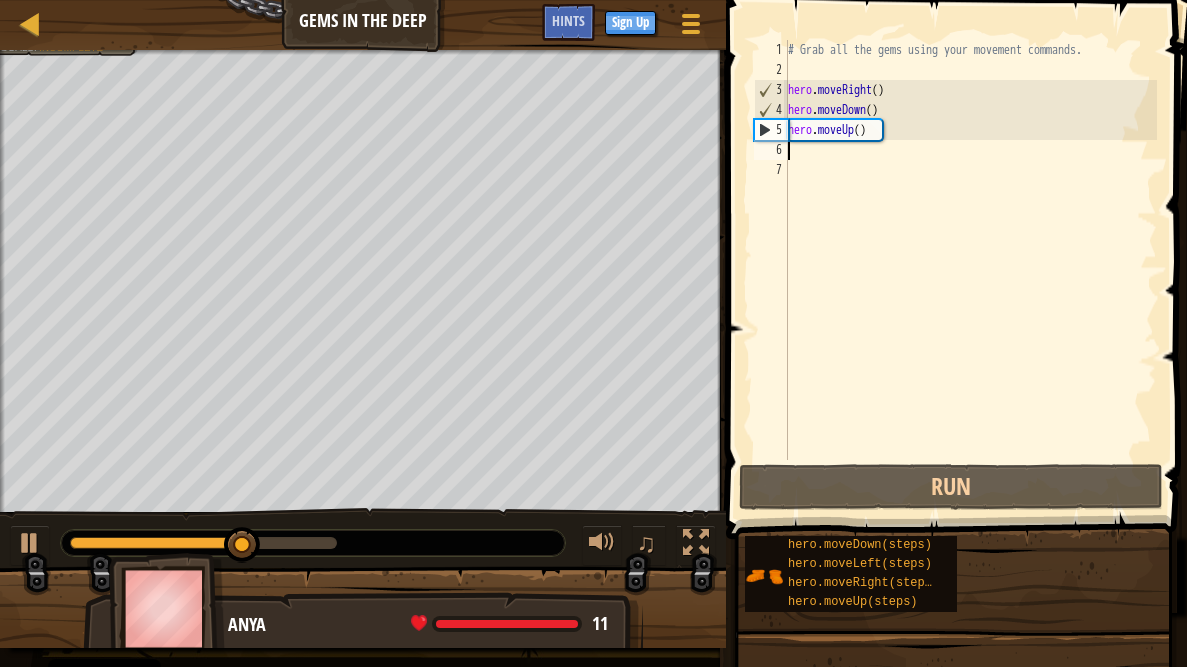 type on "h" 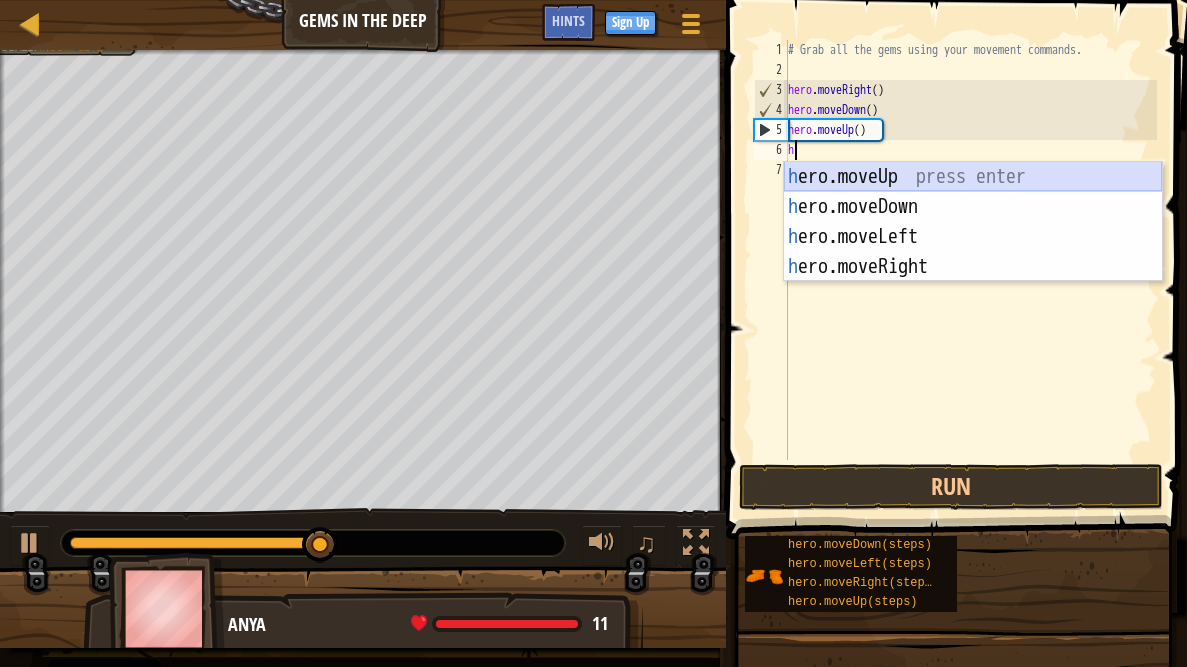 click on "h ero.moveUp press enter h ero.moveDown press enter h ero.moveLeft press enter h ero.moveRight press enter" at bounding box center [973, 252] 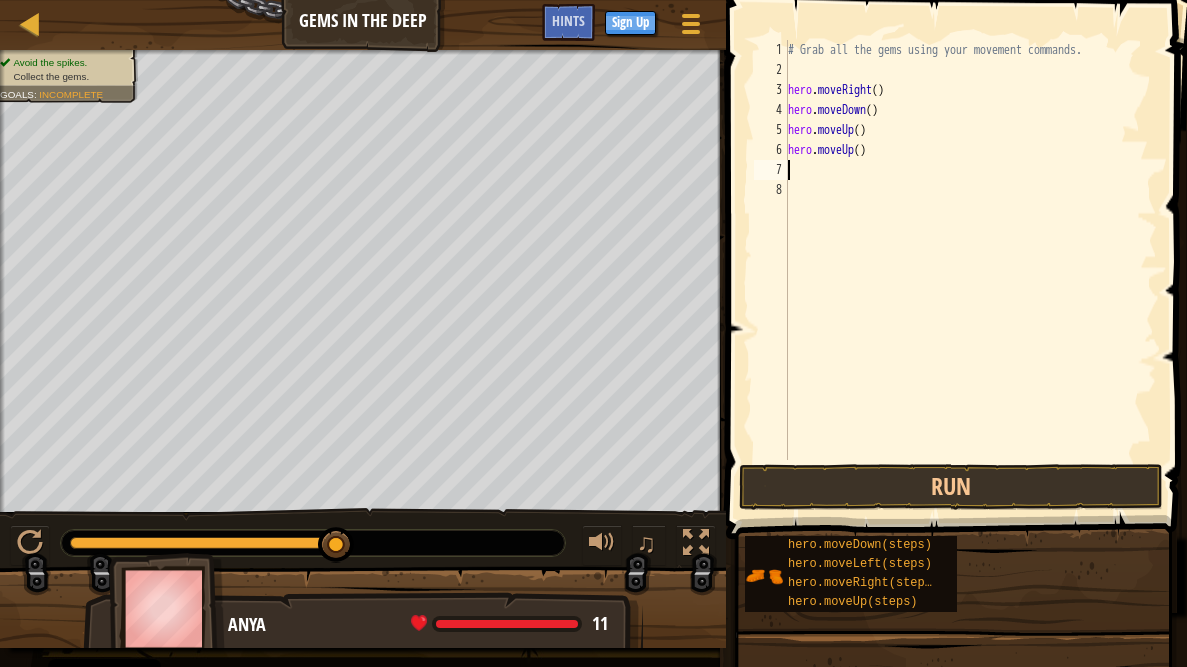 type on "h" 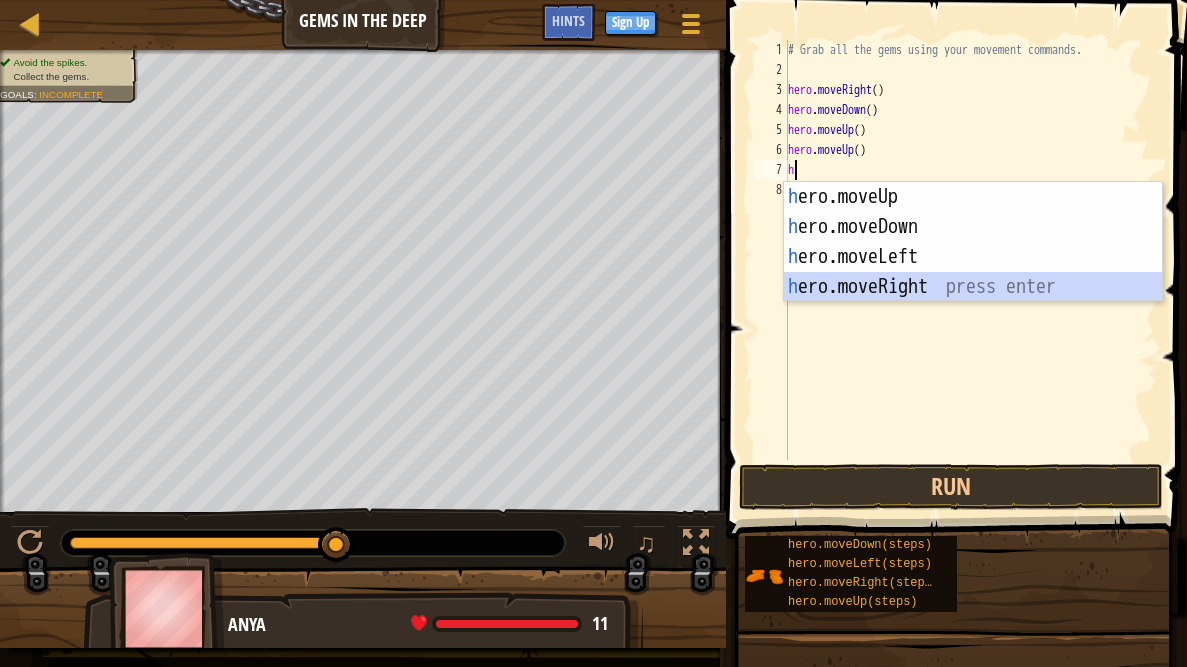 click on "h ero.moveUp press enter h ero.moveDown press enter h ero.moveLeft press enter h ero.moveRight press enter" at bounding box center (973, 272) 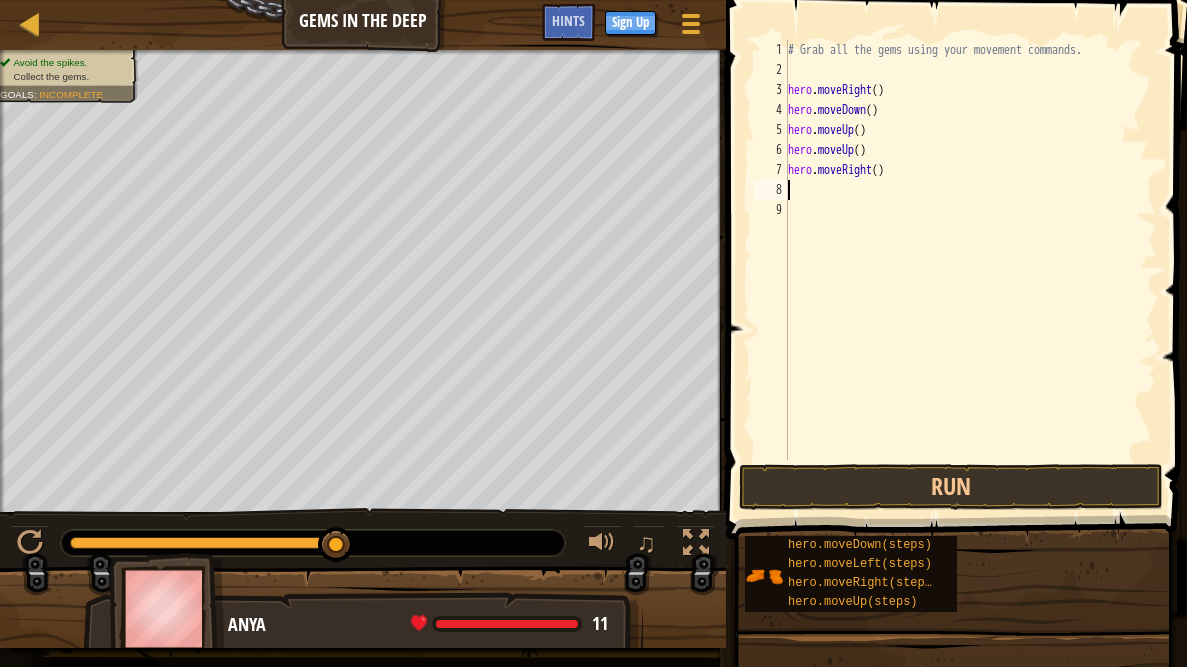 type on "h" 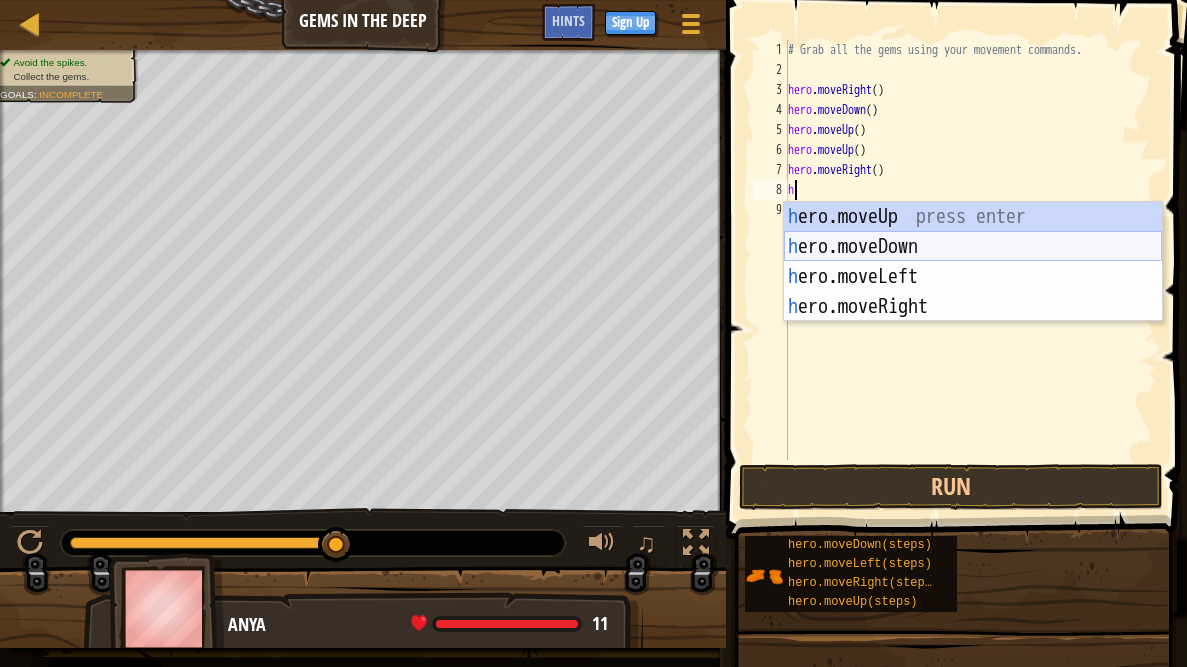 click on "h ero.moveUp press enter h ero.moveDown press enter h ero.moveLeft press enter h ero.moveRight press enter" at bounding box center (973, 292) 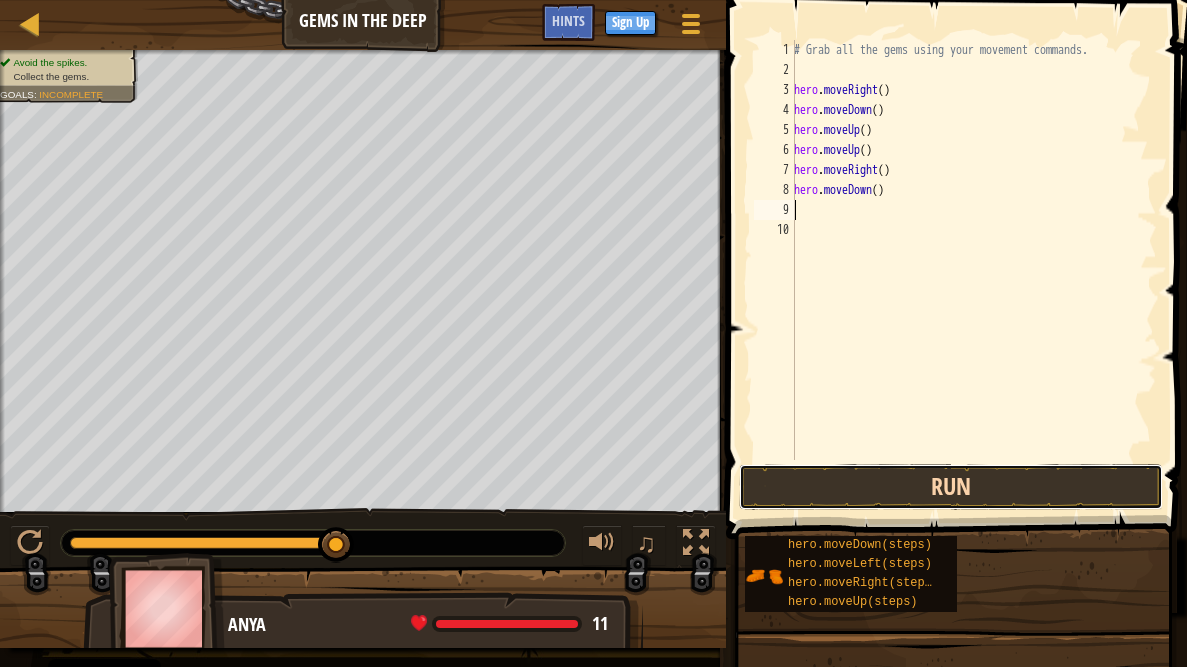 click on "Run" at bounding box center (951, 487) 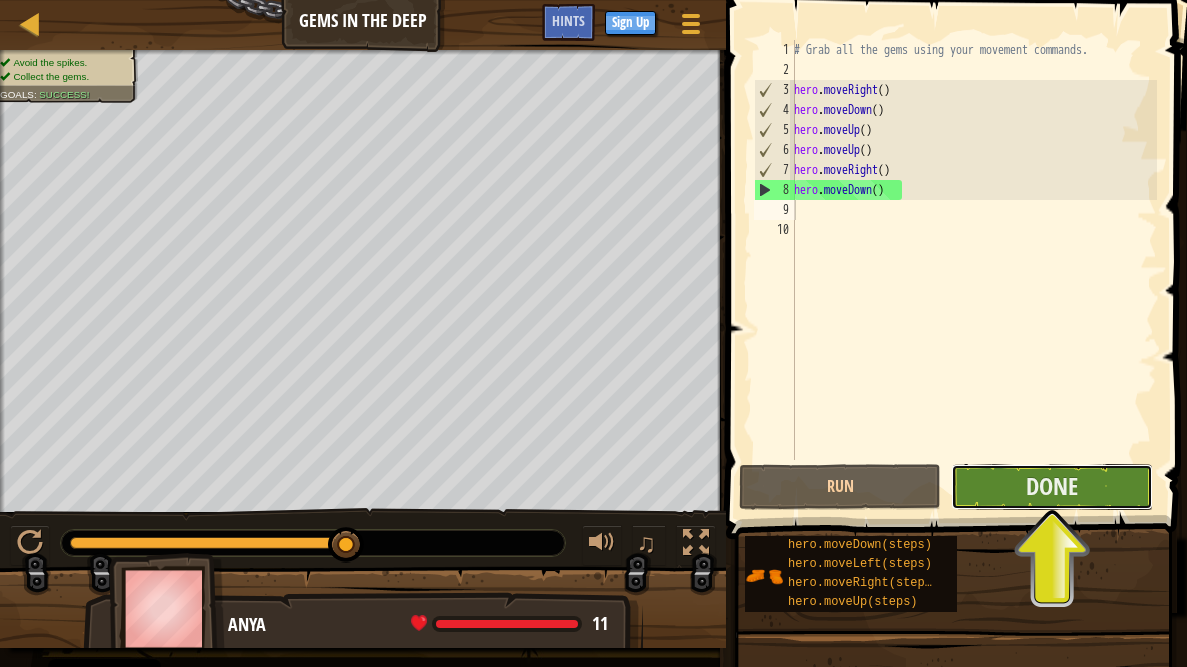 click on "Done" at bounding box center [1052, 487] 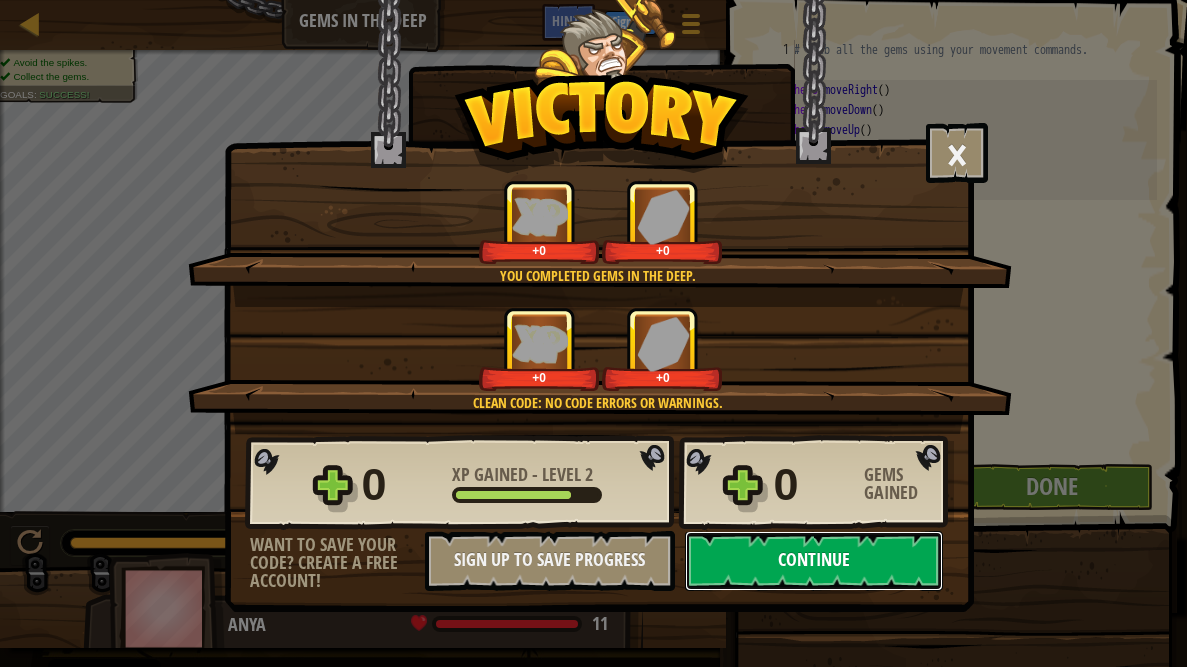 click on "Continue" at bounding box center (814, 561) 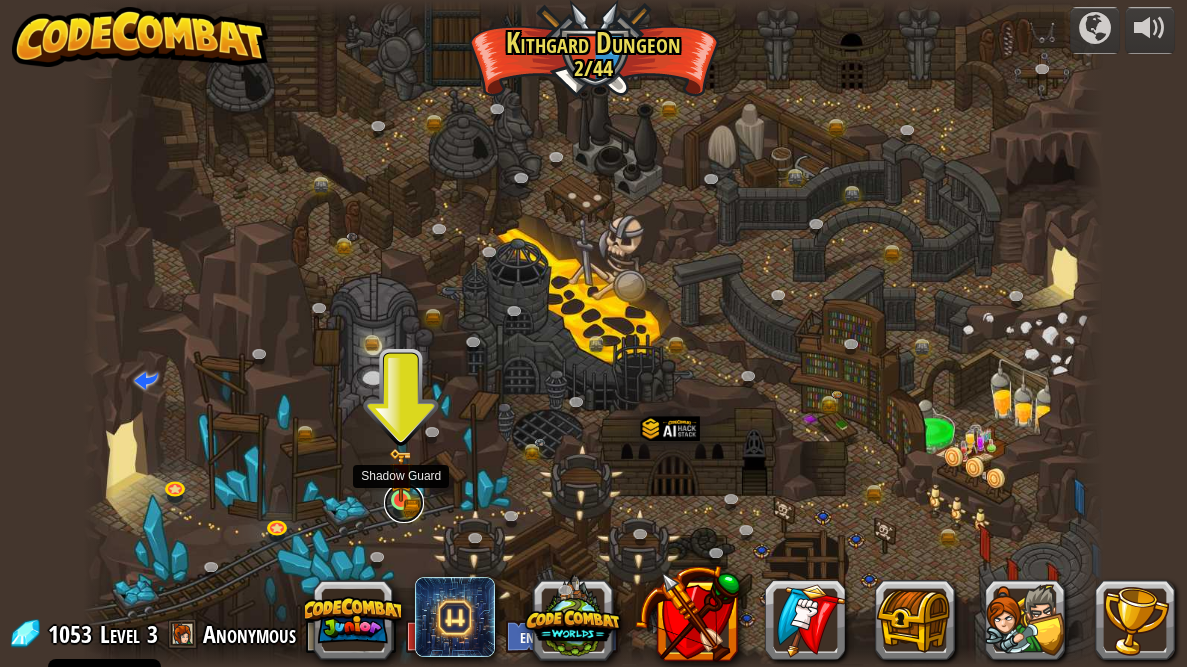 click at bounding box center [404, 503] 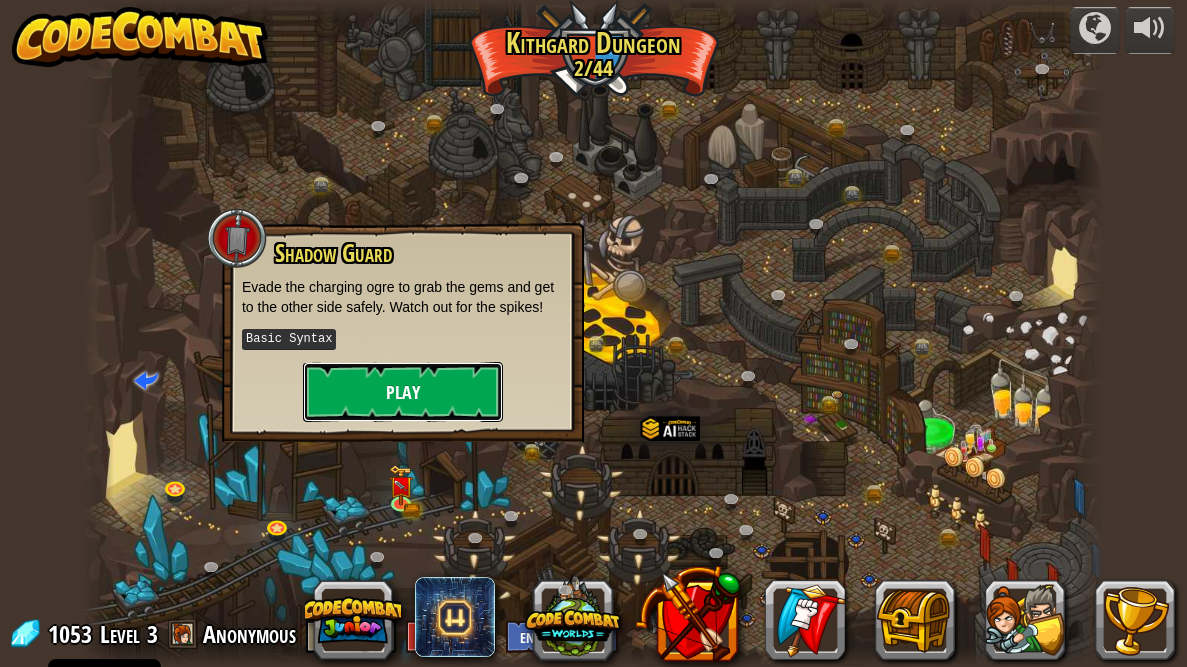 click on "Play" at bounding box center [403, 392] 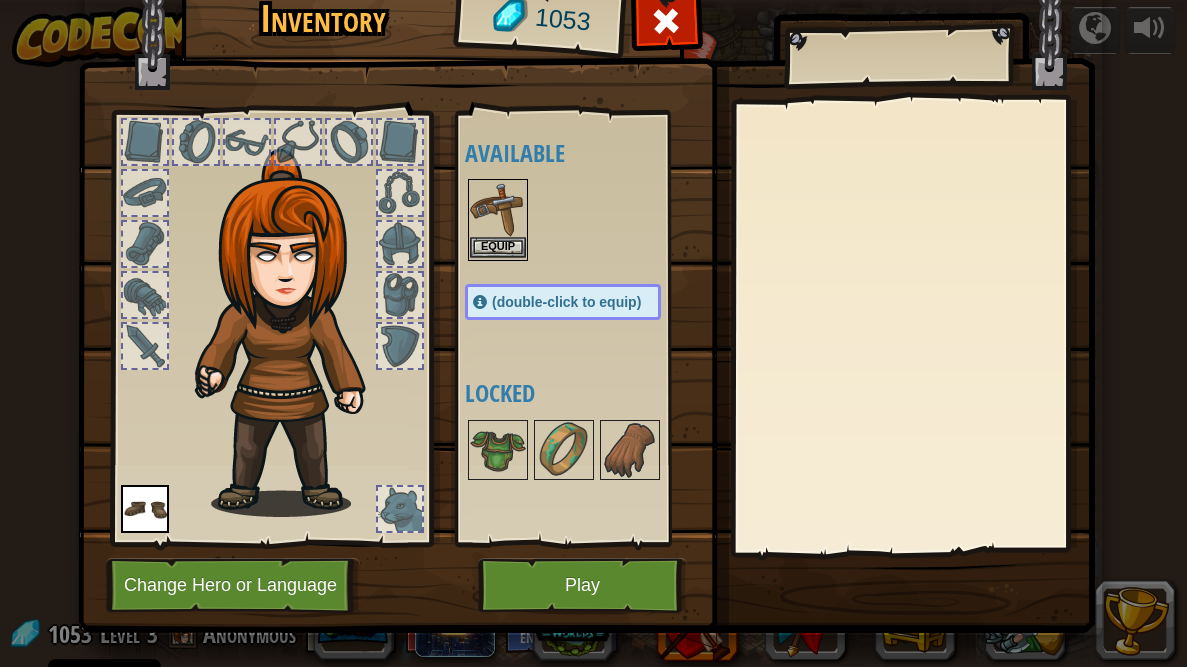 click at bounding box center [498, 209] 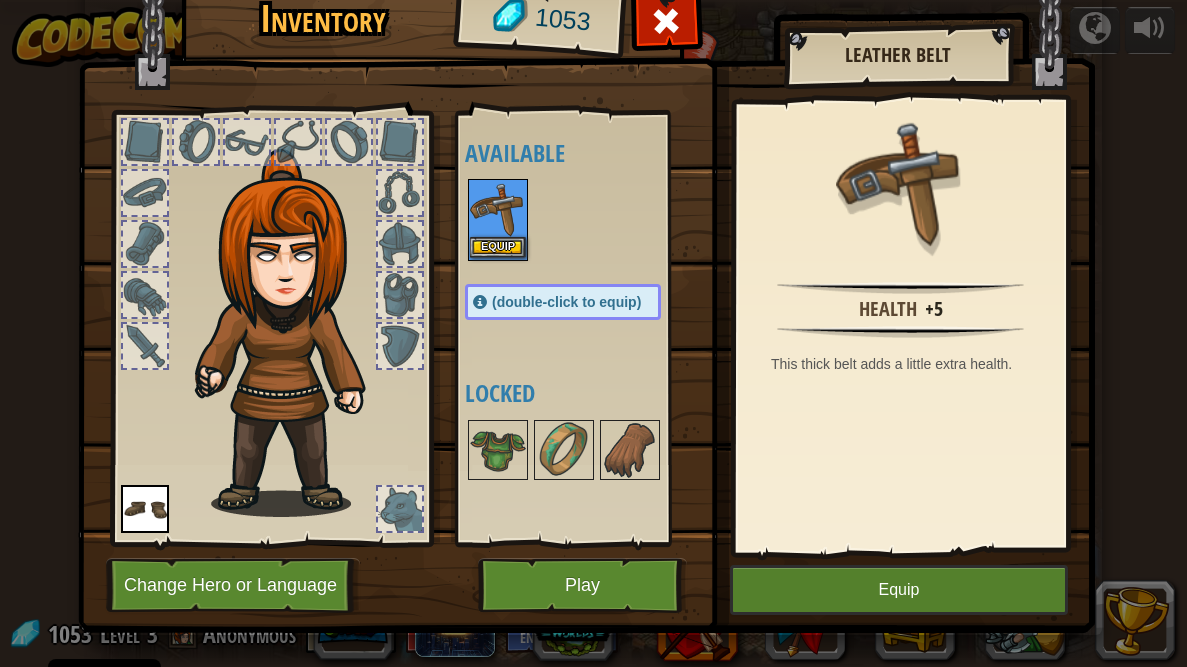 click at bounding box center [498, 209] 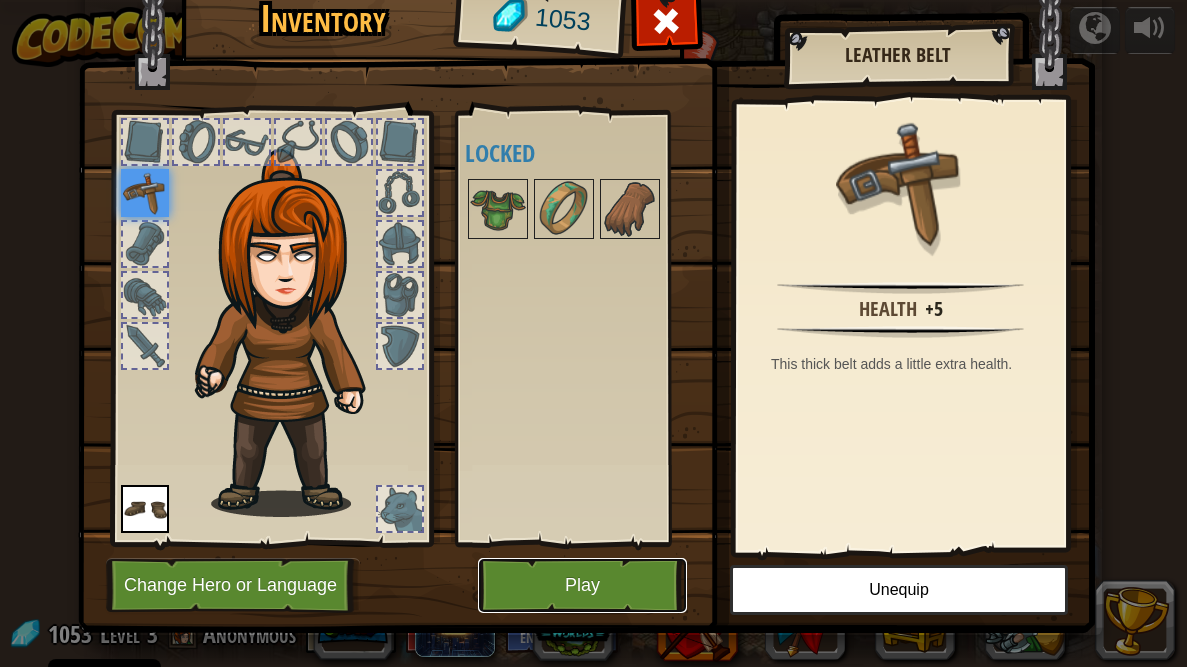 click on "Play" at bounding box center [582, 585] 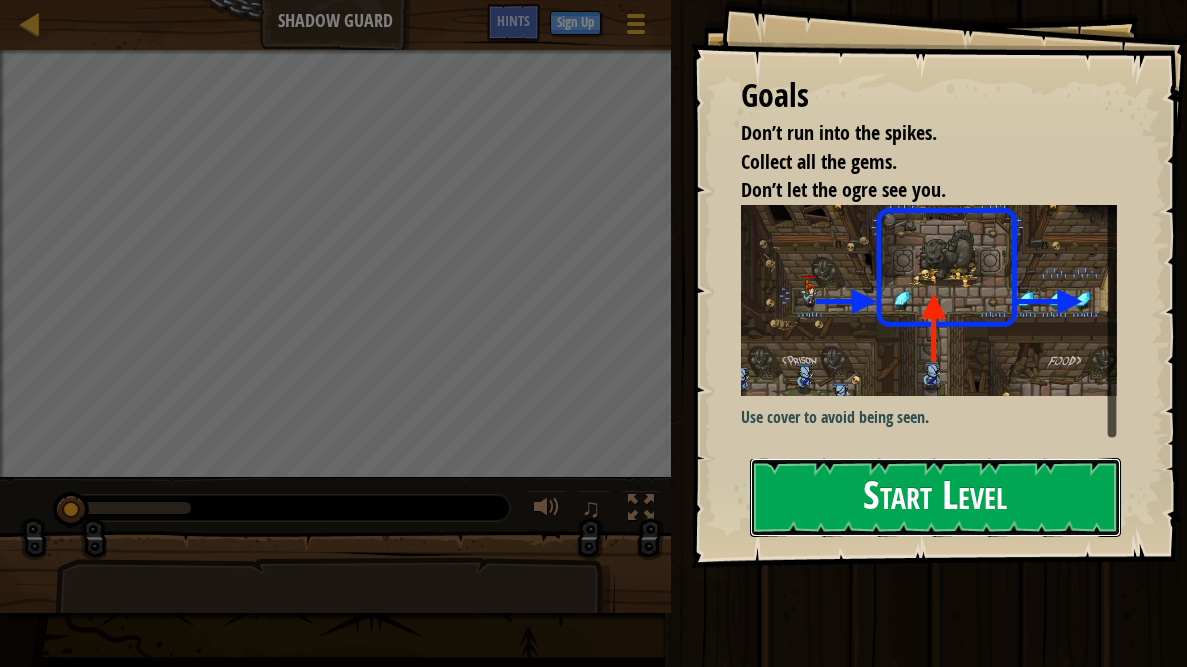 click on "Start Level" at bounding box center [935, 497] 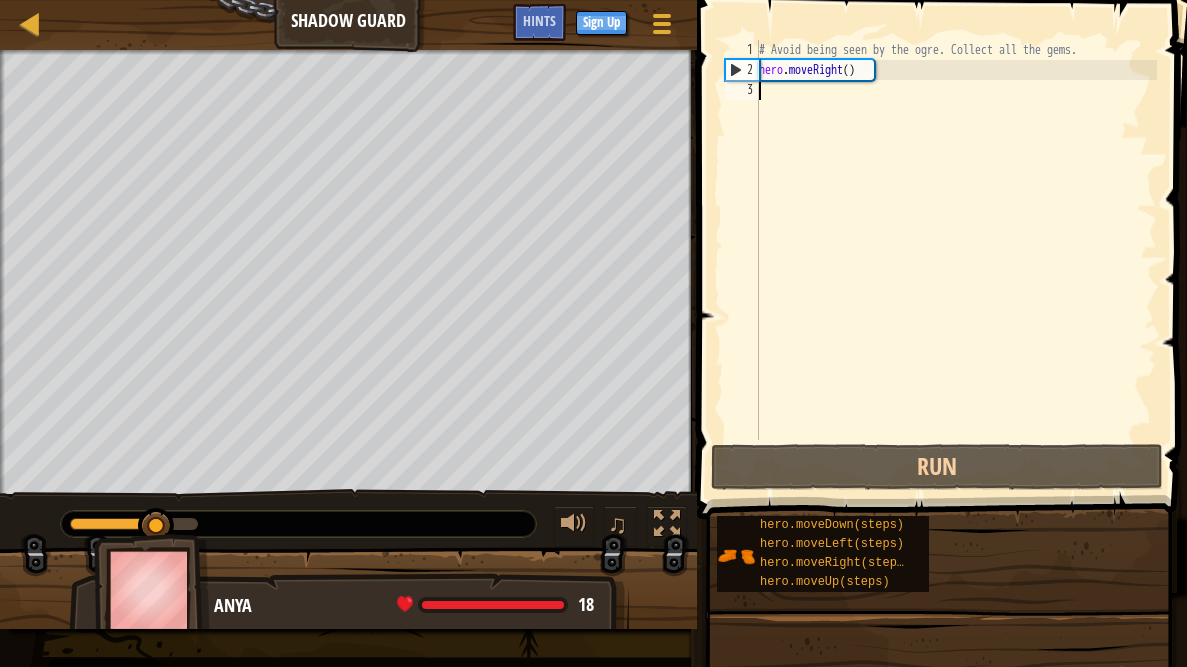 type on "h" 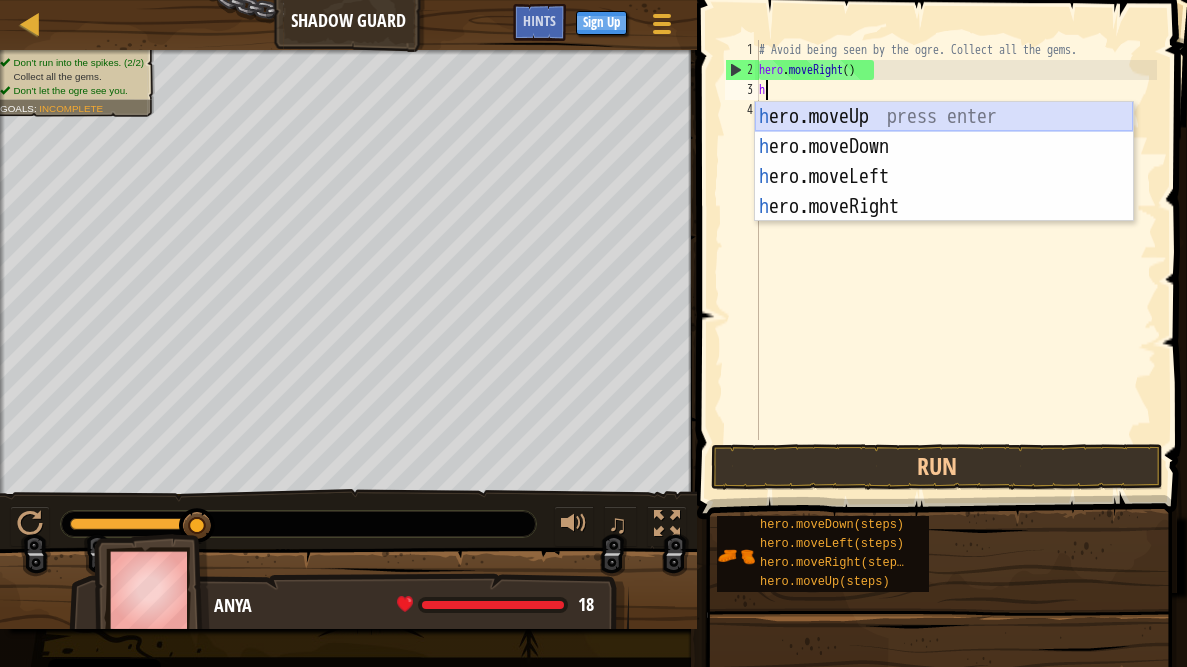 click on "h ero.moveUp press enter h ero.moveDown press enter h ero.moveLeft press enter h ero.moveRight press enter" at bounding box center (944, 192) 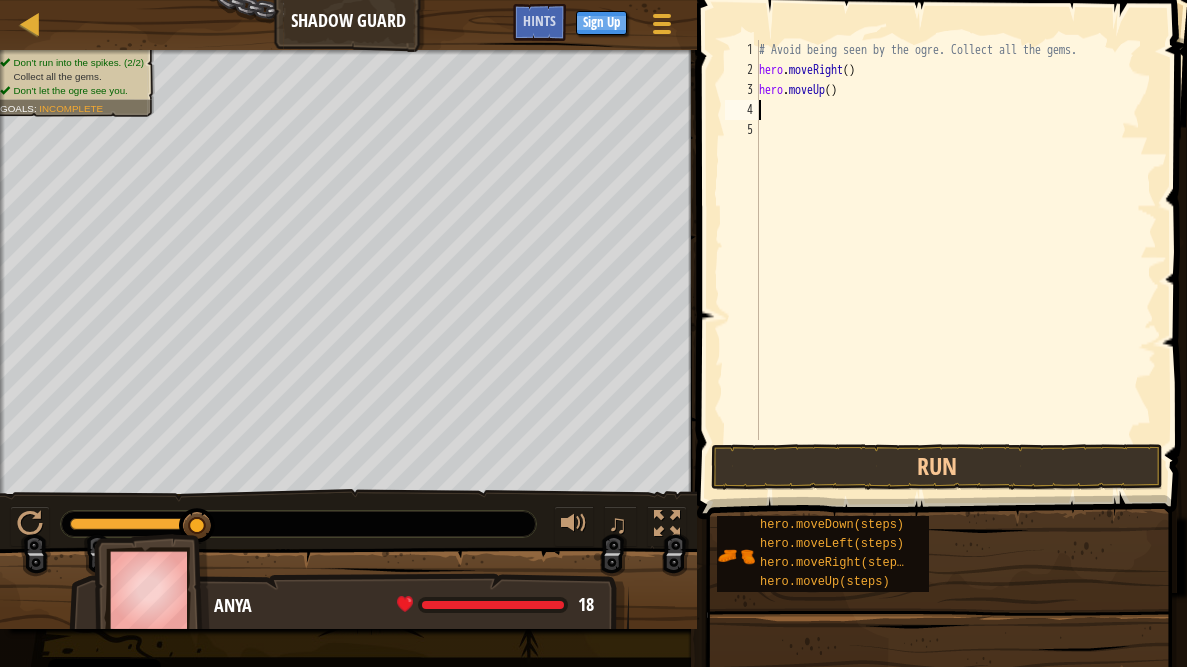 type on "h" 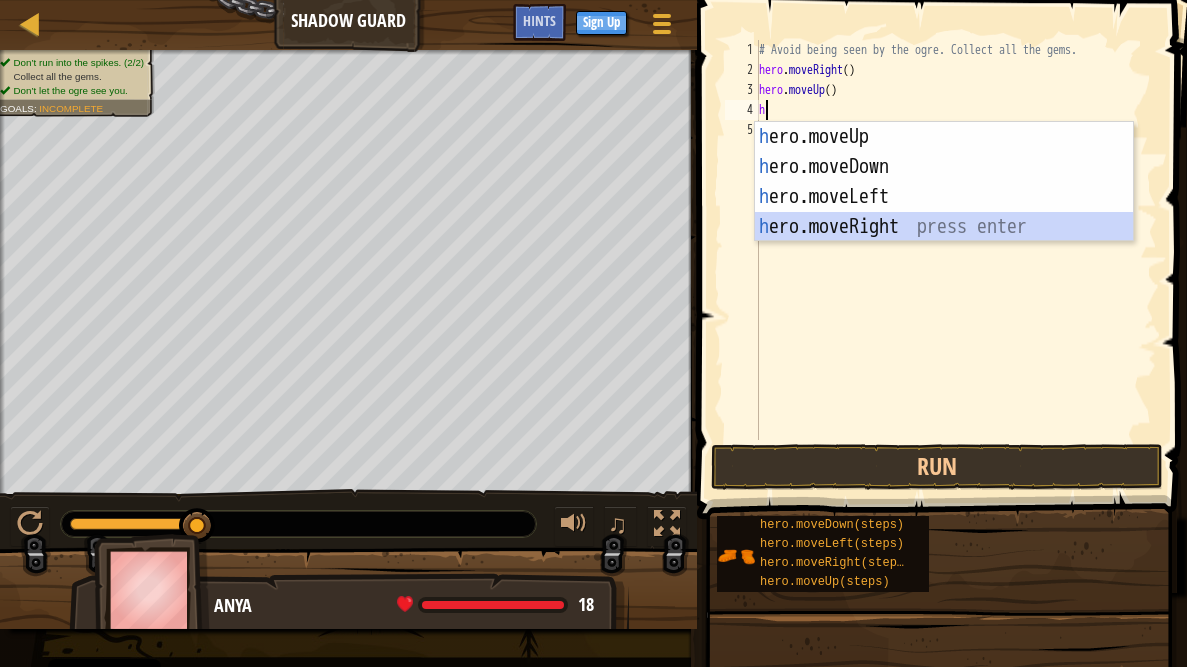 click on "h ero.moveUp press enter h ero.moveDown press enter h ero.moveLeft press enter h ero.moveRight press enter" at bounding box center (944, 212) 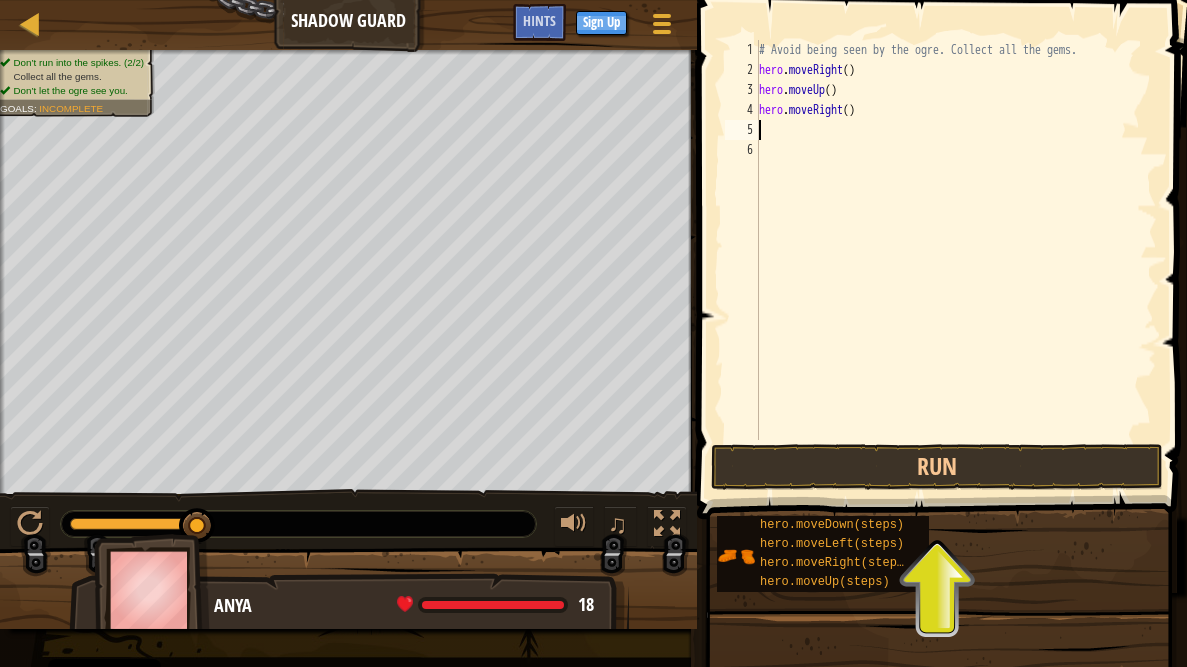 type on "h" 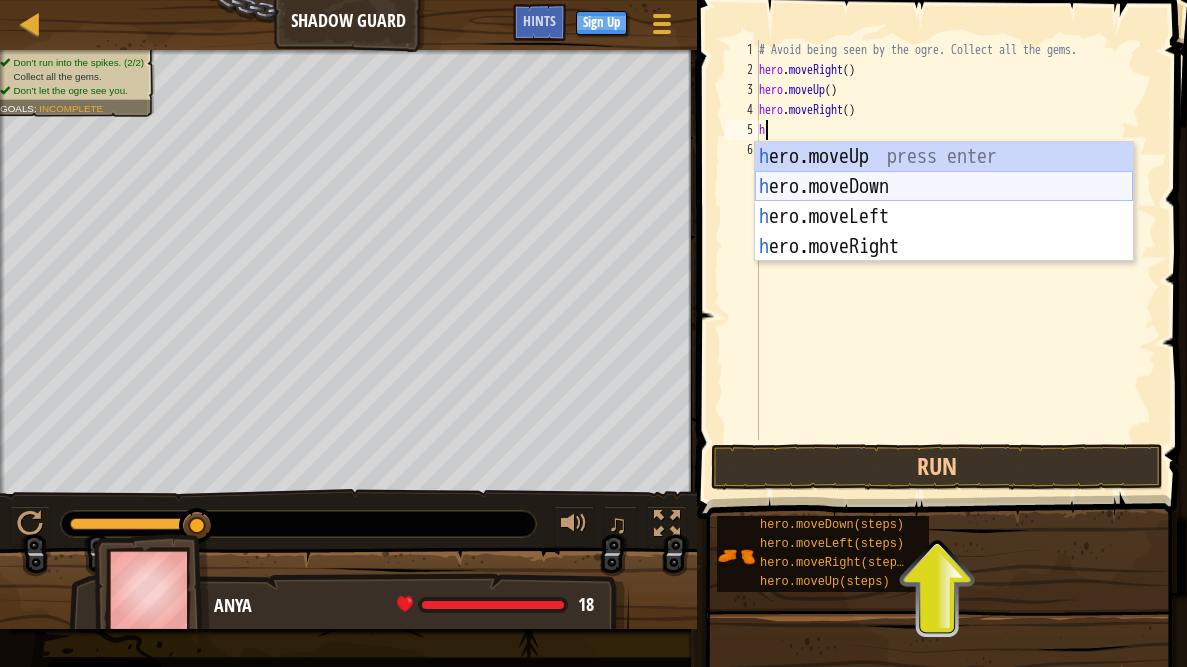 click on "h ero.moveUp press enter h ero.moveDown press enter h ero.moveLeft press enter h ero.moveRight press enter" at bounding box center [944, 232] 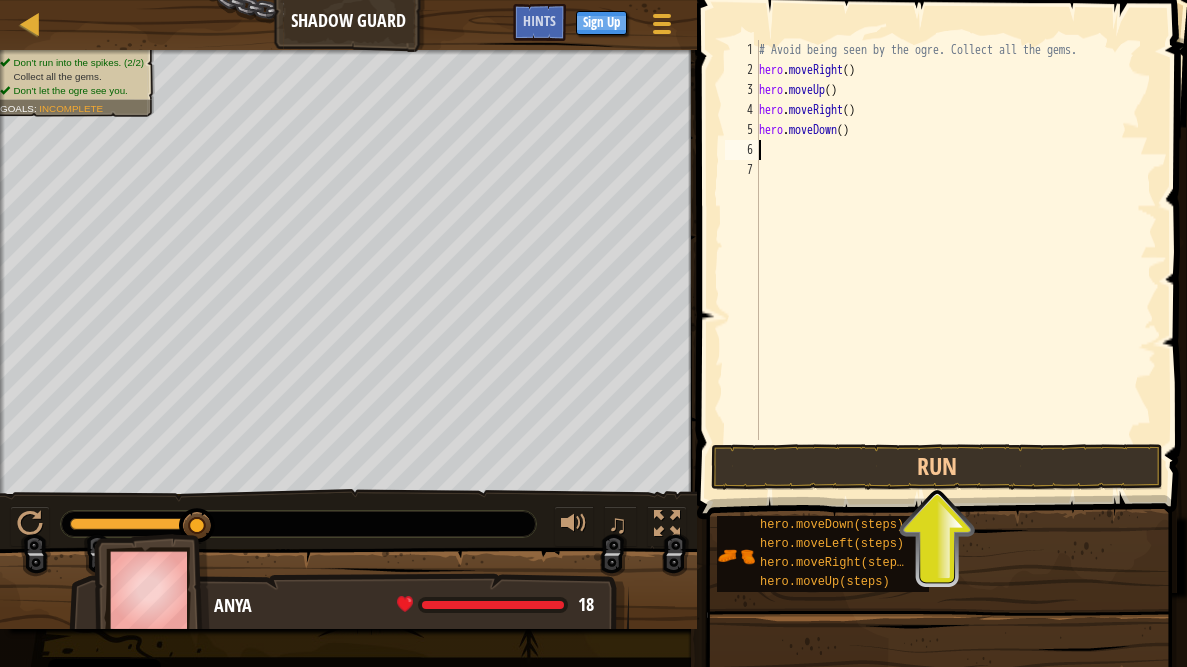 type on "h" 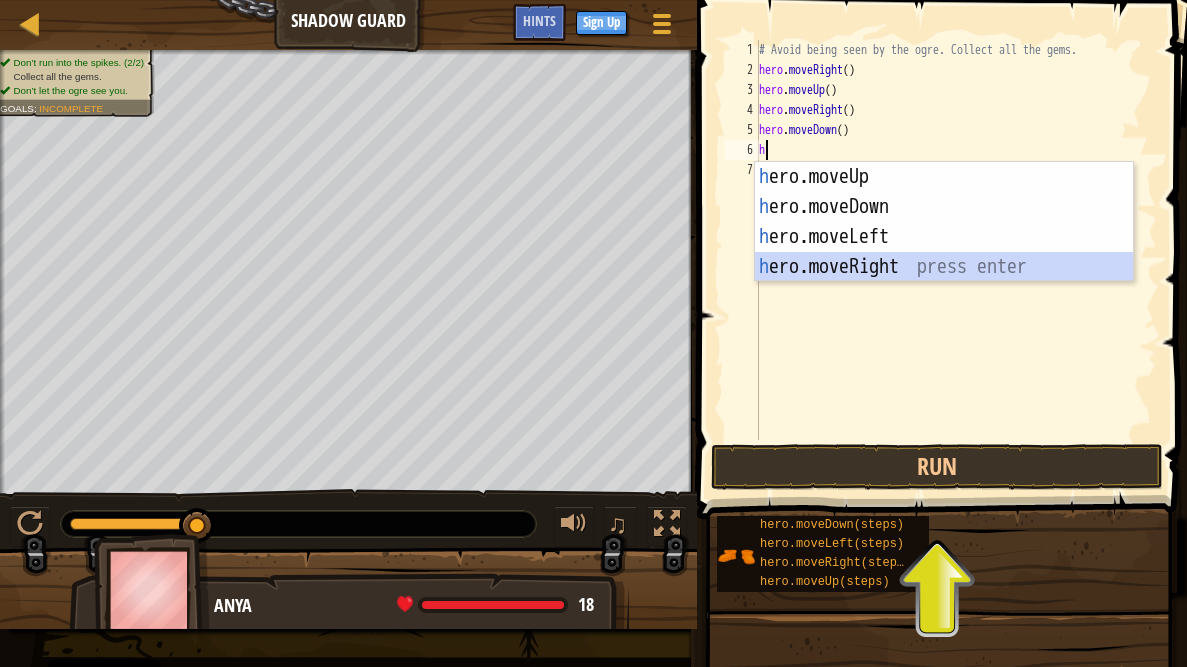 click on "h ero.moveUp press enter h ero.moveDown press enter h ero.moveLeft press enter h ero.moveRight press enter" at bounding box center [944, 252] 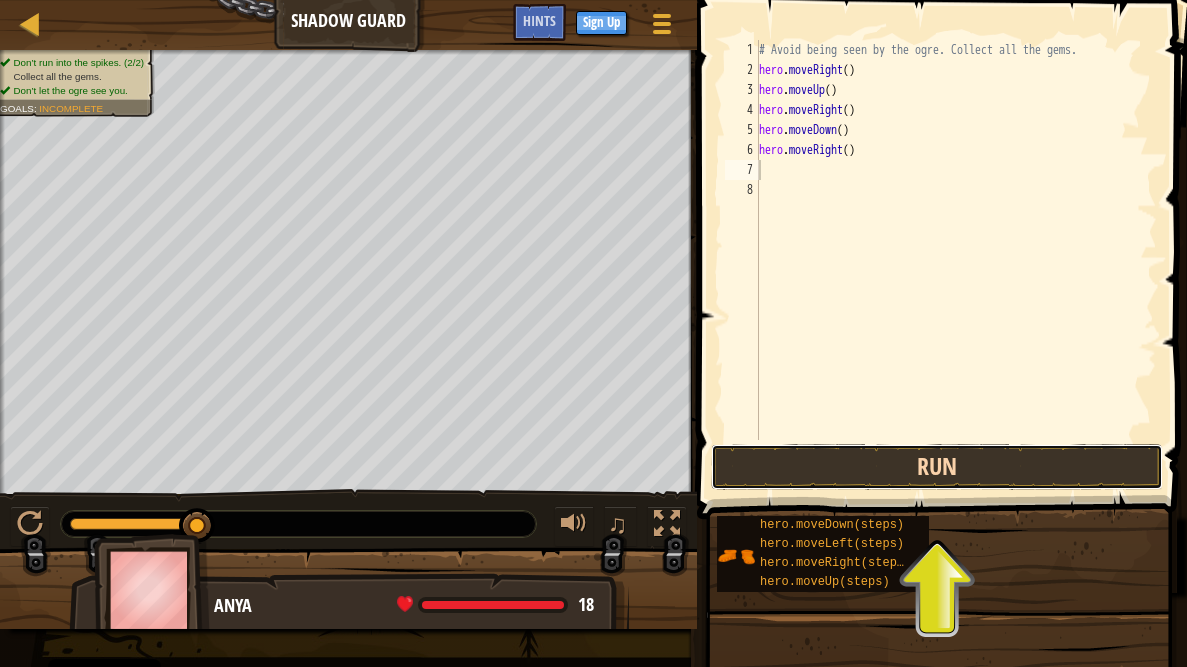 click on "Run" at bounding box center (937, 467) 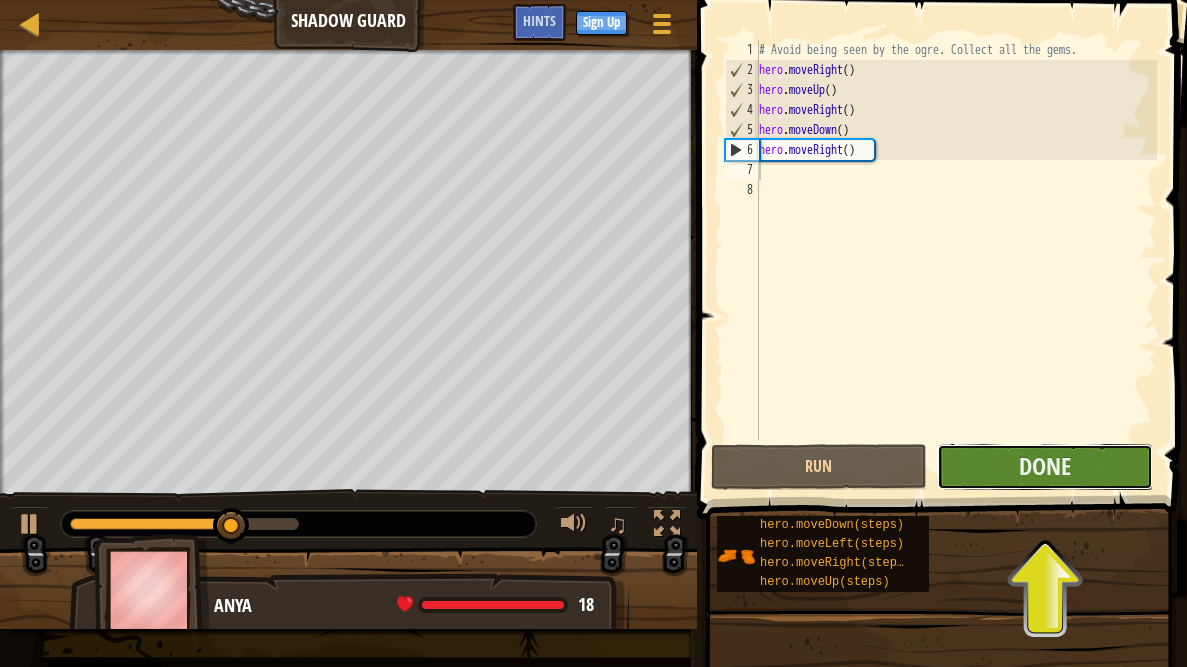 click on "Done" at bounding box center (1045, 467) 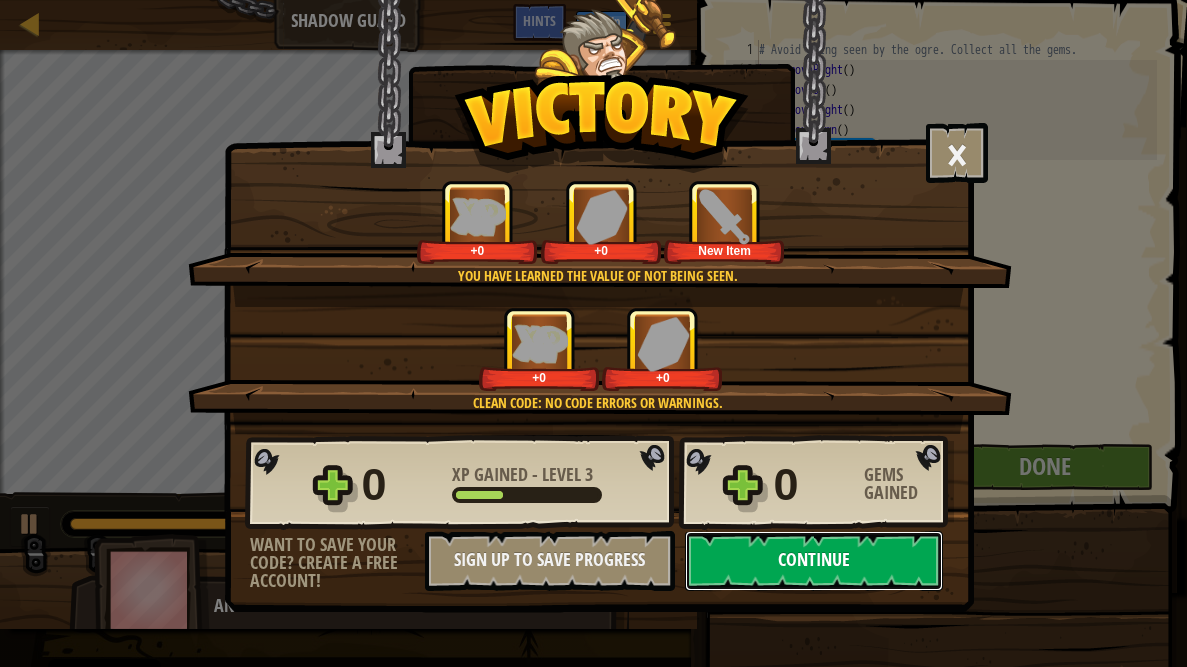 click on "Continue" at bounding box center [814, 561] 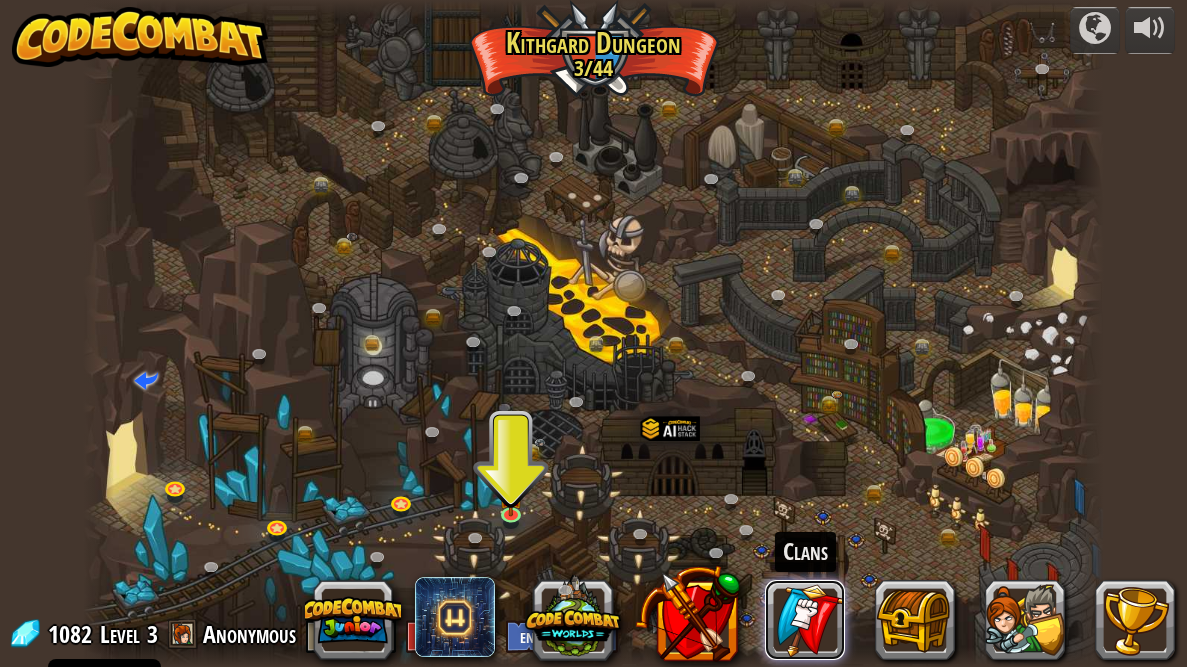 click at bounding box center (805, 620) 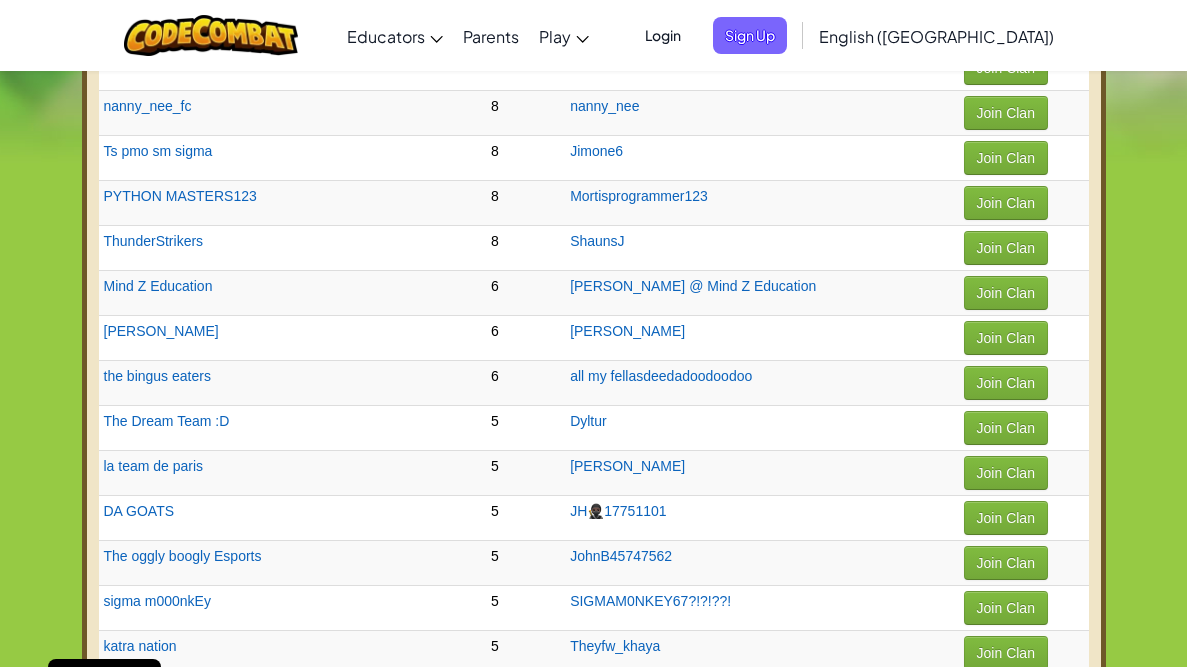 scroll, scrollTop: 696, scrollLeft: 0, axis: vertical 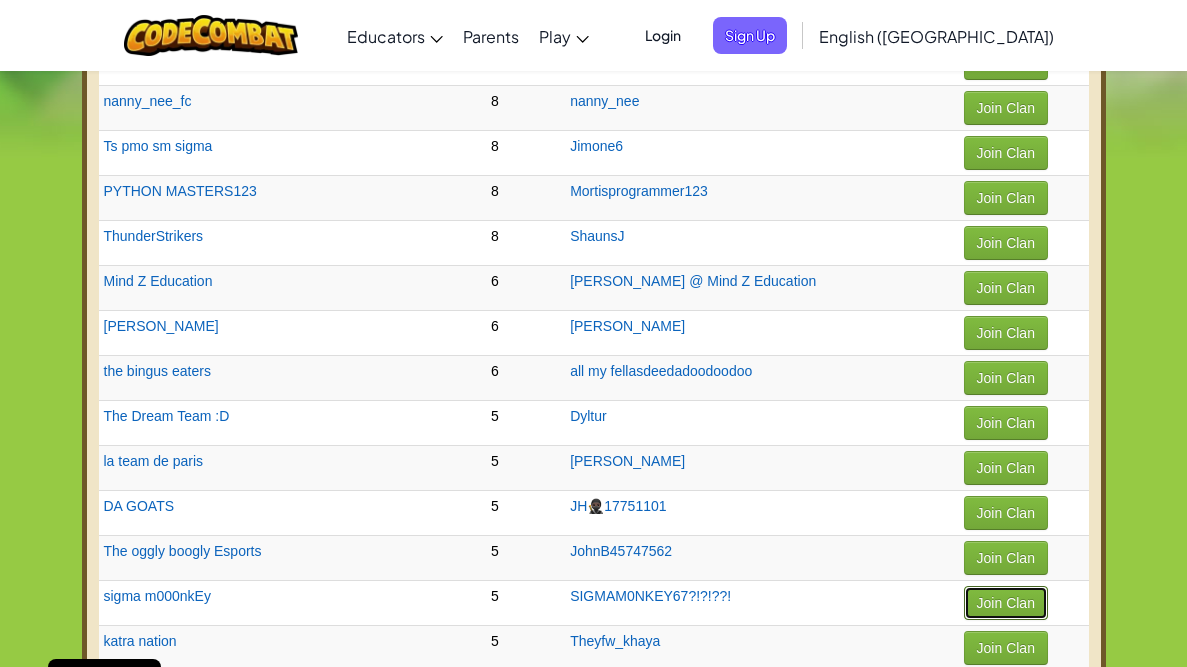 click on "Join Clan" at bounding box center [1006, 603] 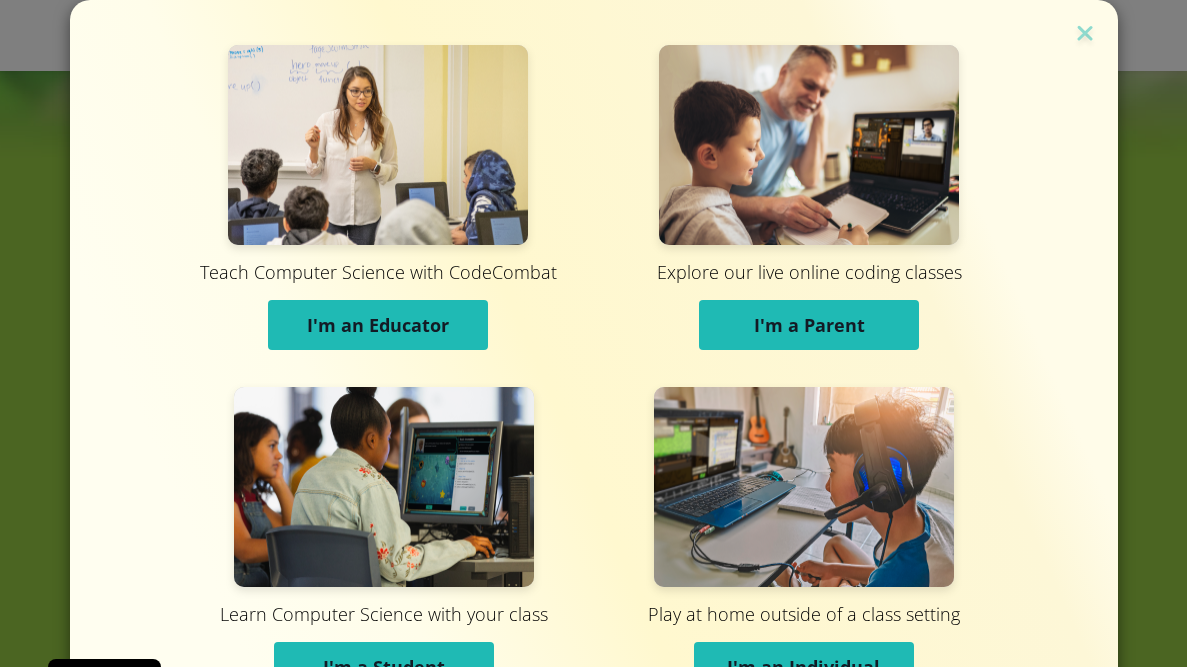 click on "I'm a Student" at bounding box center (384, 667) 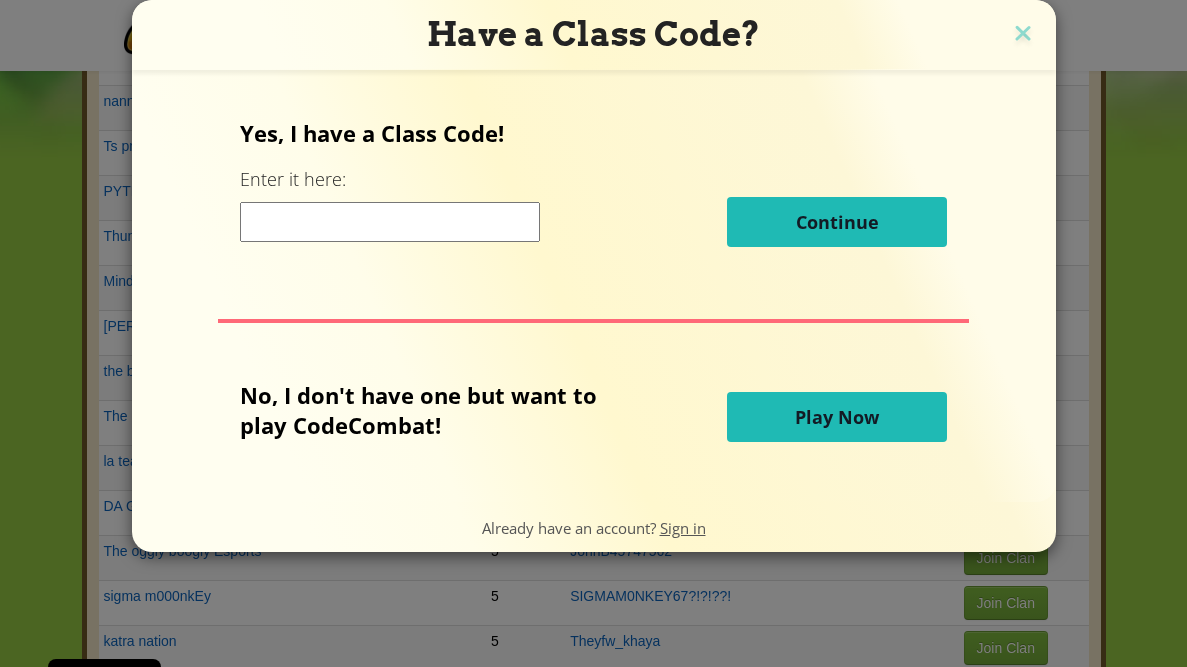 click on "Play Now" at bounding box center (837, 417) 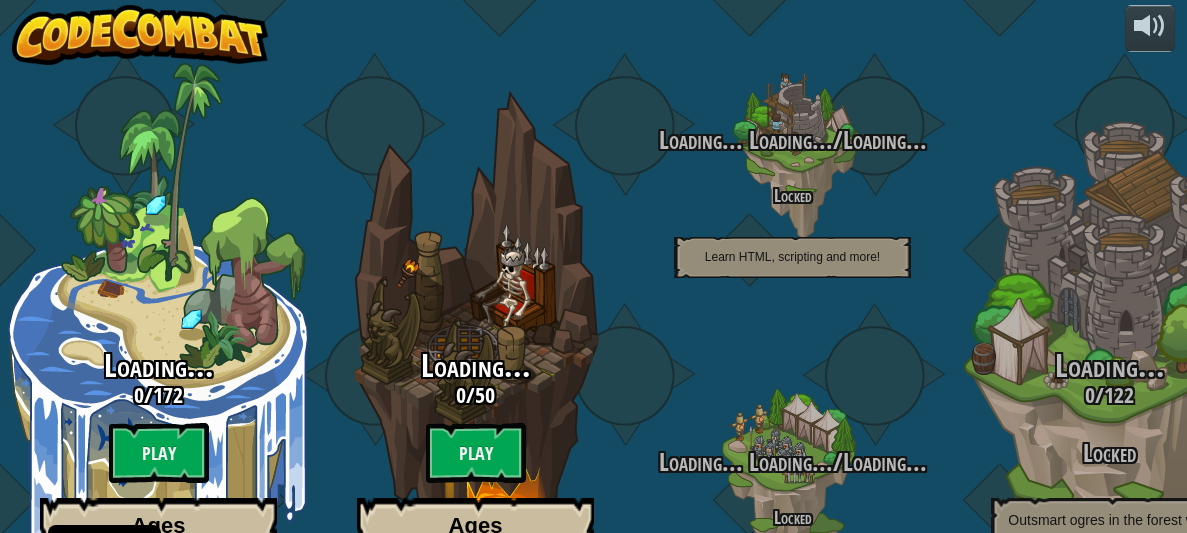 scroll, scrollTop: 0, scrollLeft: 0, axis: both 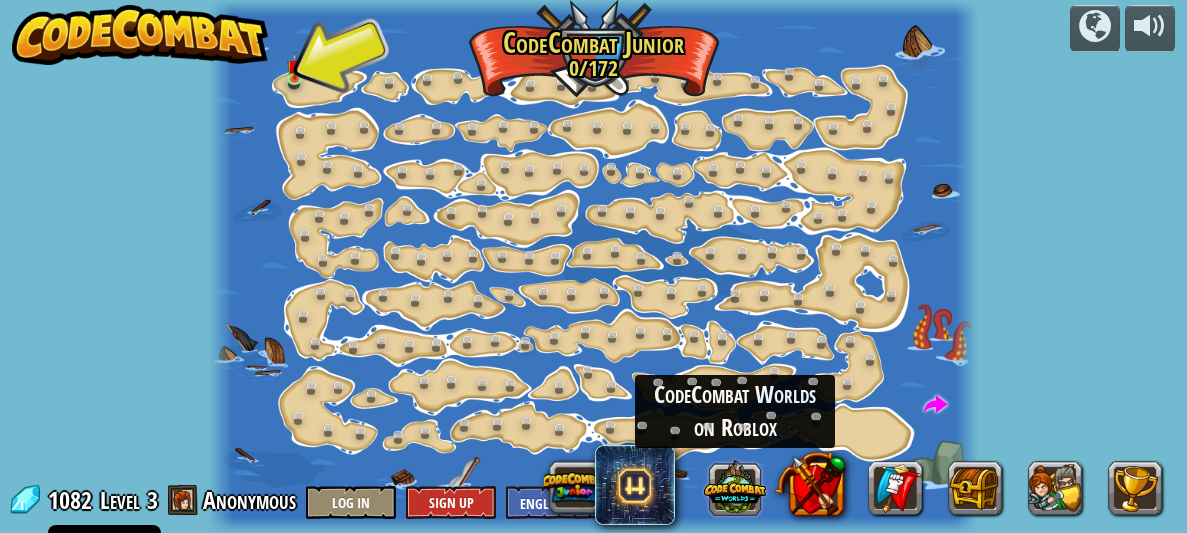 click at bounding box center (735, 487) 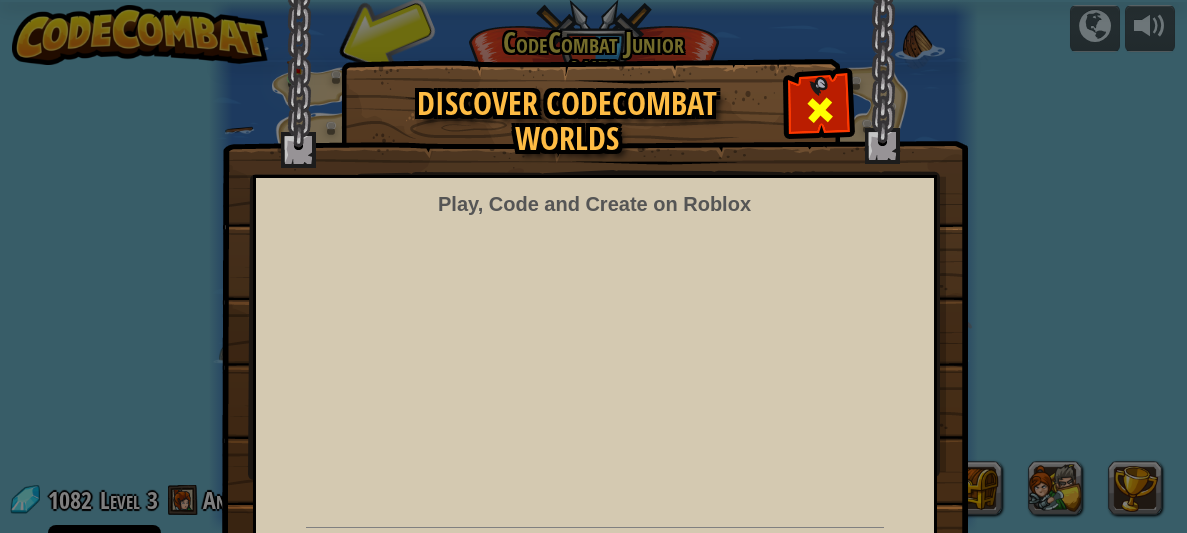 click at bounding box center (820, 110) 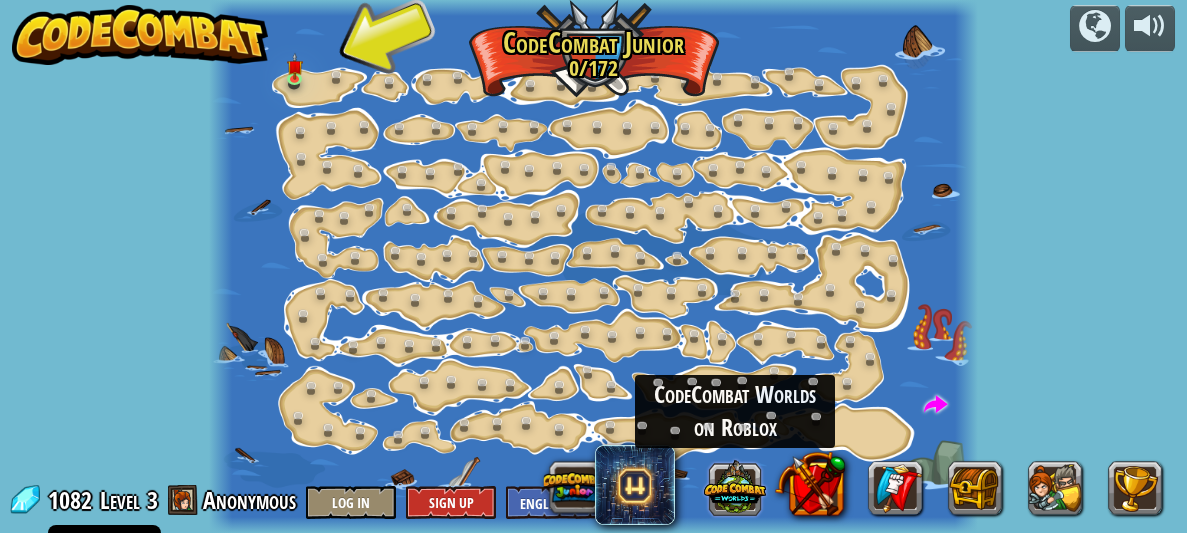 click at bounding box center (735, 487) 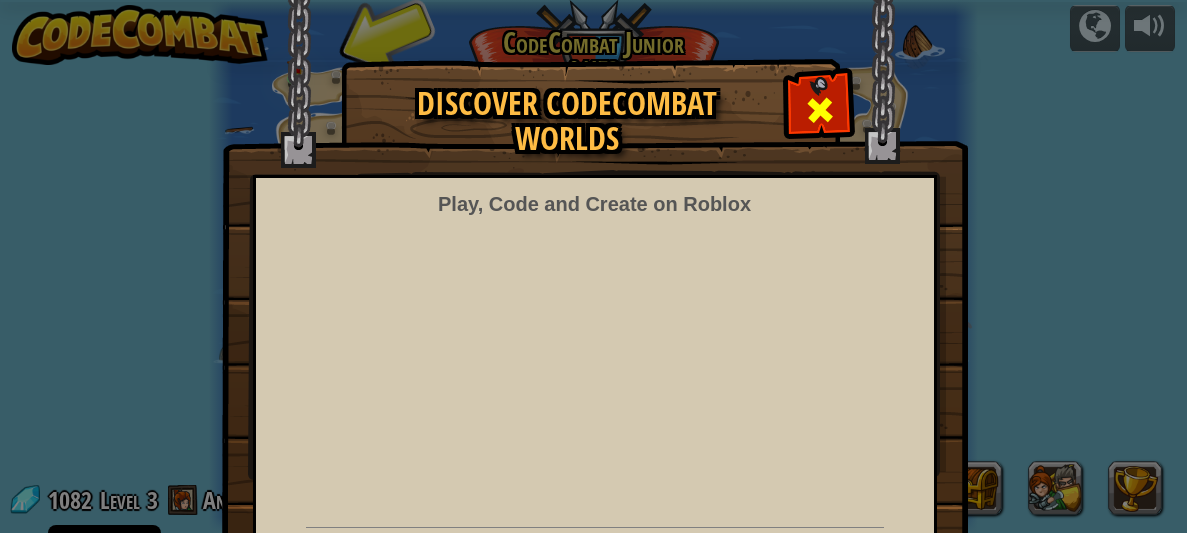 click at bounding box center [820, 110] 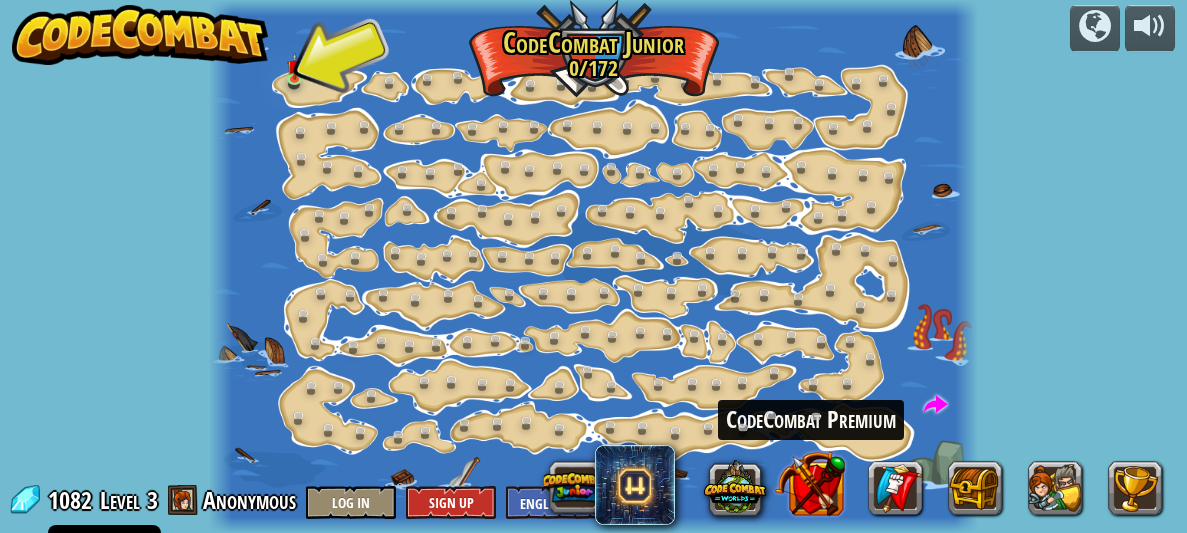 click at bounding box center [810, 483] 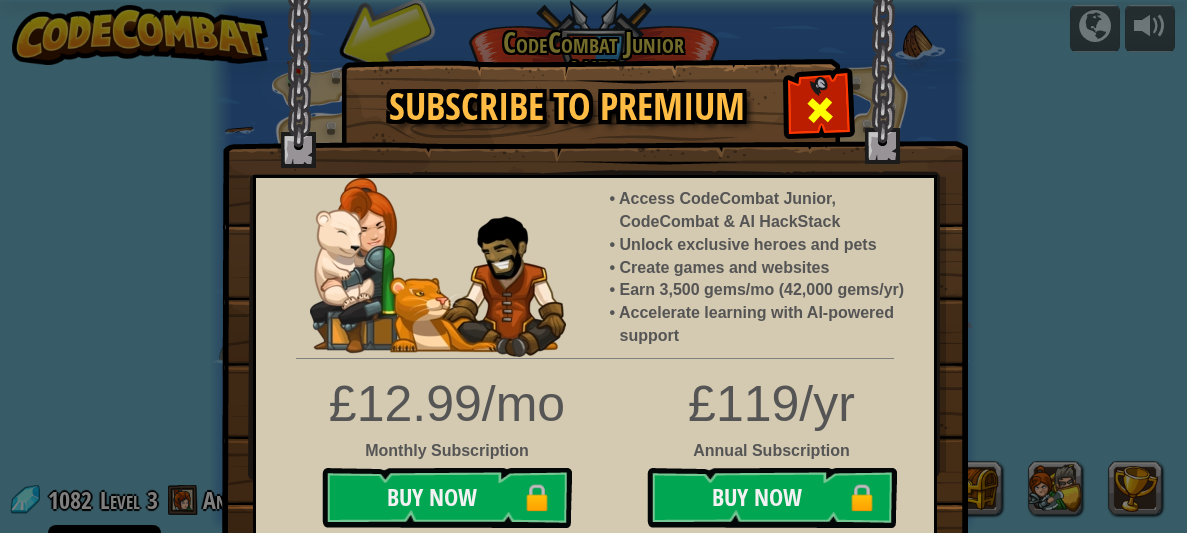 click at bounding box center (820, 110) 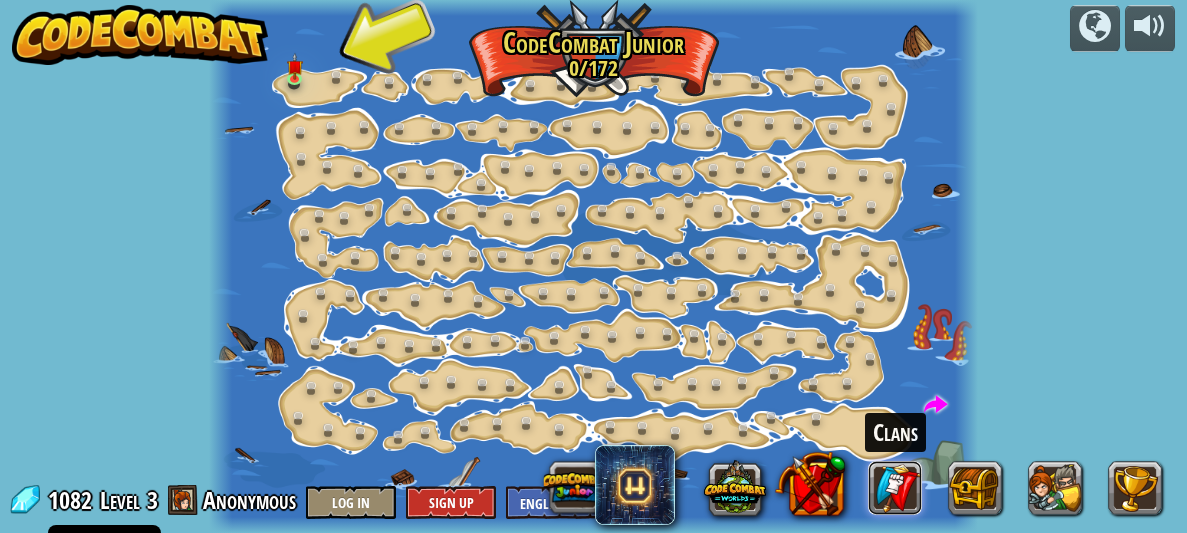 click at bounding box center (895, 488) 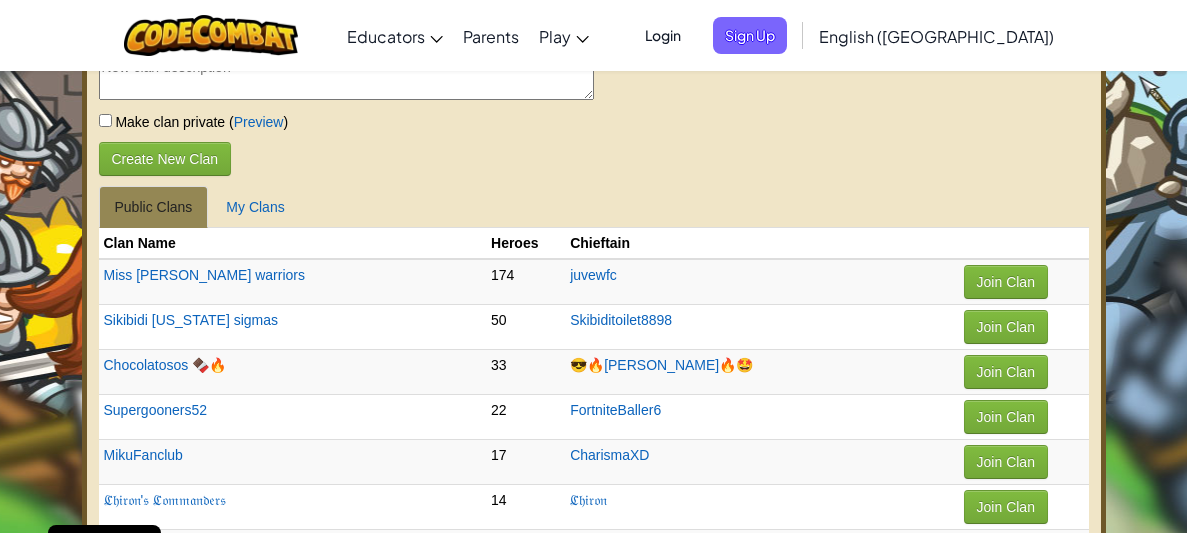 scroll, scrollTop: 0, scrollLeft: 0, axis: both 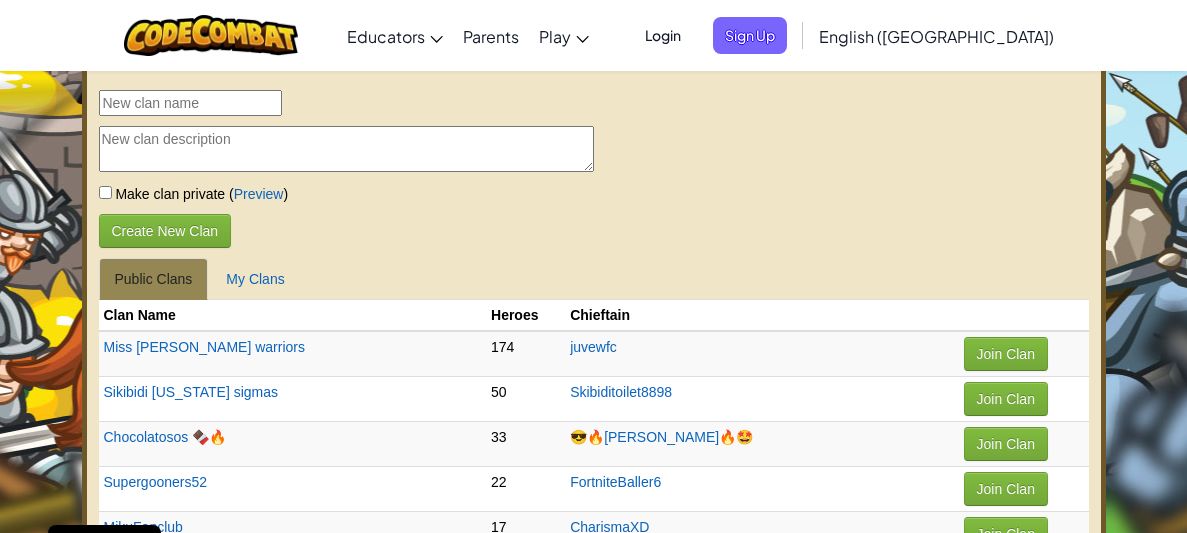 click on "Toggle navigation Educators Create Free Account School & District Solutions Teacher Toolkit Preview Standards Alignment Efficacy Studies Success Stories Professional Development Hour of Code Grants & Funding Resources Request a Demo or Quote Parents Play CodeCombat Home With access to all 530 levels and exclusive features like pets, premium only items, and heroes, anyone can fully immerse themselves in the world of coding. CodeCombat Classroom A full CS curriculum that builds from core concepts all the way through web development, game development and AP CSP. CodeCombat Junior Our flagship K-5 curriculum features a progression of learning levels that teach basic coding concepts at a slower pace, modeled specifically for elementary students. Ozaria Classroom An enchanting narrative coding adventure that establishes the fundamentals of computer science. AP CSP Endorsed by the College Board, our AP CSP curriculum provides game-based and turnkey tools to prepare students for the AP exam. AI League Esports Login" at bounding box center [593, 2982] 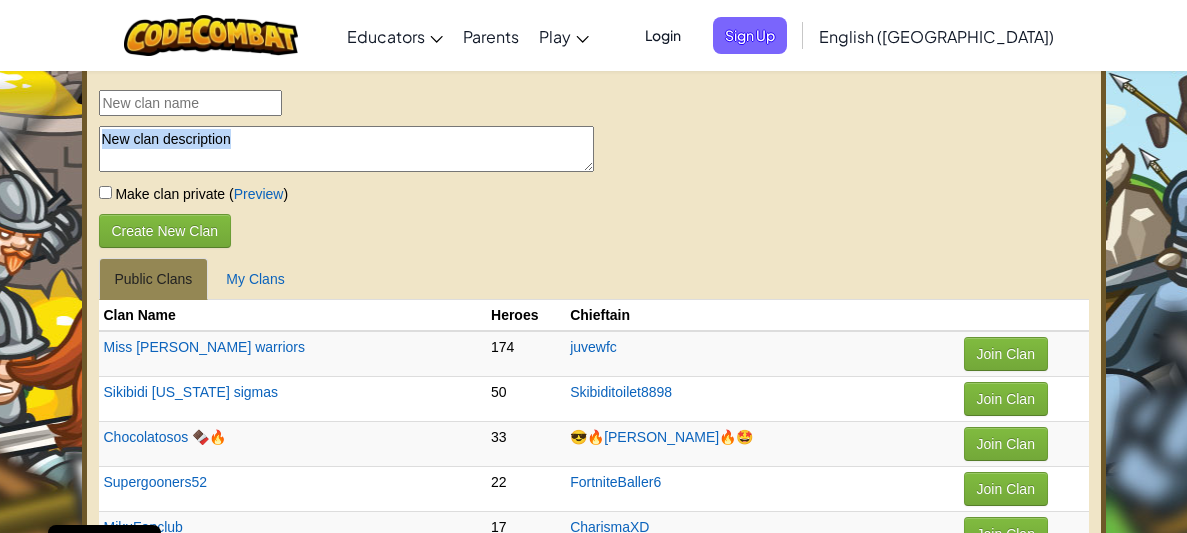 click on "Toggle navigation Educators Create Free Account School & District Solutions Teacher Toolkit Preview Standards Alignment Efficacy Studies Success Stories Professional Development Hour of Code Grants & Funding Resources Request a Demo or Quote Parents Play CodeCombat Home With access to all 530 levels and exclusive features like pets, premium only items, and heroes, anyone can fully immerse themselves in the world of coding. CodeCombat Classroom A full CS curriculum that builds from core concepts all the way through web development, game development and AP CSP. CodeCombat Junior Our flagship K-5 curriculum features a progression of learning levels that teach basic coding concepts at a slower pace, modeled specifically for elementary students. Ozaria Classroom An enchanting narrative coding adventure that establishes the fundamentals of computer science. AP CSP Endorsed by the College Board, our AP CSP curriculum provides game-based and turnkey tools to prepare students for the AP exam. AI League Esports Login" at bounding box center (593, 2982) 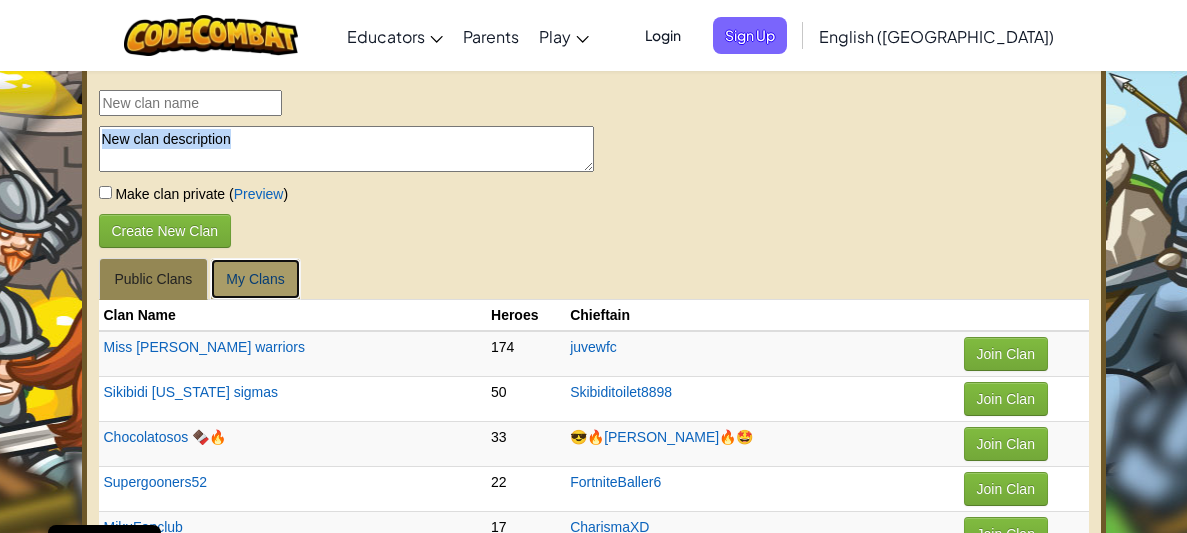 click on "My Clans" at bounding box center [255, 279] 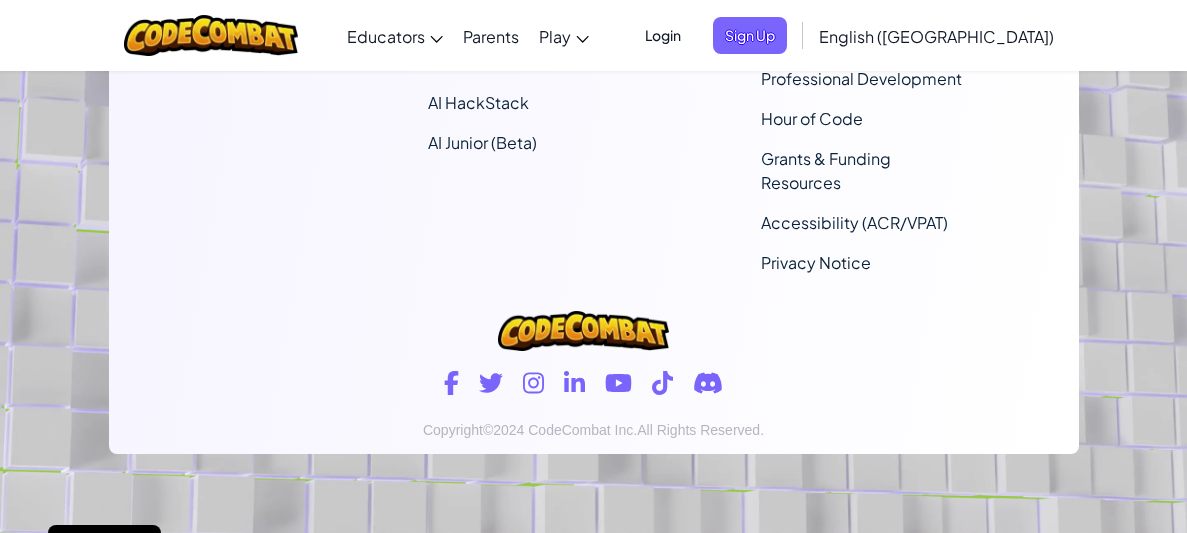 scroll, scrollTop: 0, scrollLeft: 0, axis: both 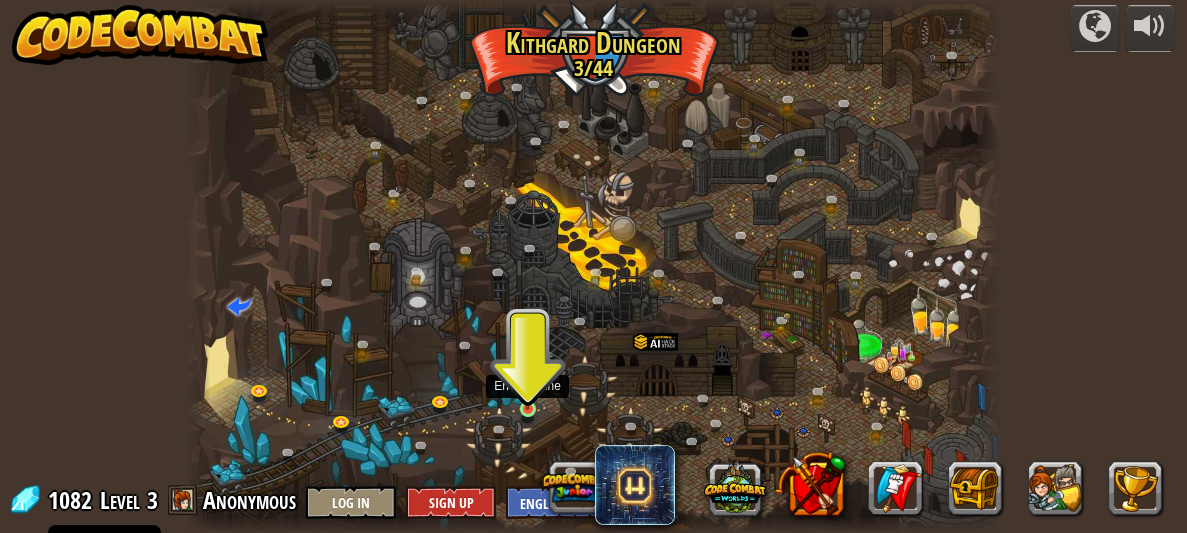 click at bounding box center [528, 390] 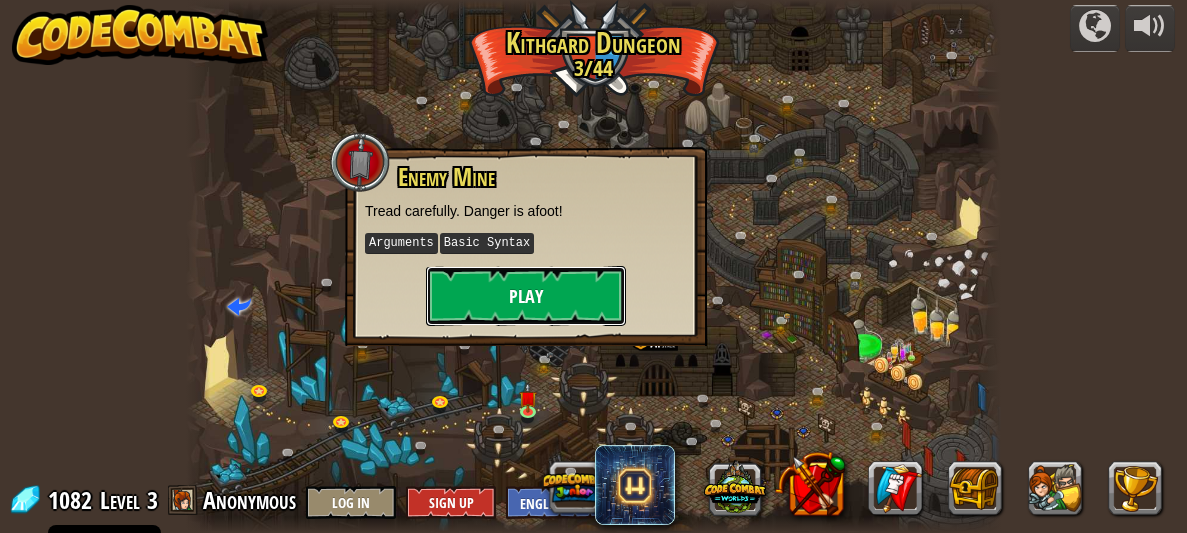 click on "Play" at bounding box center [526, 296] 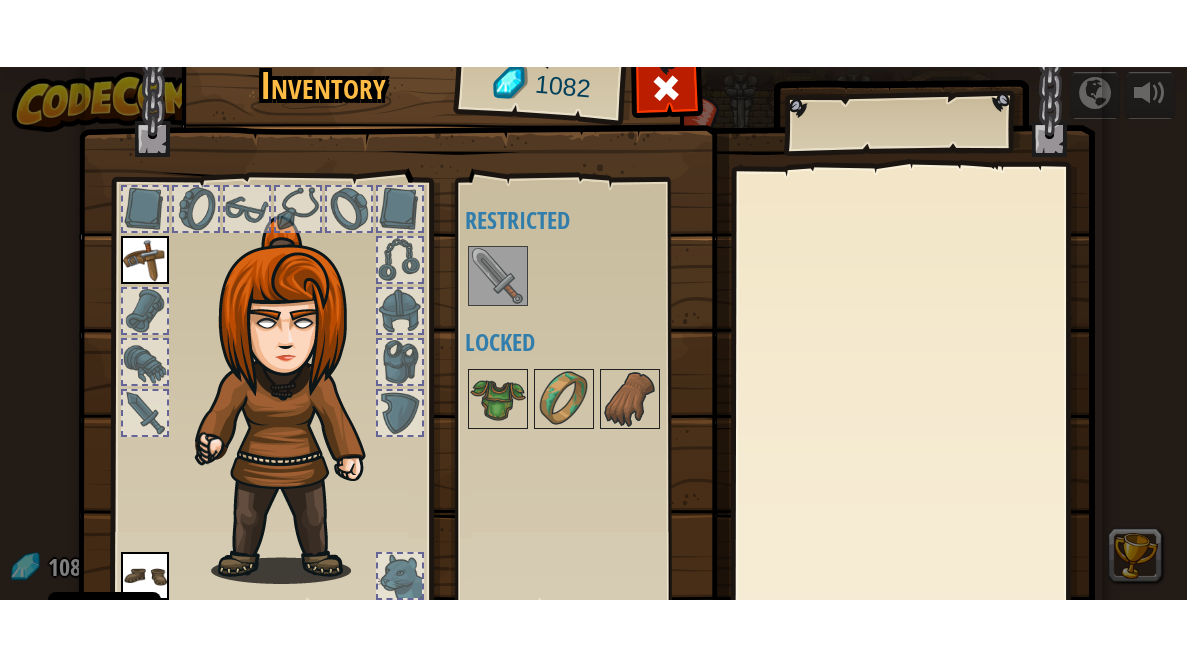 scroll, scrollTop: 157, scrollLeft: 0, axis: vertical 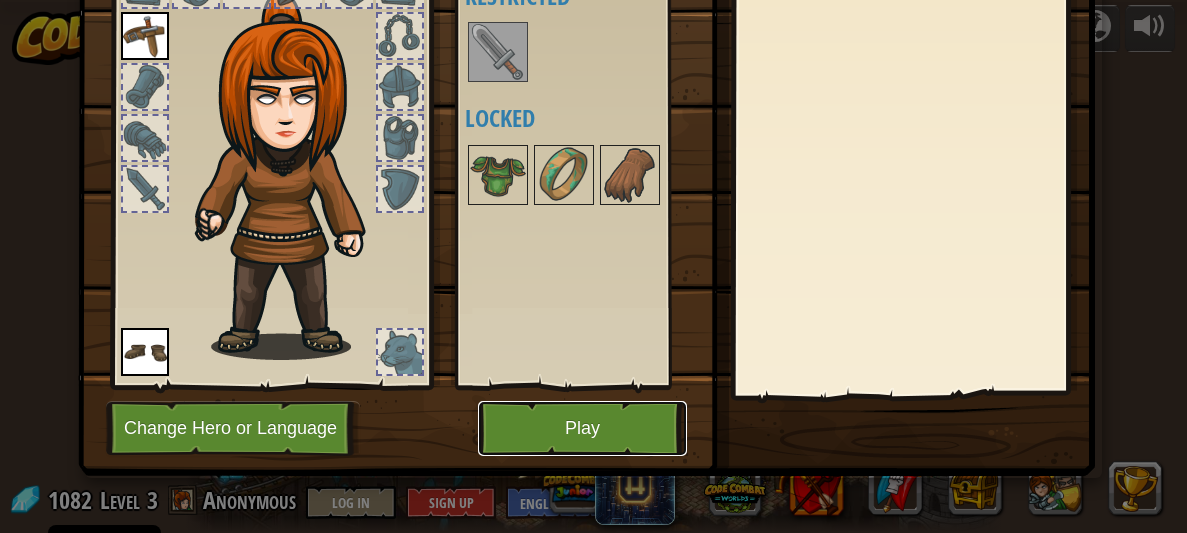 click on "Play" at bounding box center [582, 428] 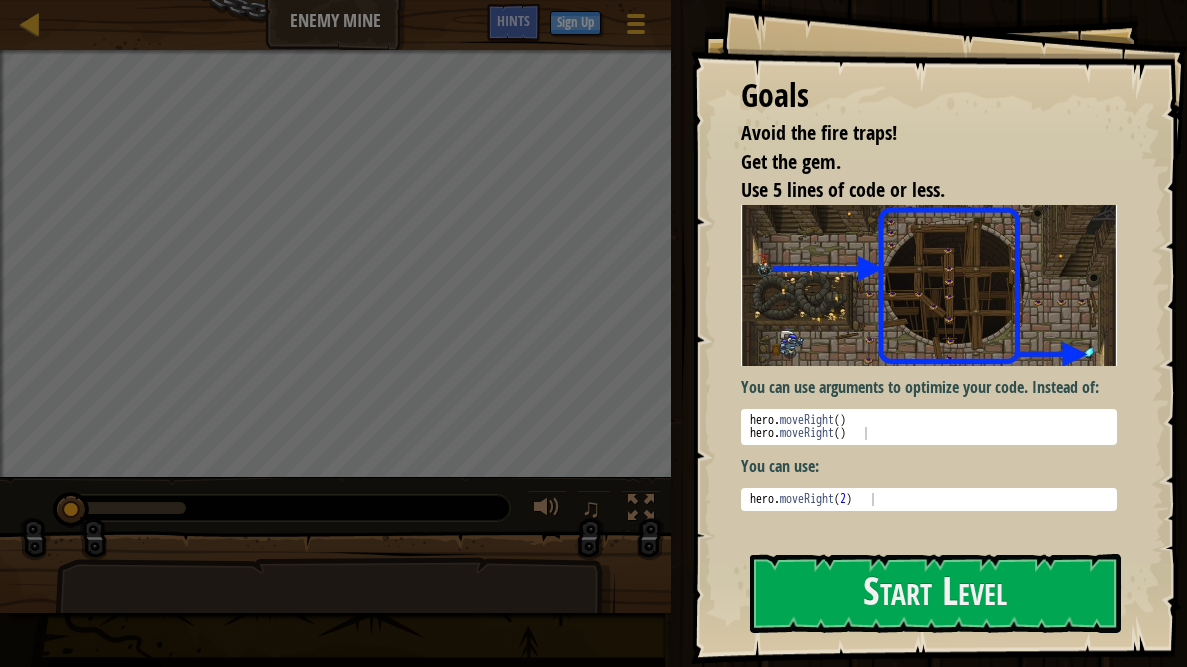 click on "Goals Avoid the fire traps! Get the gem. Use 5 lines of code or less.
You can use arguments to optimize your code. Instead of:
1 2 hero . moveRight ( ) hero . moveRight ( )     הההההההההההההההההההההההההההההההההההההההההההההההההההההההההההההההההההההההההההההההההההההההההההההההההההההההההההההההההההההההההההההההההההההההההההההההההההההההההההההההההההההההההההההההההההההההההההההההההההההההההההההההההההההההההההההההההההההההההההההההההההההההההההההההה XXXXXXXXXXXXXXXXXXXXXXXXXXXXXXXXXXXXXXXXXXXXXXXXXXXXXXXXXXXXXXXXXXXXXXXXXXXXXXXXXXXXXXXXXXXXXXXXXXXXXXXXXXXXXXXXXXXXXXXXXXXXXXXXXXXXXXXXXXXXXXXXXXXXXXXXXXXXXXXXXXXXXXXXXXXXXXXXXXXXXXXXXXXXXXXXXXXXXXXXXXXXXXXXXXXXXXXXXXXXXXXXXXXXXXXXXXXXXXXXXXXXXXXXXXXXXXXX
You can use:
1 hero . moveRight ( 2 )
Start Level Subscribe" at bounding box center [939, 332] 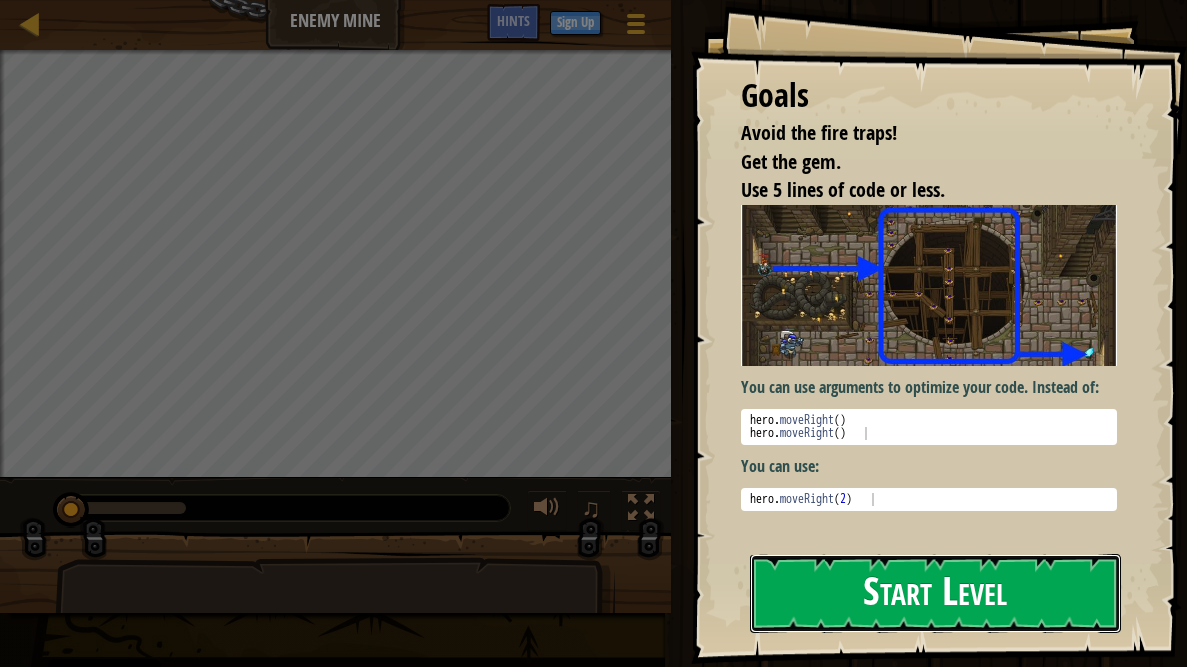 click on "Start Level" at bounding box center [935, 593] 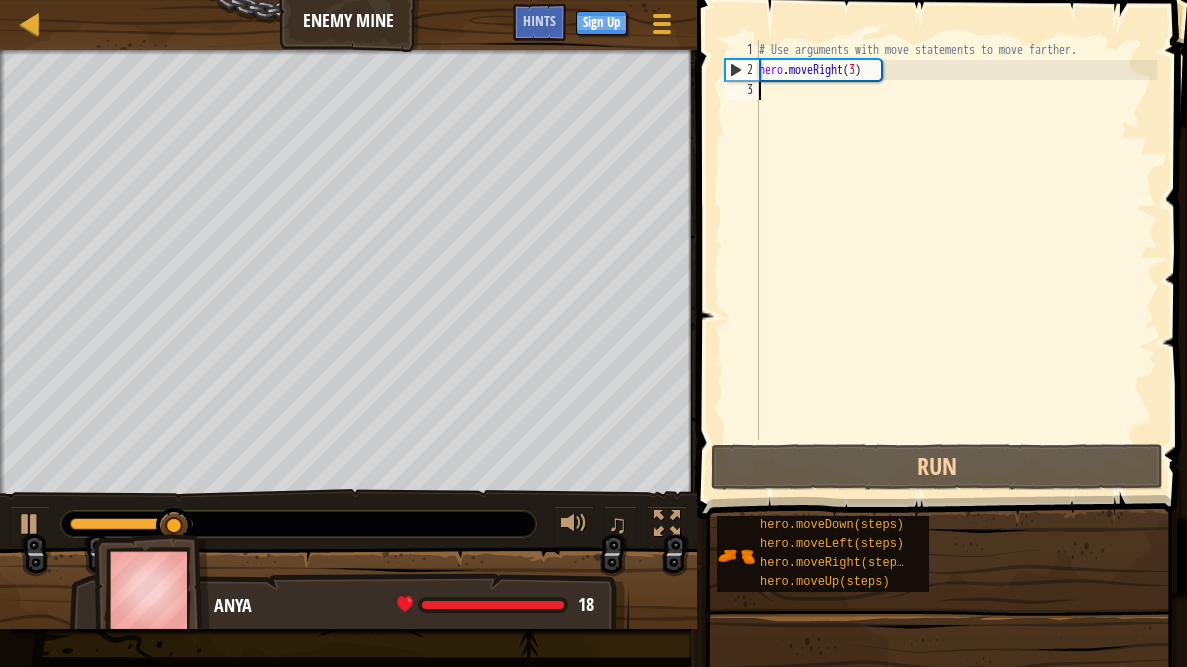 type on "n" 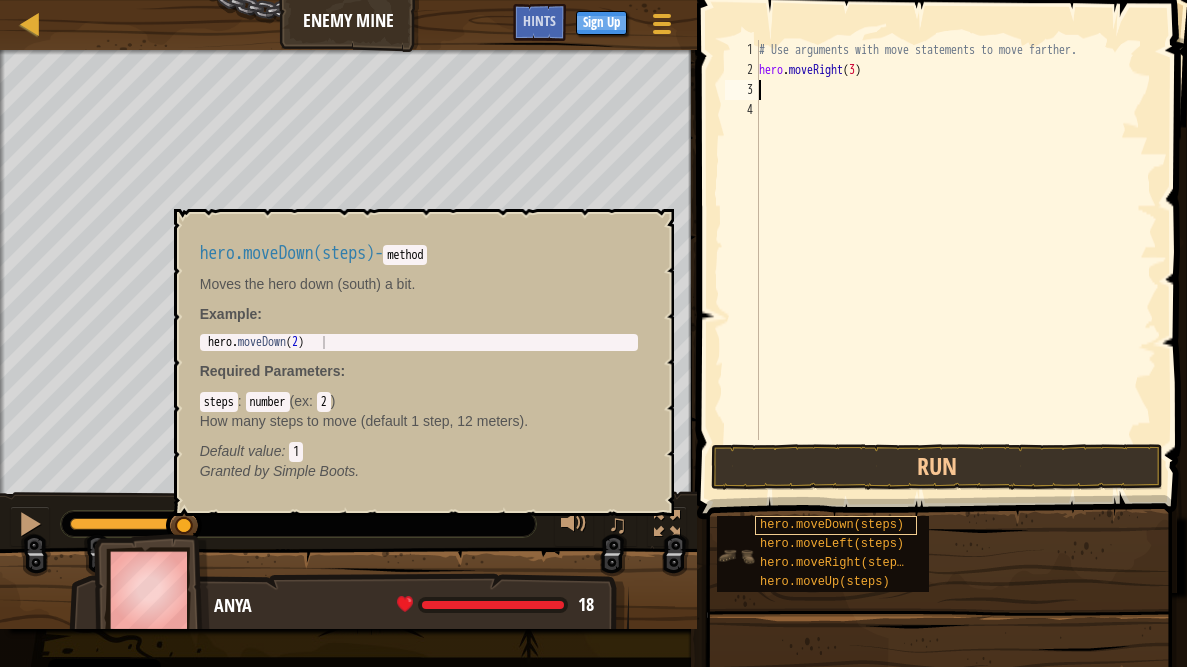 type on "h" 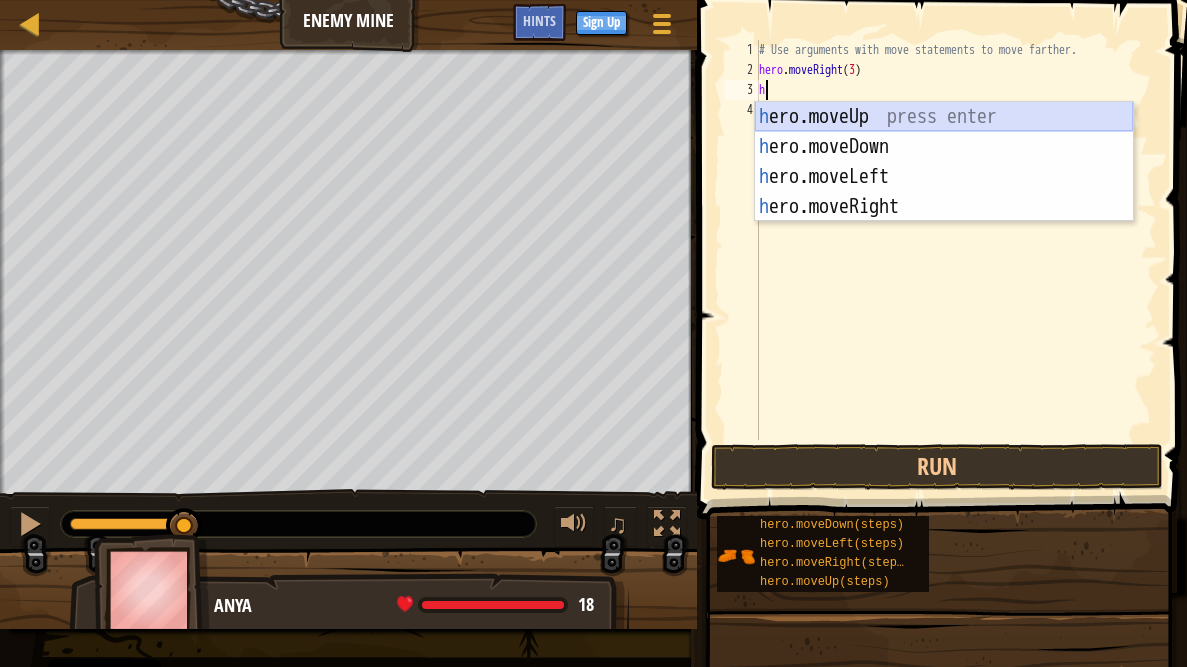 click on "h ero.moveUp press enter h ero.moveDown press enter h ero.moveLeft press enter h ero.moveRight press enter" at bounding box center (944, 192) 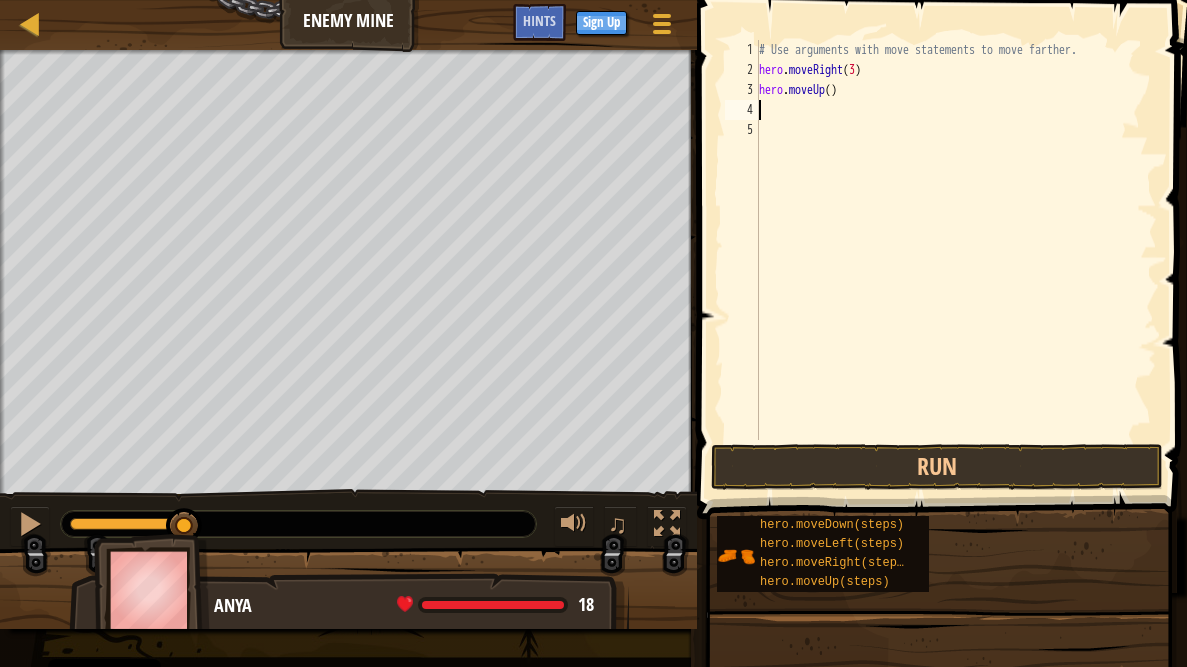 type on "h" 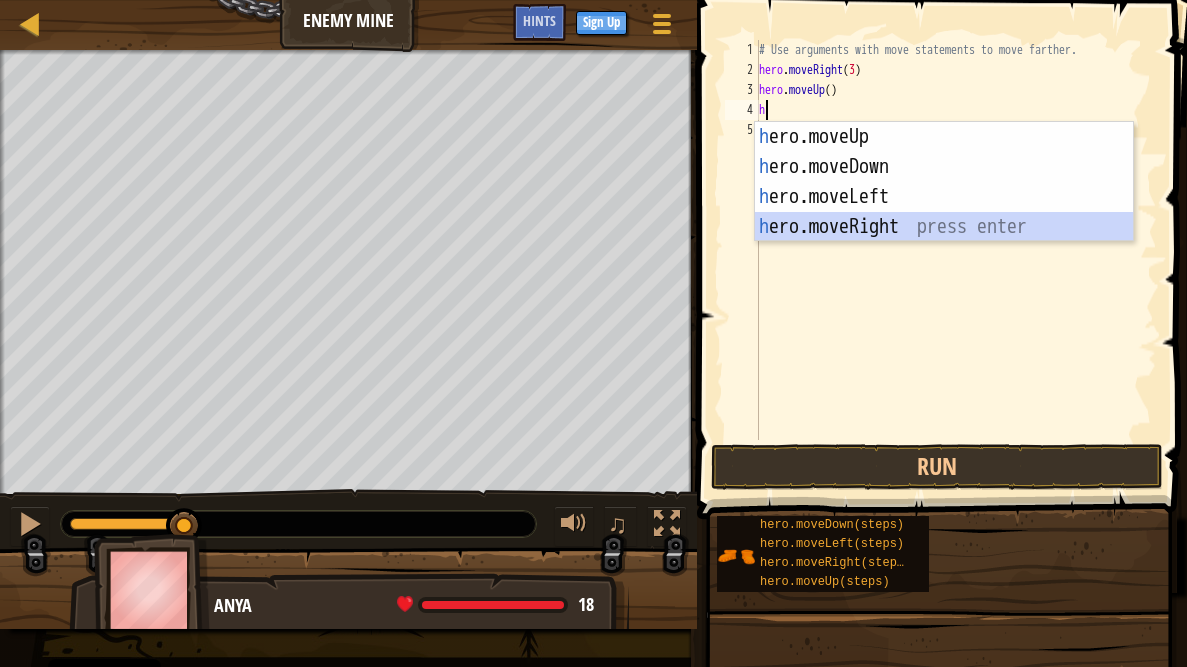 click on "h ero.moveUp press enter h ero.moveDown press enter h ero.moveLeft press enter h ero.moveRight press enter" at bounding box center [944, 212] 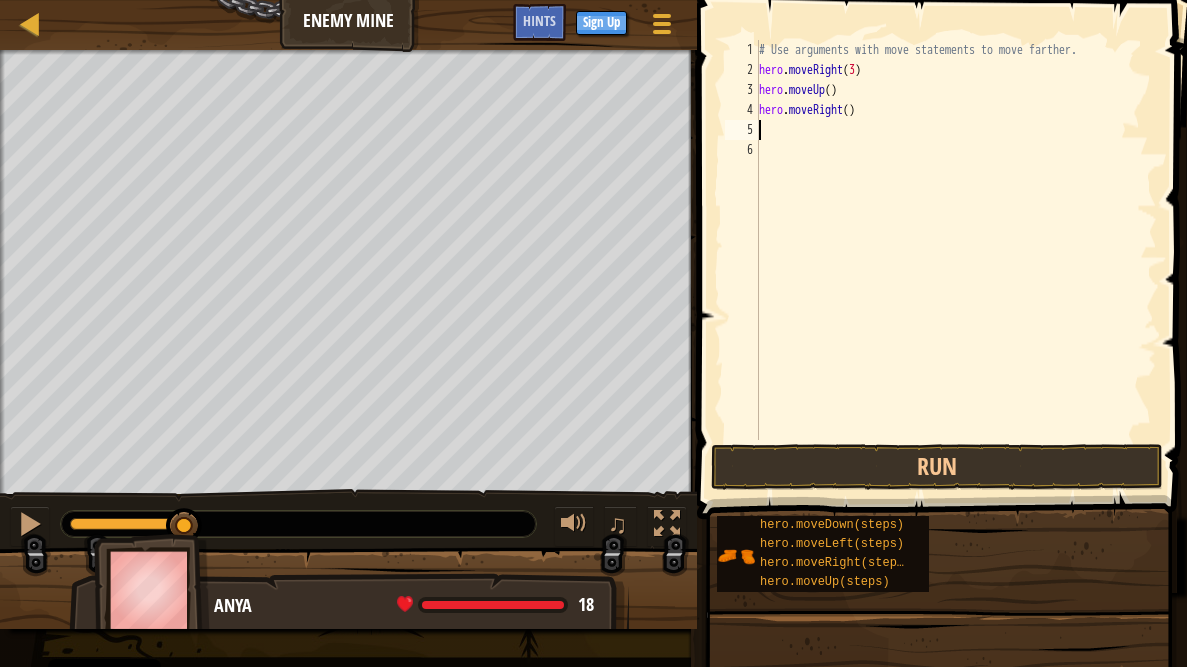 type on "h" 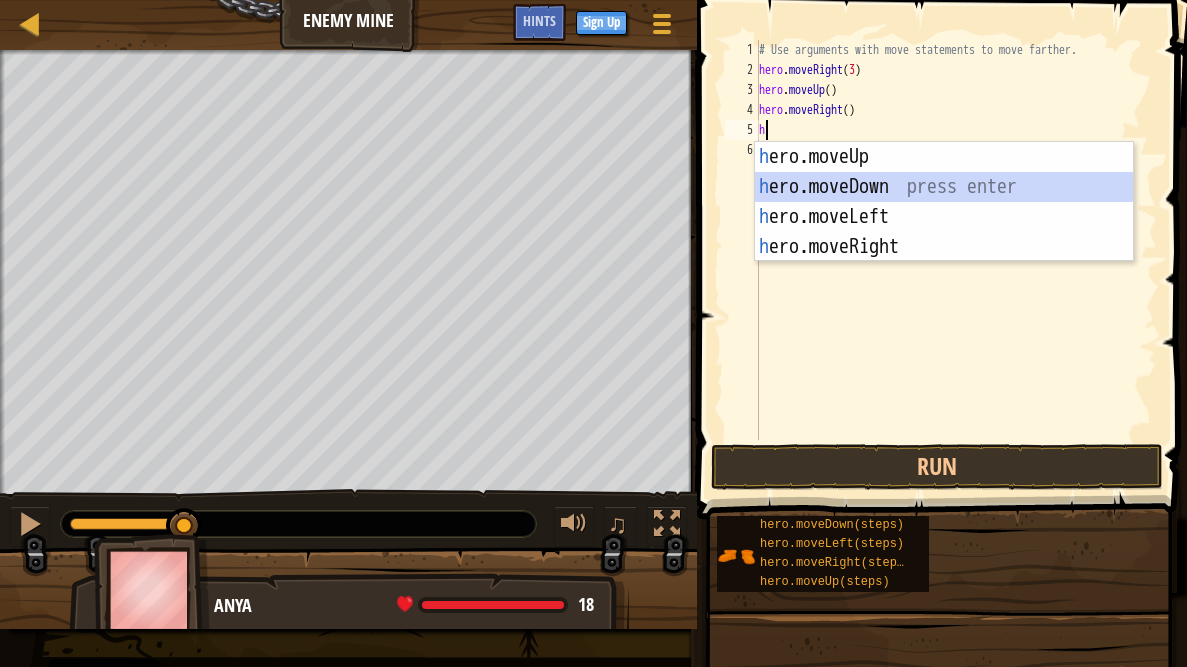 click on "h ero.moveUp press enter h ero.moveDown press enter h ero.moveLeft press enter h ero.moveRight press enter" at bounding box center [944, 232] 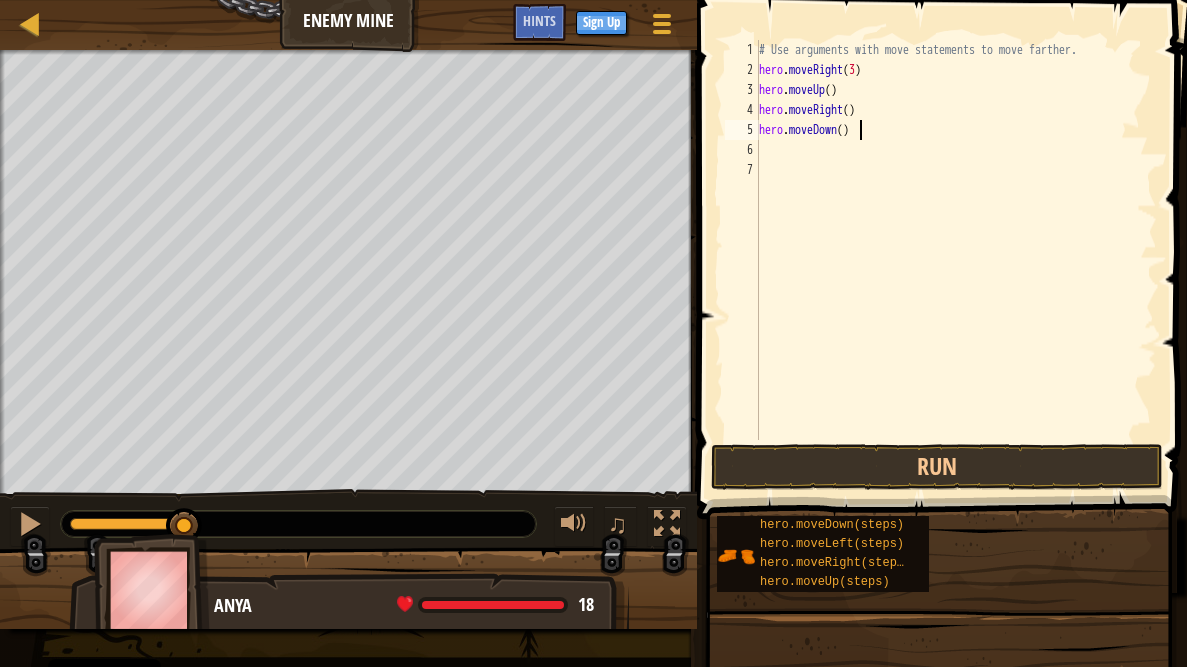 click on "# Use arguments with move statements to move farther. hero . moveRight ( 3 ) hero . moveUp ( ) hero . moveRight ( ) hero . moveDown ( )" at bounding box center (956, 260) 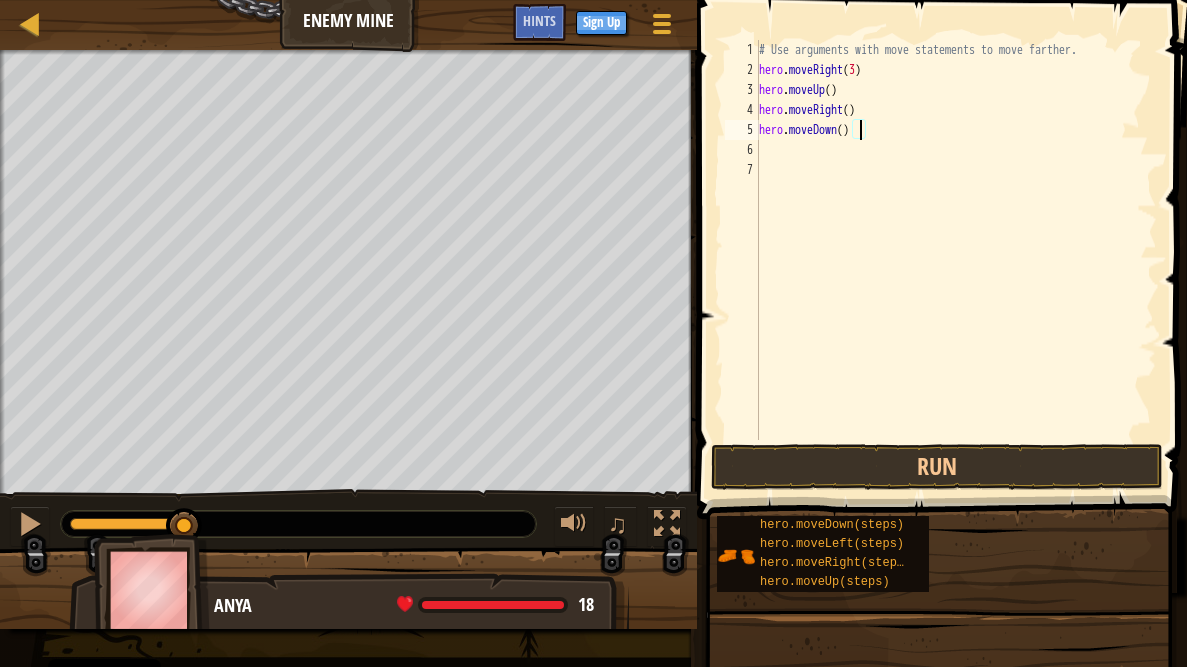 type on "hero.moveDown(3)" 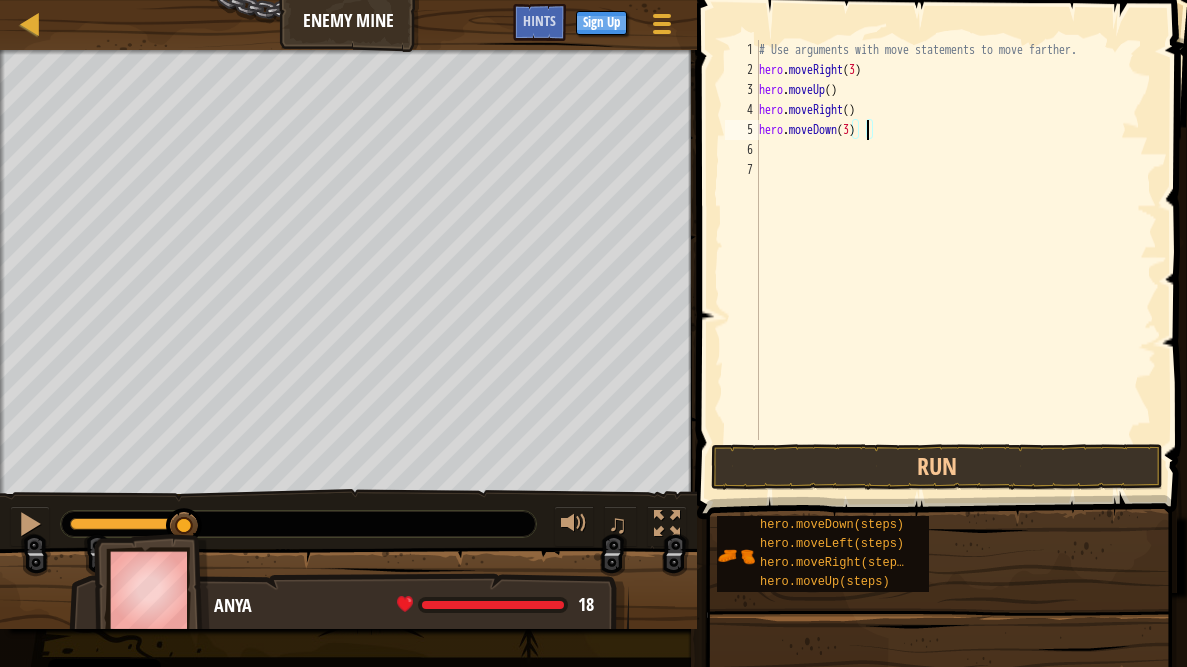 scroll, scrollTop: 9, scrollLeft: 0, axis: vertical 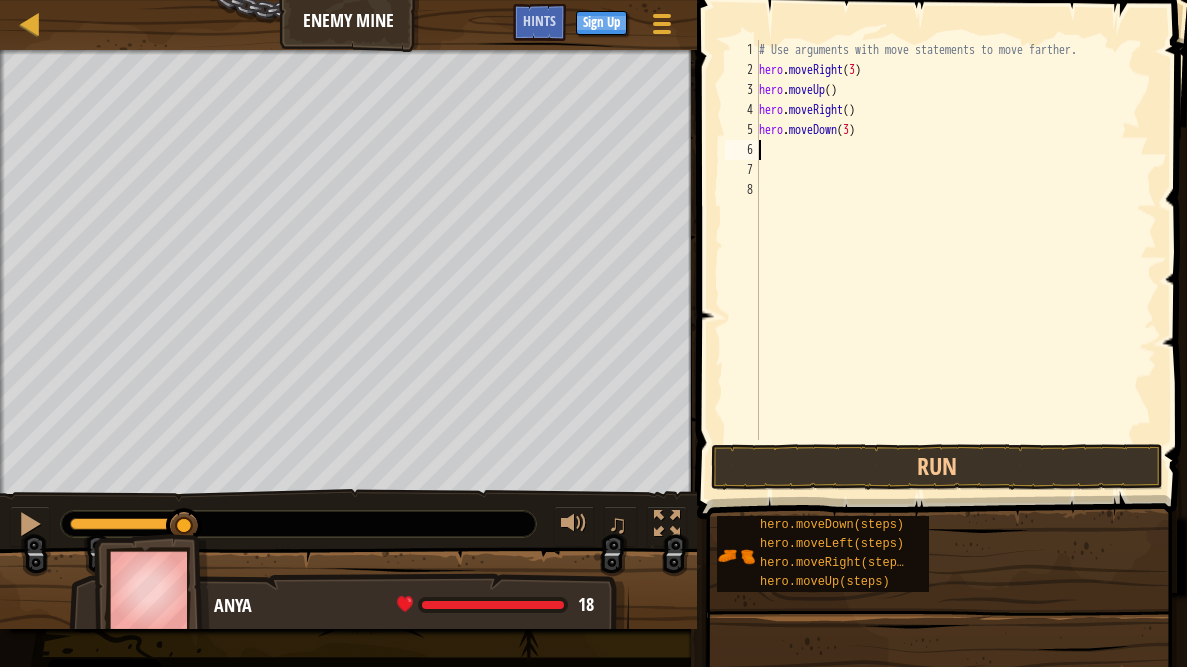type on "h" 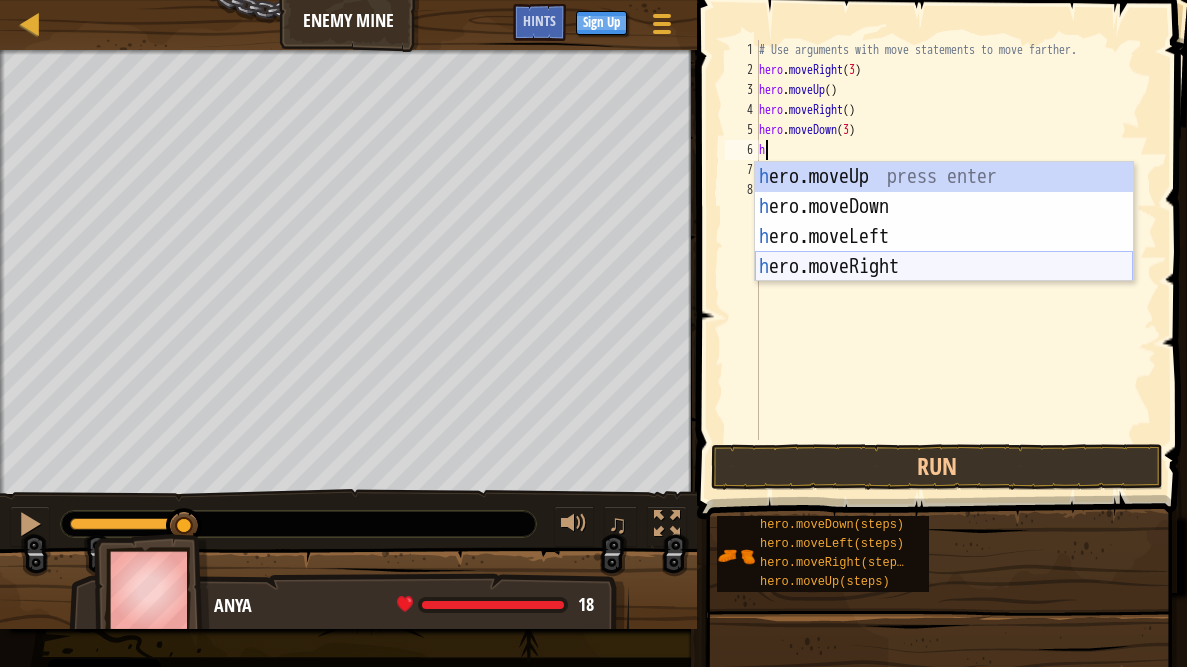 click on "h ero.moveUp press enter h ero.moveDown press enter h ero.moveLeft press enter h ero.moveRight press enter" at bounding box center [944, 252] 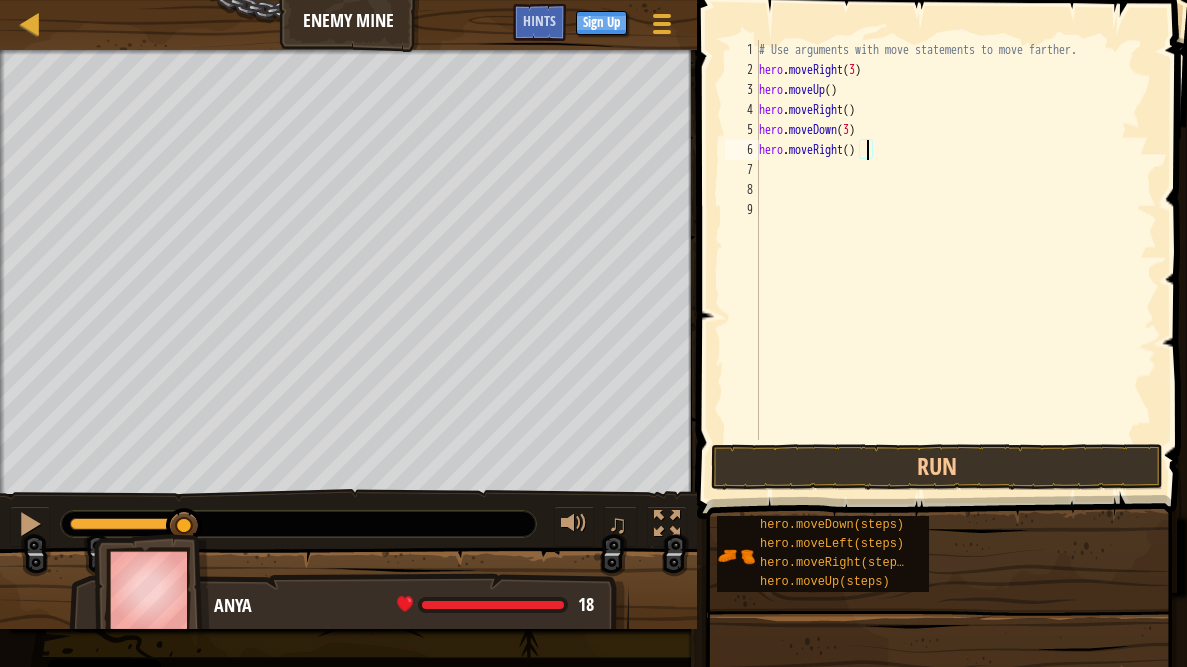 click on "# Use arguments with move statements to move farther. hero . moveRight ( 3 ) hero . moveUp ( ) hero . moveRight ( ) hero . moveDown ( 3 ) hero . moveRight ( )" at bounding box center (956, 260) 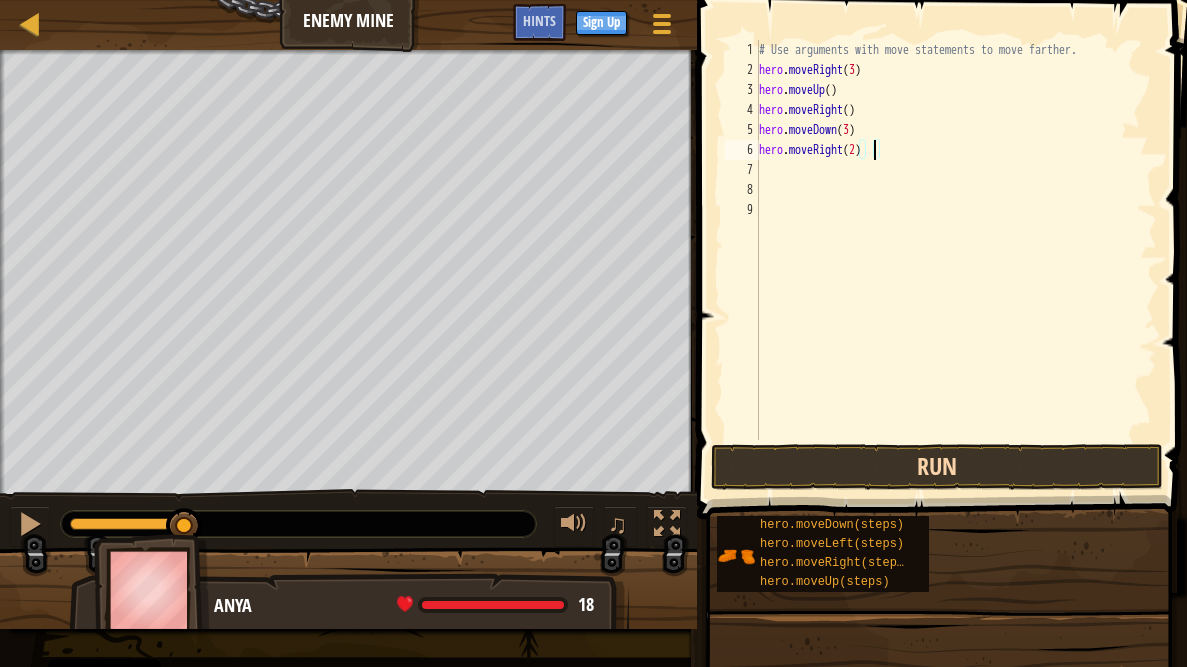 type on "hero.moveRight(2)" 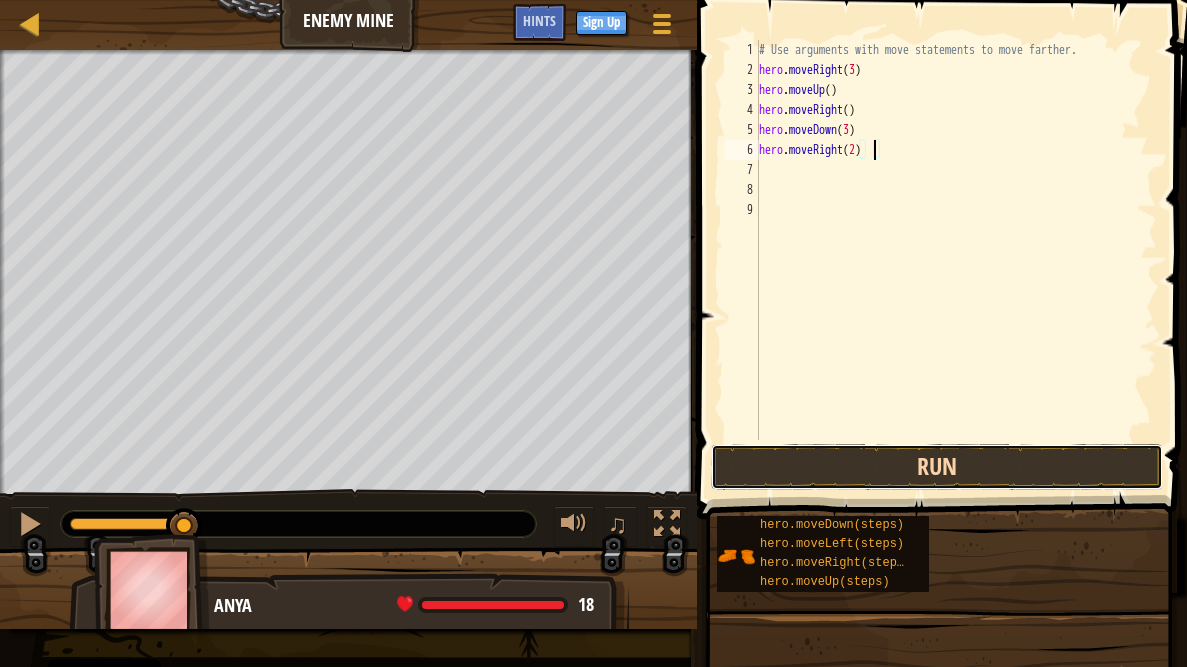 click on "Run" at bounding box center (937, 467) 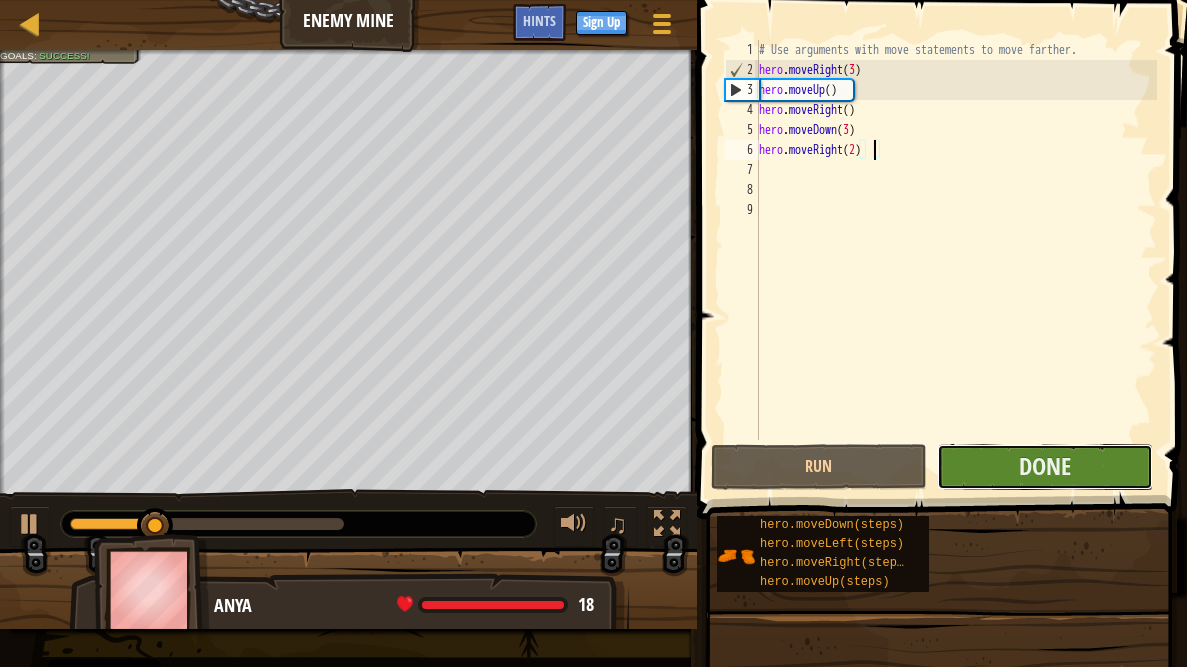 click on "Done" at bounding box center [1045, 467] 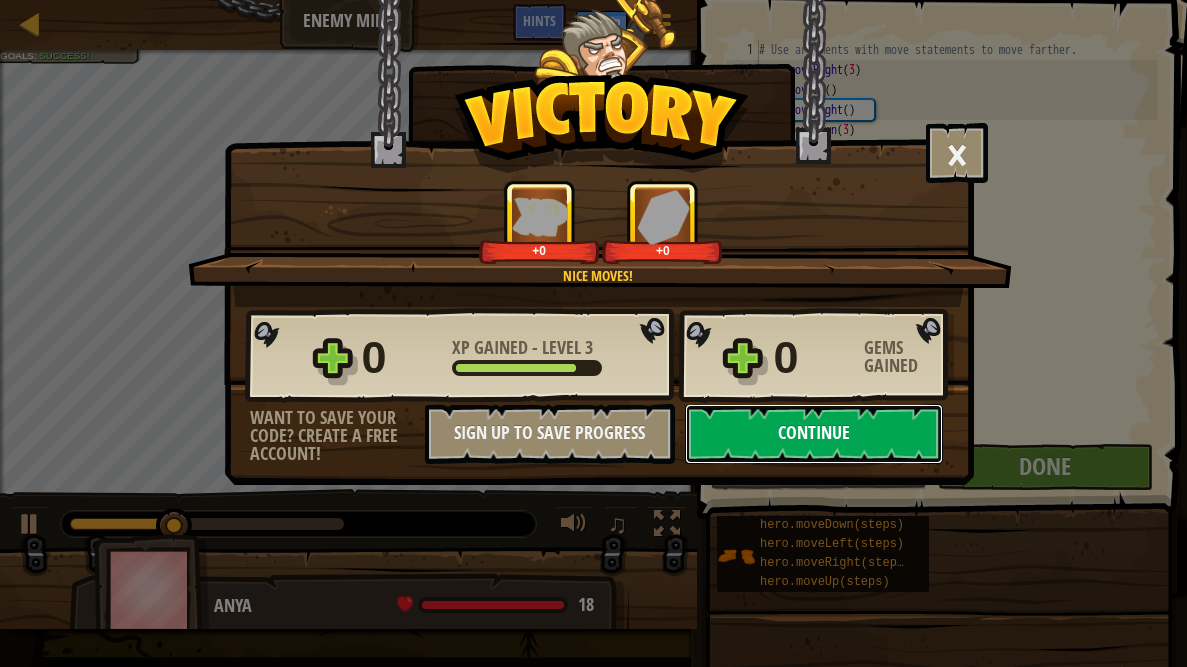 click on "Continue" at bounding box center [814, 434] 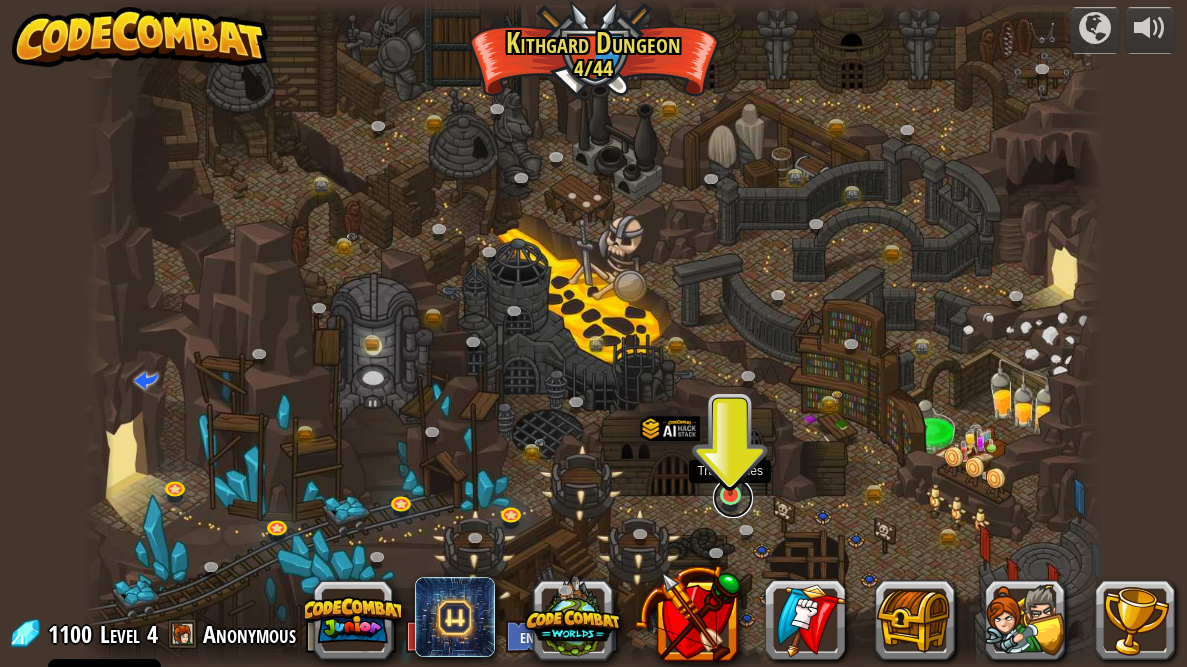 click at bounding box center (733, 498) 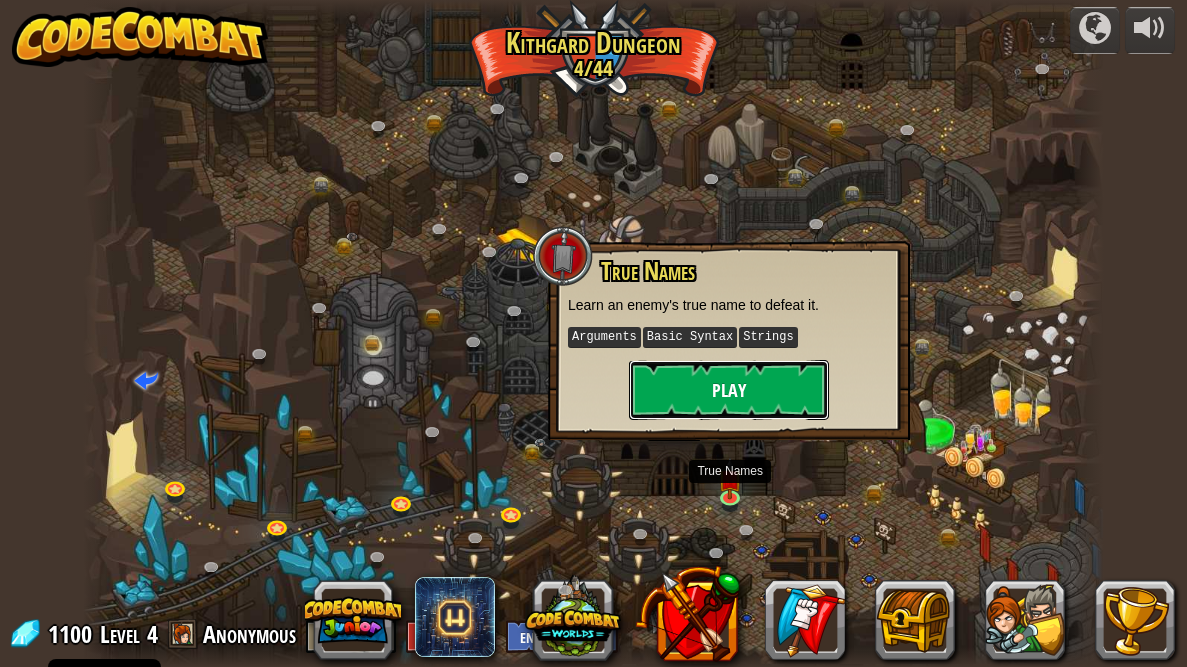 click on "Play" at bounding box center [729, 390] 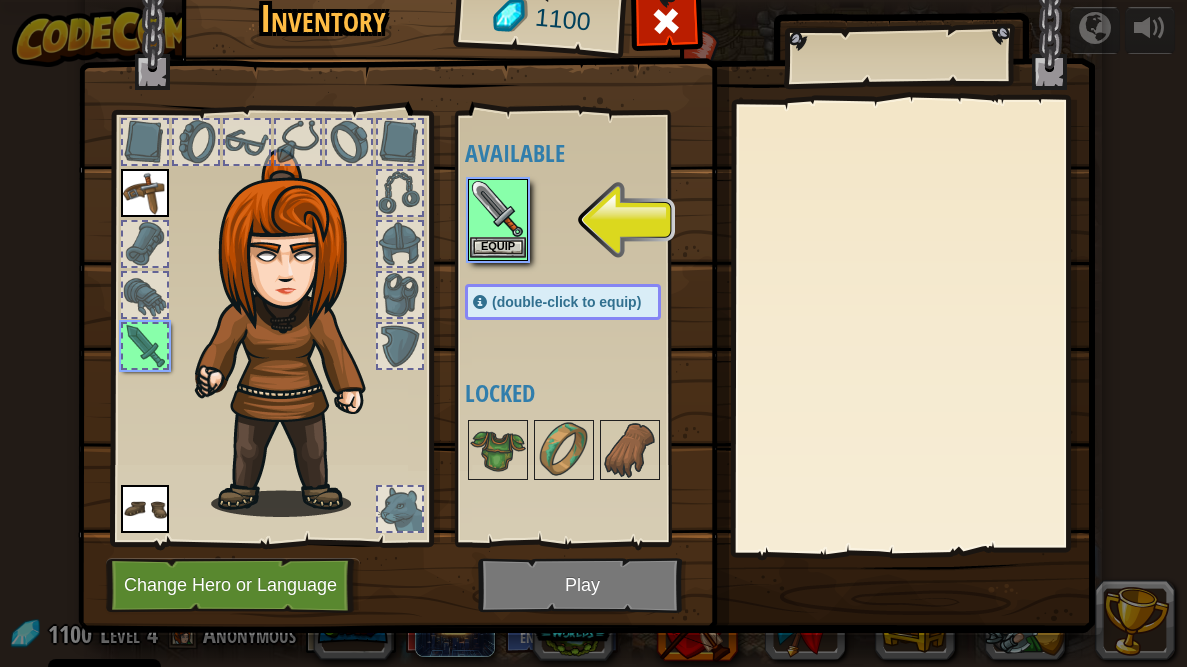 click at bounding box center (498, 209) 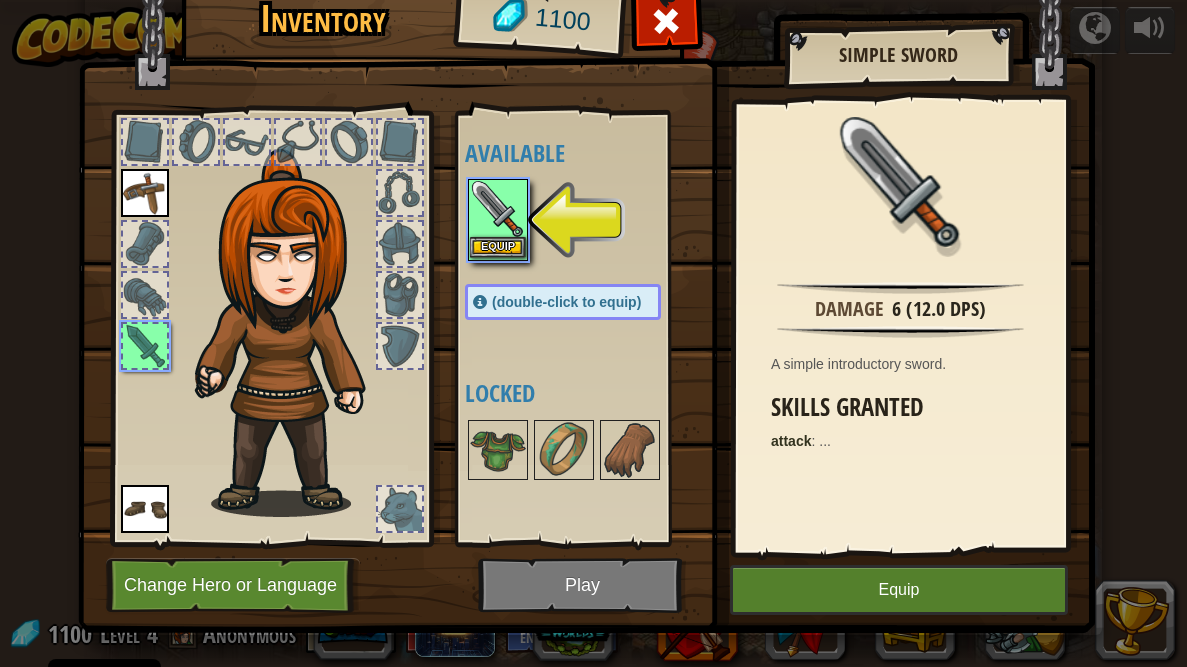 click at bounding box center [498, 209] 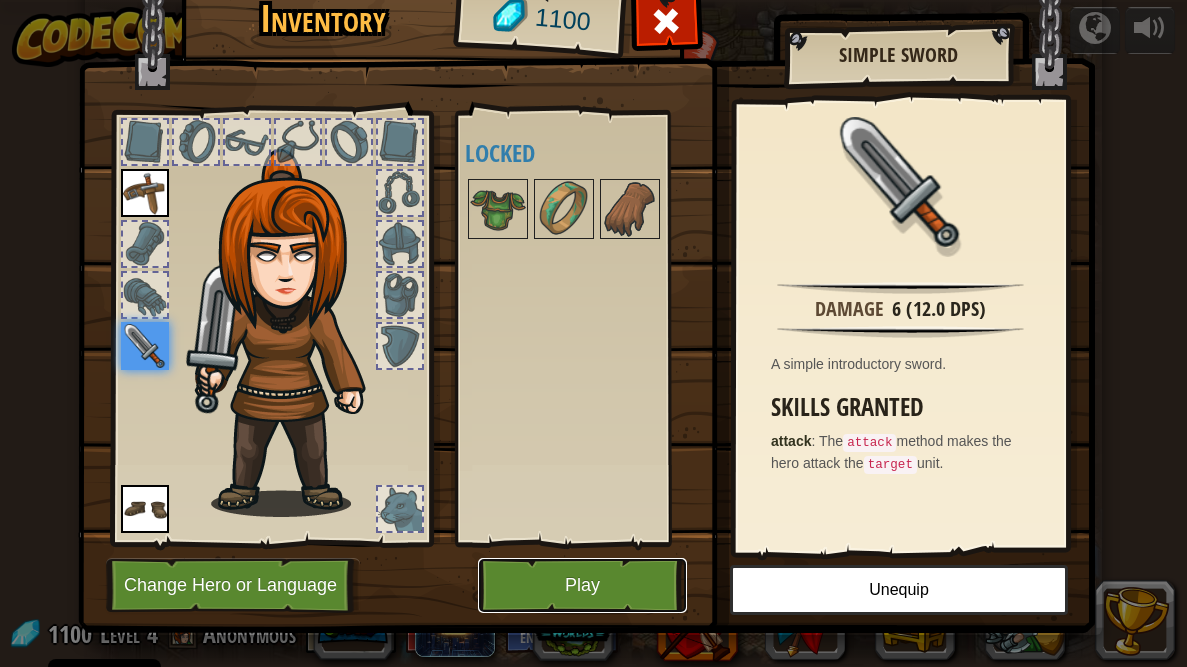 click on "Play" at bounding box center (582, 585) 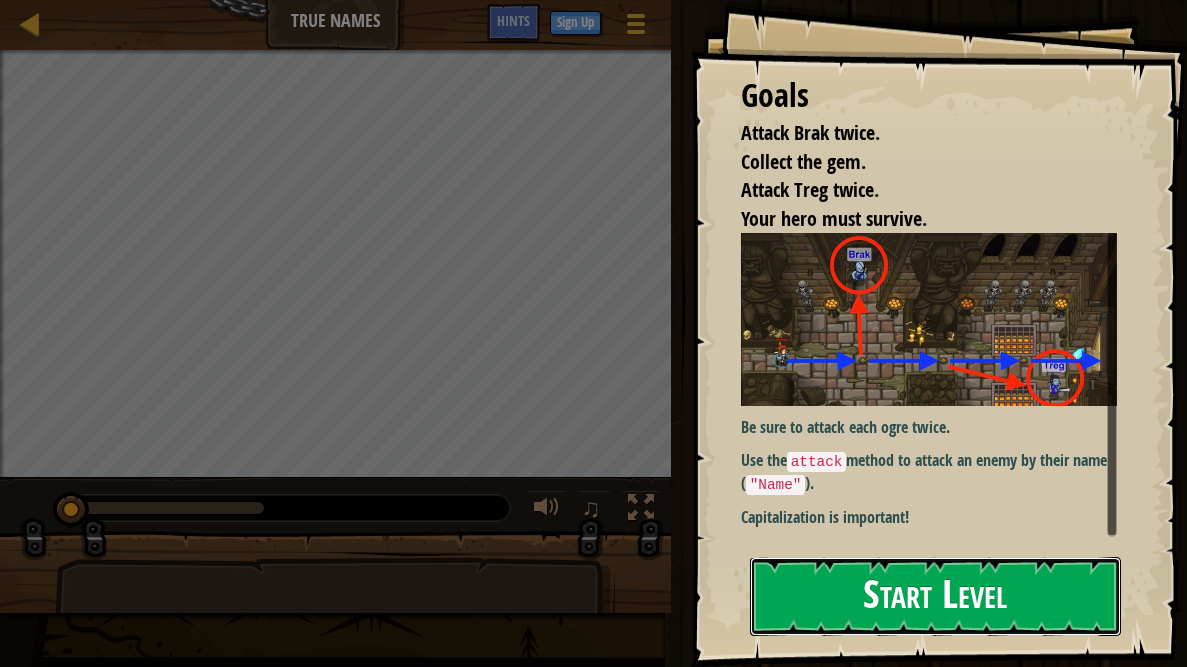 click on "Start Level" at bounding box center [935, 596] 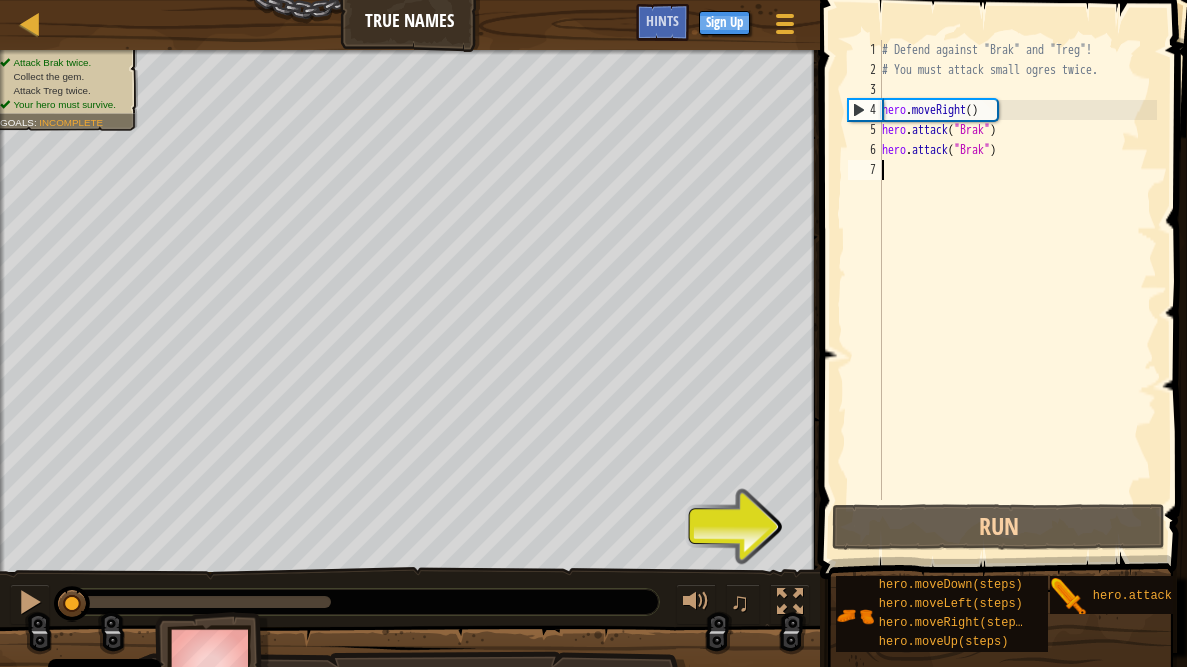 type on "h" 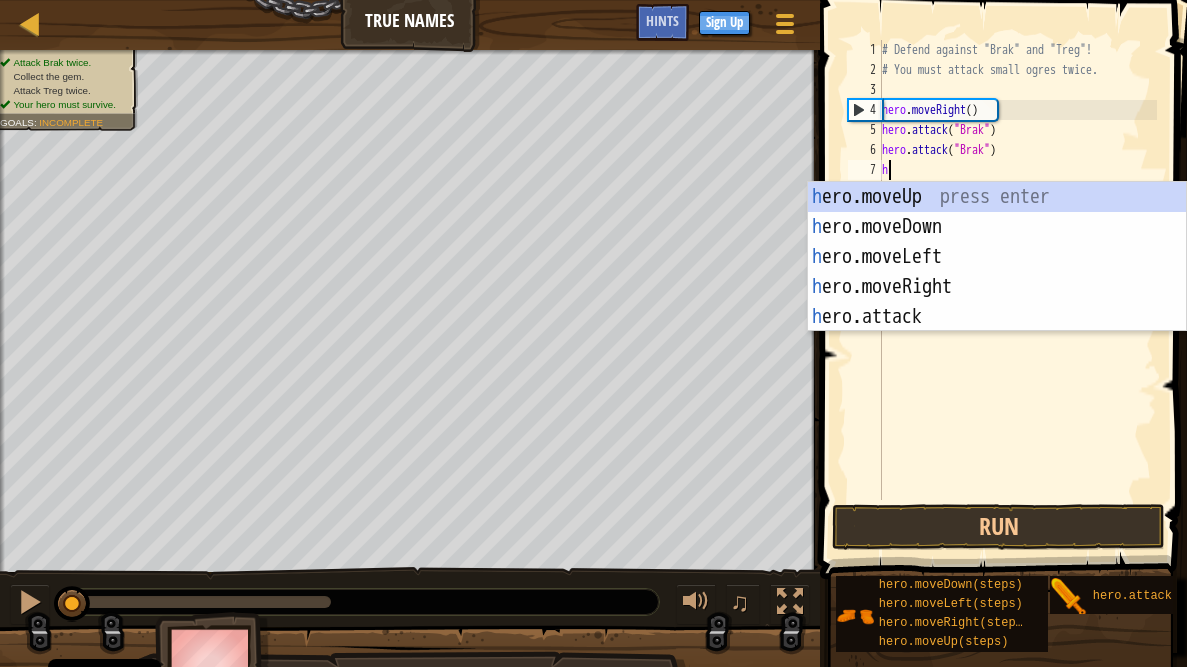 scroll, scrollTop: 9, scrollLeft: 0, axis: vertical 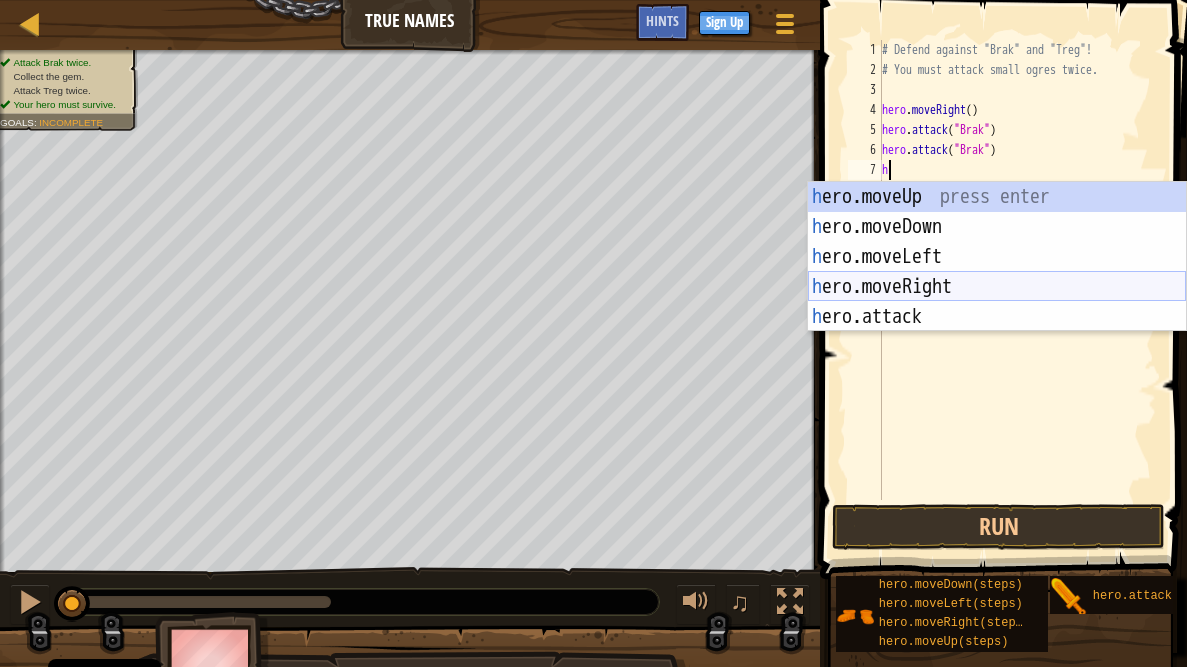 click on "h ero.moveUp press enter h ero.moveDown press enter h ero.moveLeft press enter h ero.moveRight press enter h ero.attack press enter" at bounding box center (997, 287) 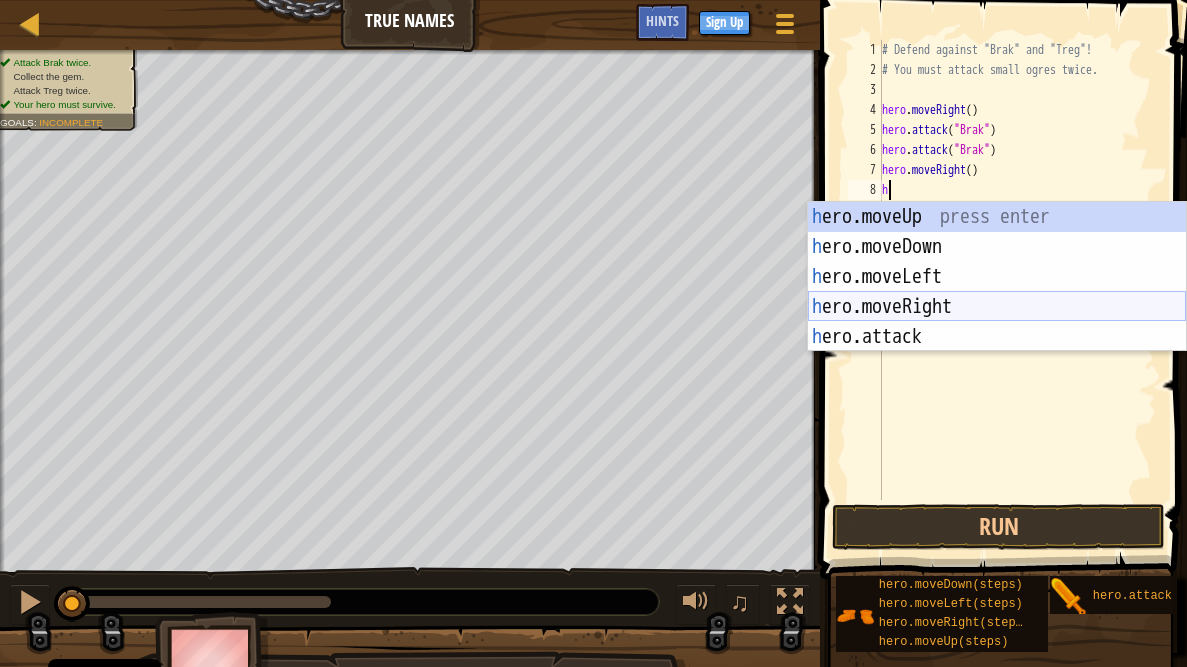 click on "h ero.moveUp press enter h ero.moveDown press enter h ero.moveLeft press enter h ero.moveRight press enter h ero.attack press enter" at bounding box center [997, 307] 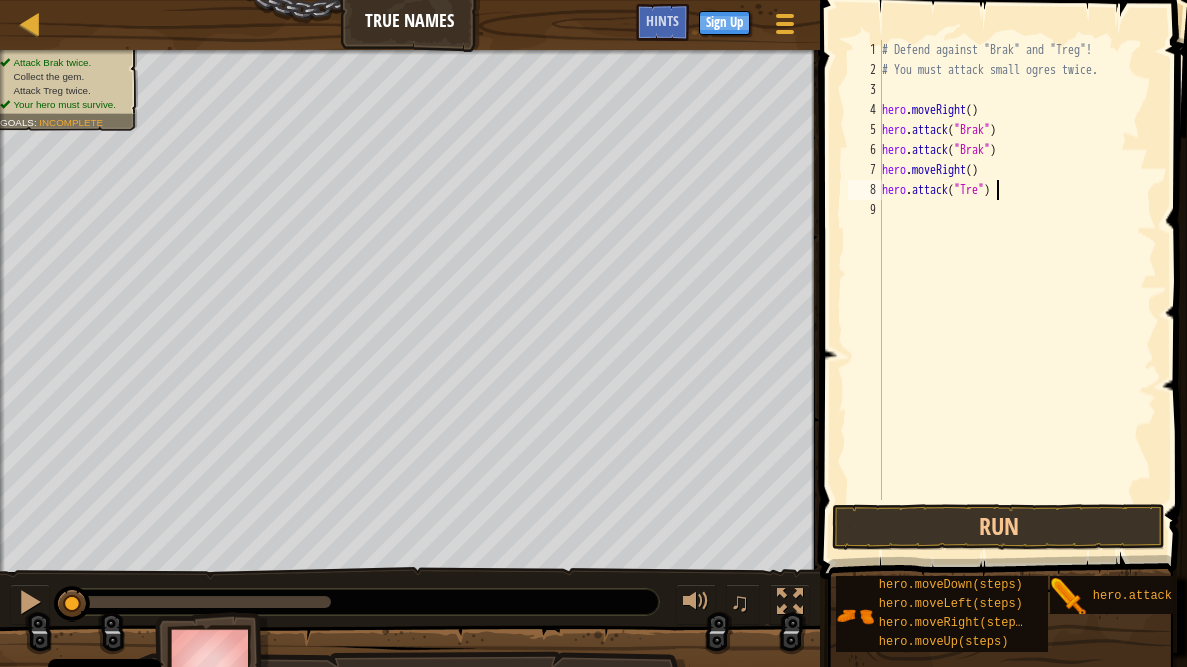 scroll, scrollTop: 9, scrollLeft: 9, axis: both 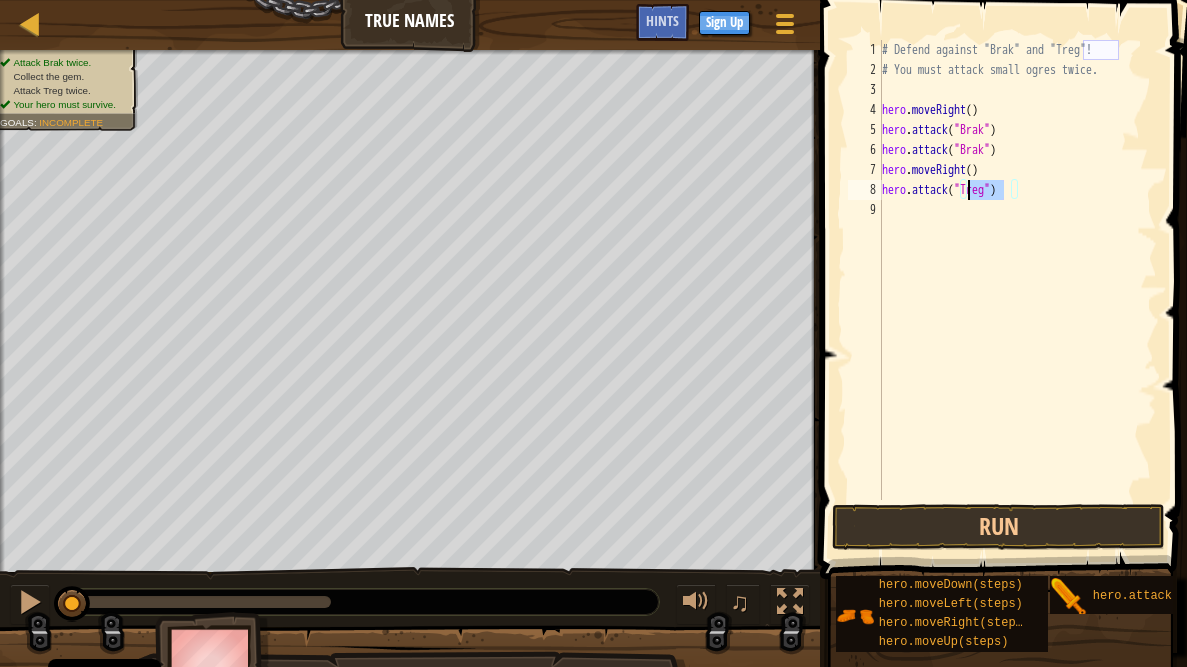 drag, startPoint x: 1005, startPoint y: 197, endPoint x: 966, endPoint y: 193, distance: 39.20459 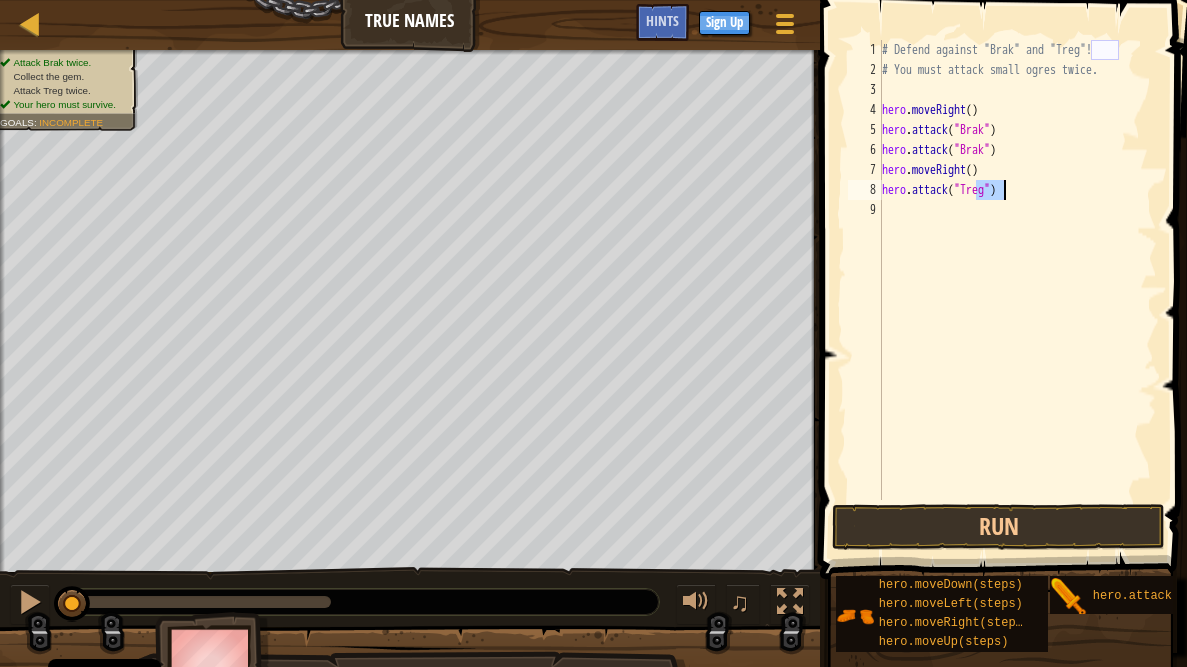 drag, startPoint x: 976, startPoint y: 188, endPoint x: 1002, endPoint y: 196, distance: 27.202942 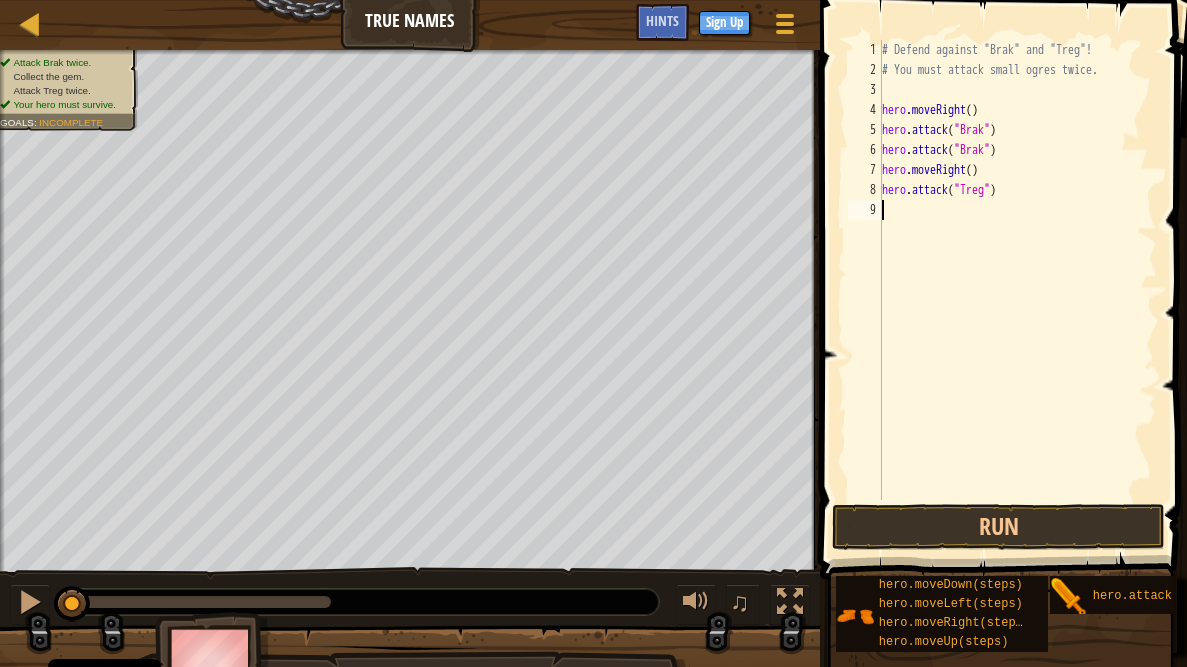 scroll, scrollTop: 9, scrollLeft: 0, axis: vertical 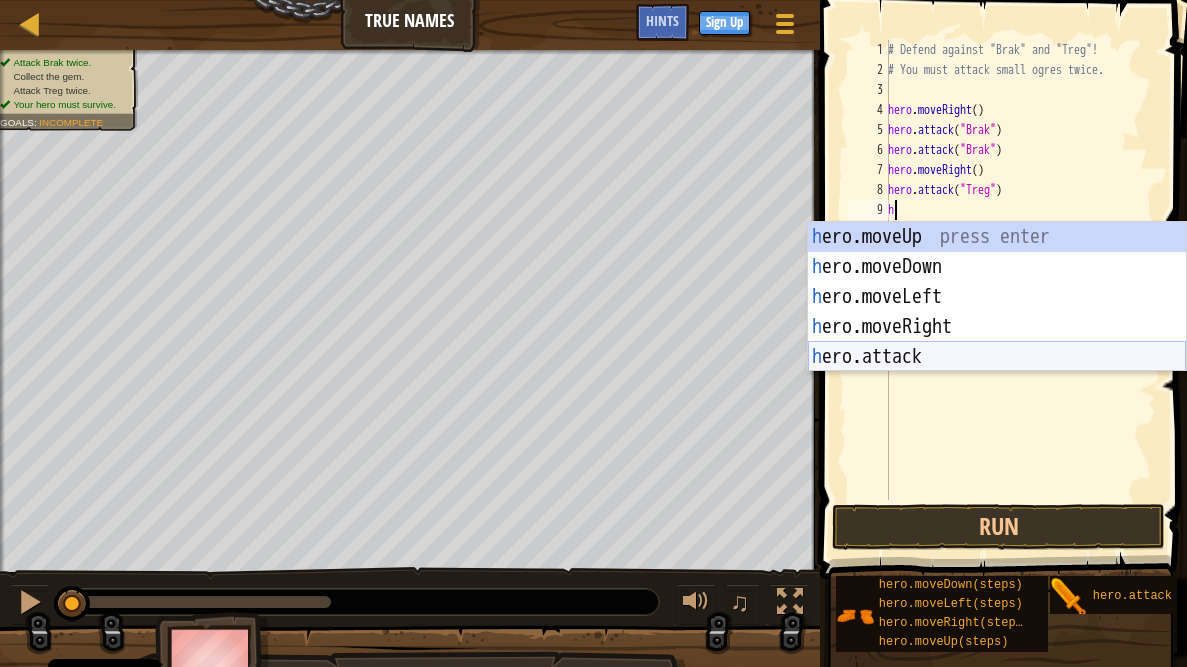 click on "h ero.moveUp press enter h ero.moveDown press enter h ero.moveLeft press enter h ero.moveRight press enter h ero.attack press enter" at bounding box center (997, 327) 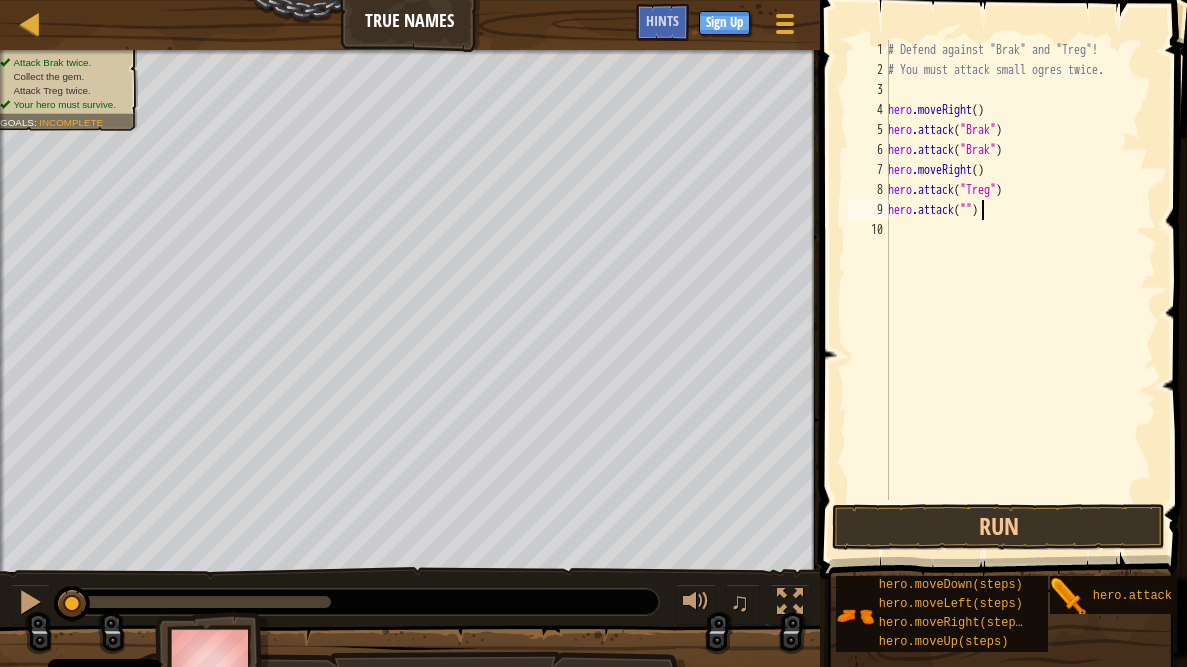paste on "Treg" 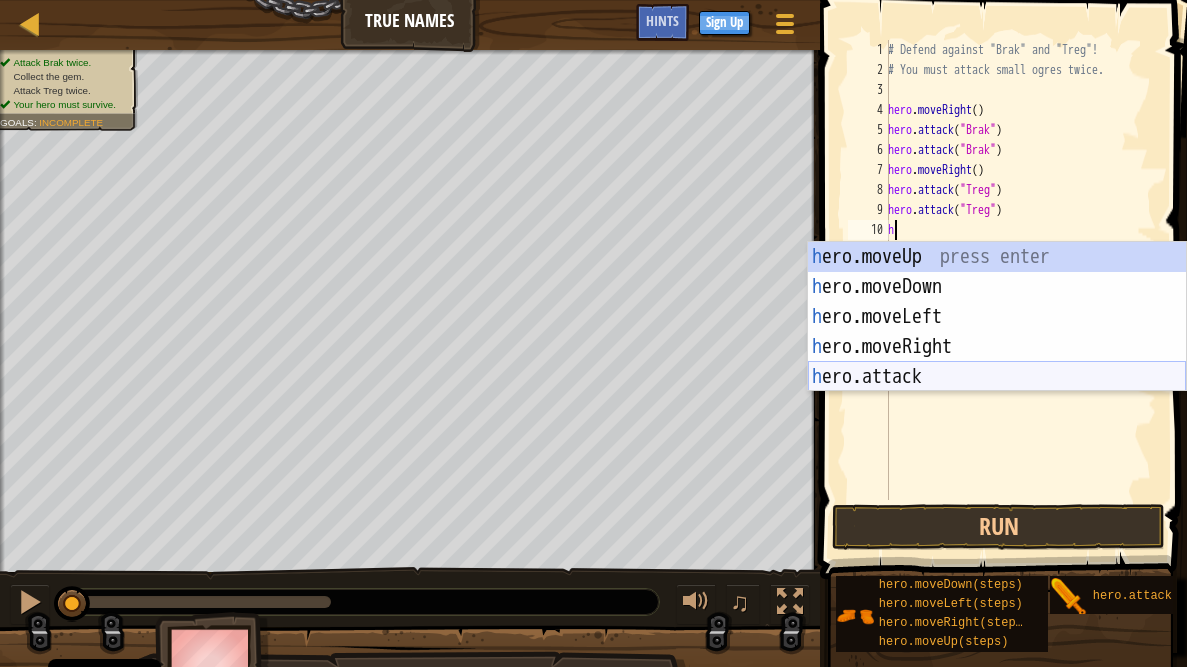 click on "h ero.moveUp press enter h ero.moveDown press enter h ero.moveLeft press enter h ero.moveRight press enter h ero.attack press enter" at bounding box center (997, 347) 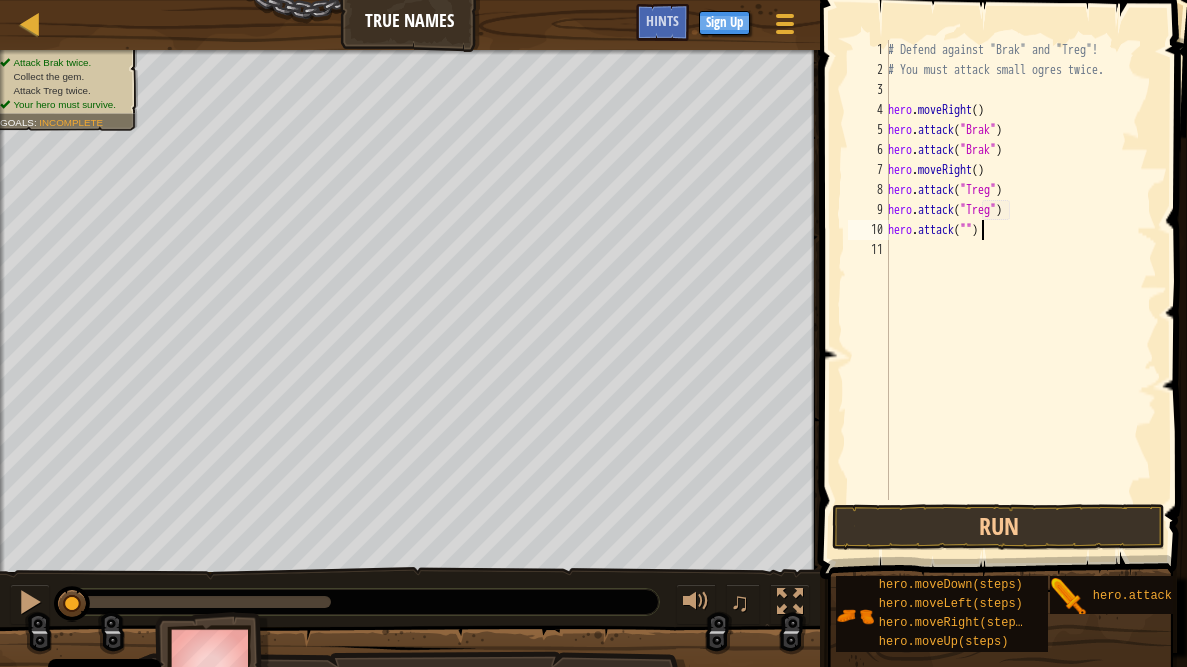 paste on "Treg" 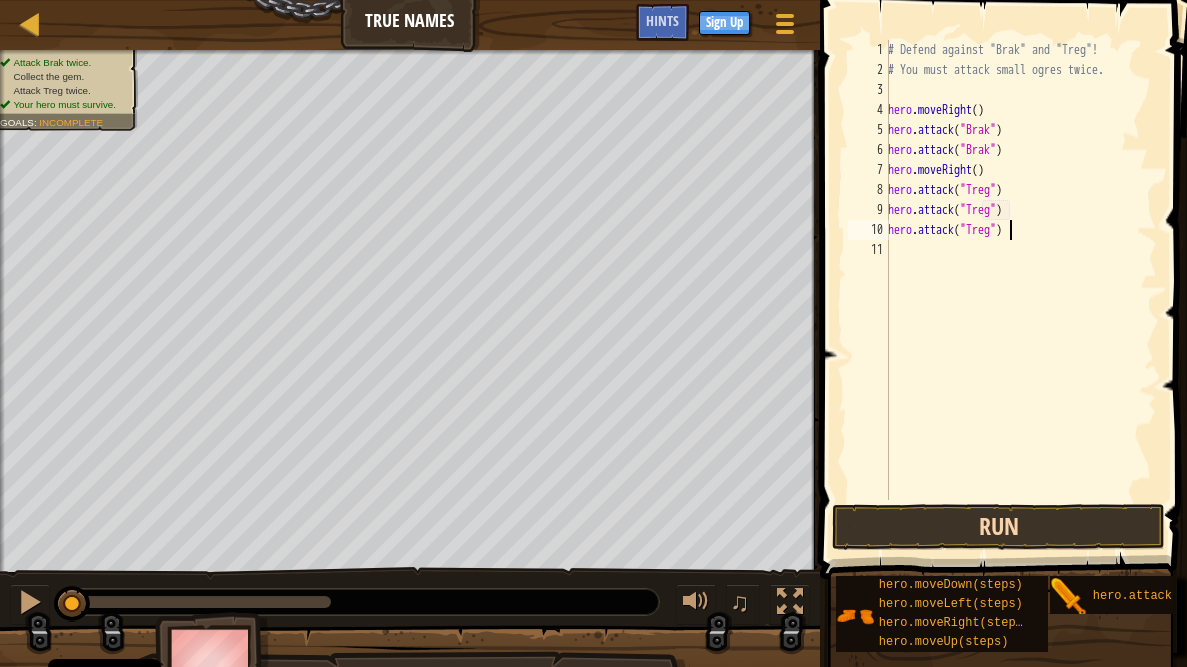 type on "hero.attack("Treg")" 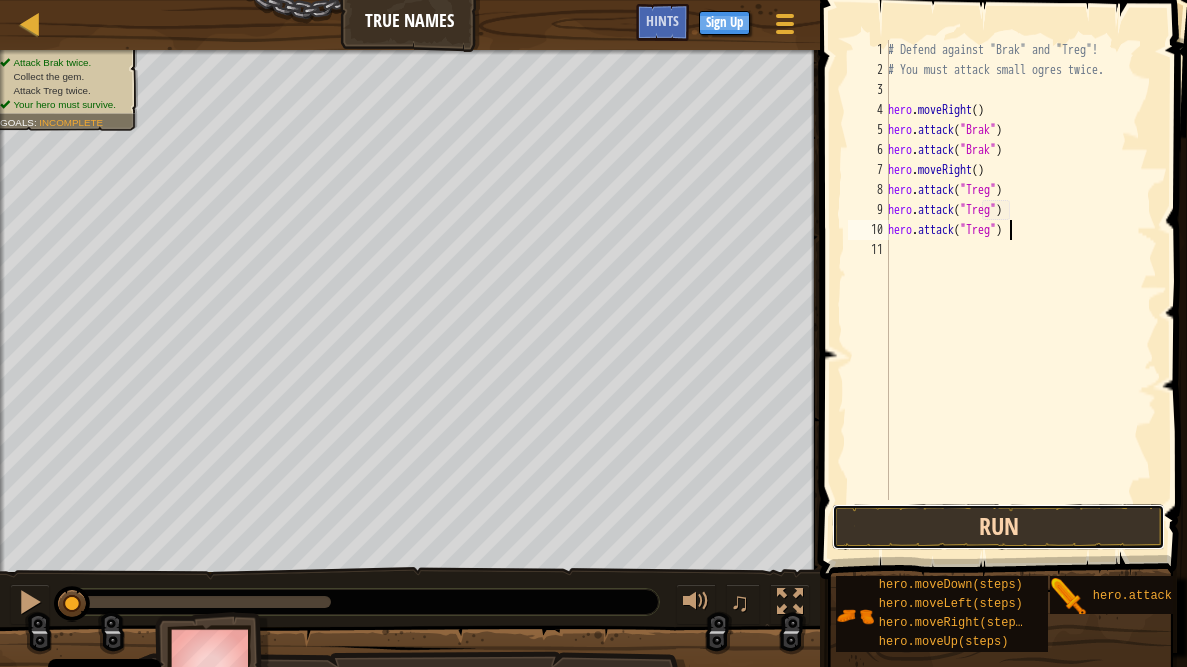click on "Run" at bounding box center (998, 527) 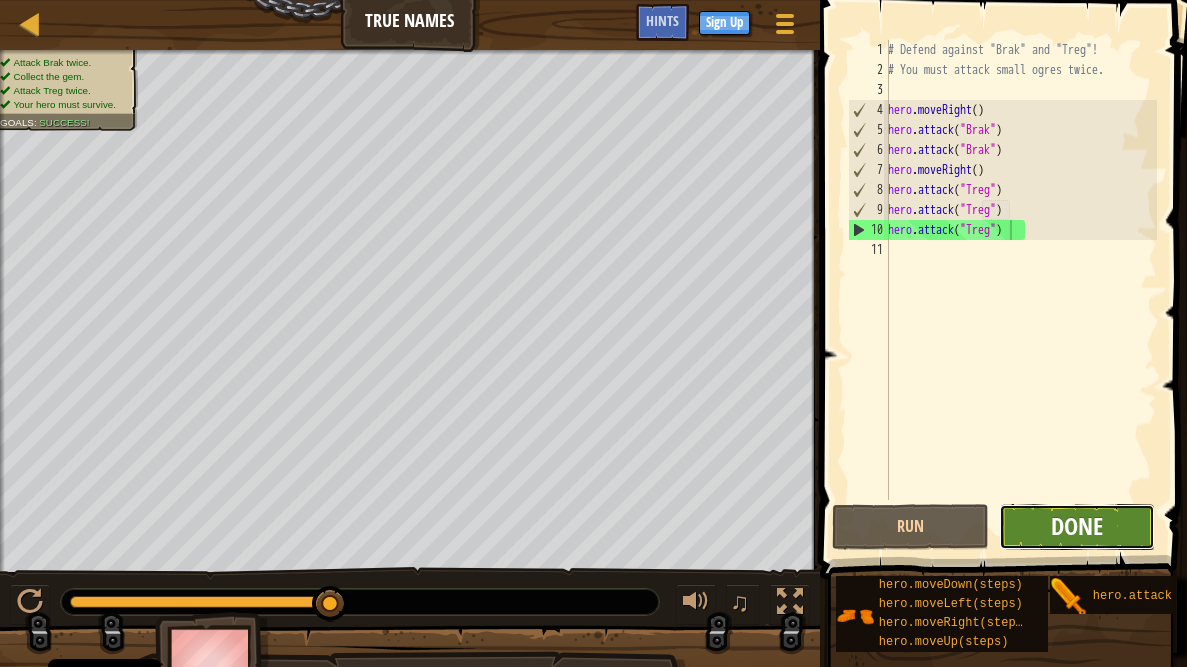 click on "Done" at bounding box center [1077, 526] 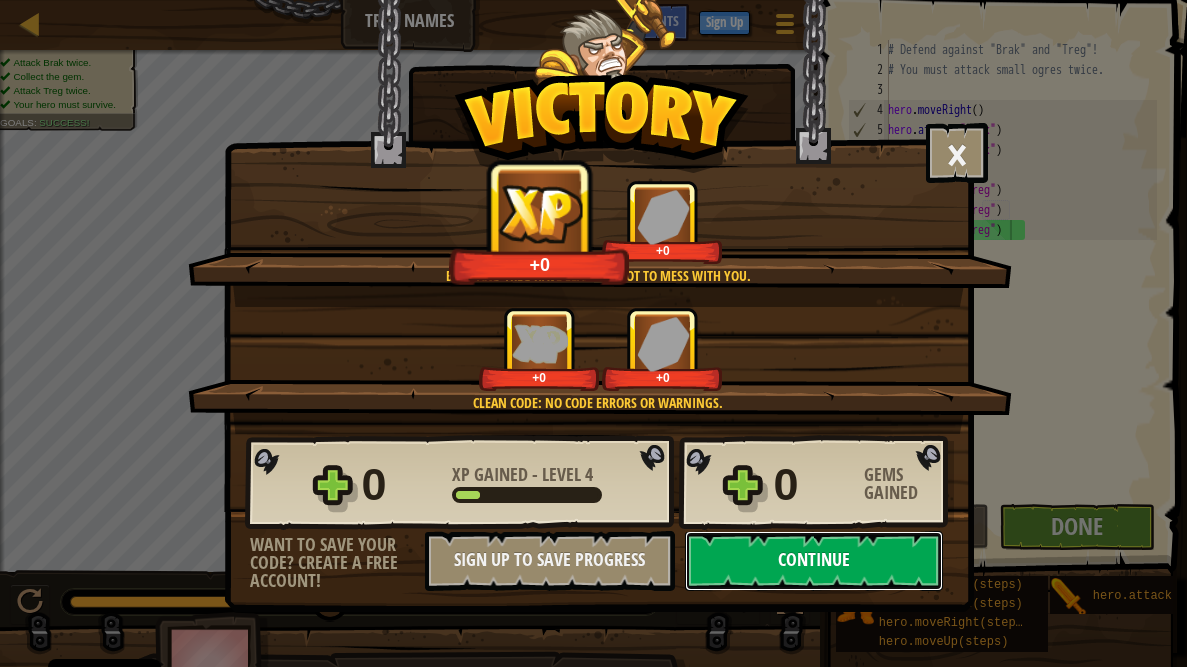 click on "Continue" at bounding box center (814, 561) 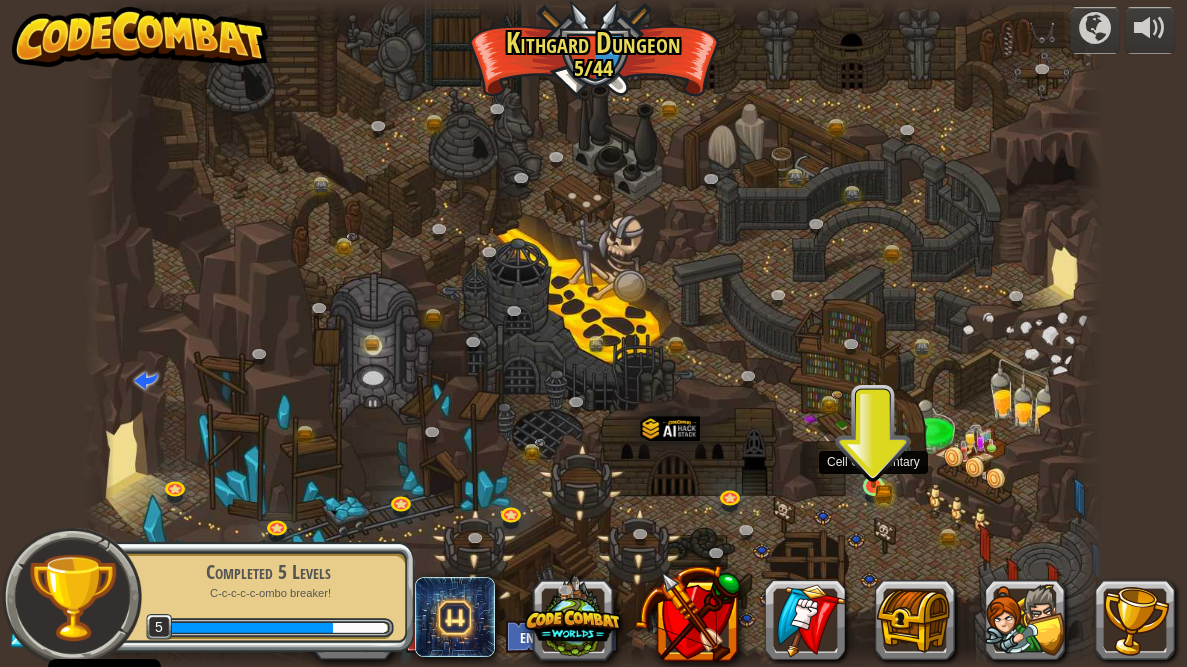 click at bounding box center [873, 461] 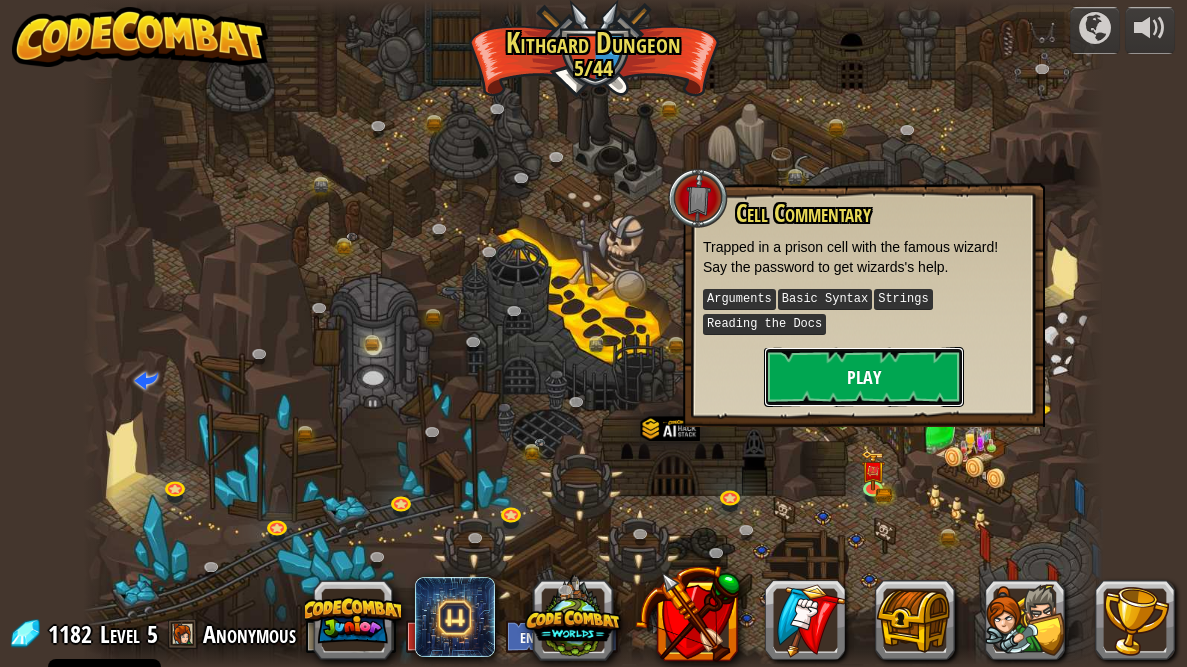 click on "Play" at bounding box center [864, 377] 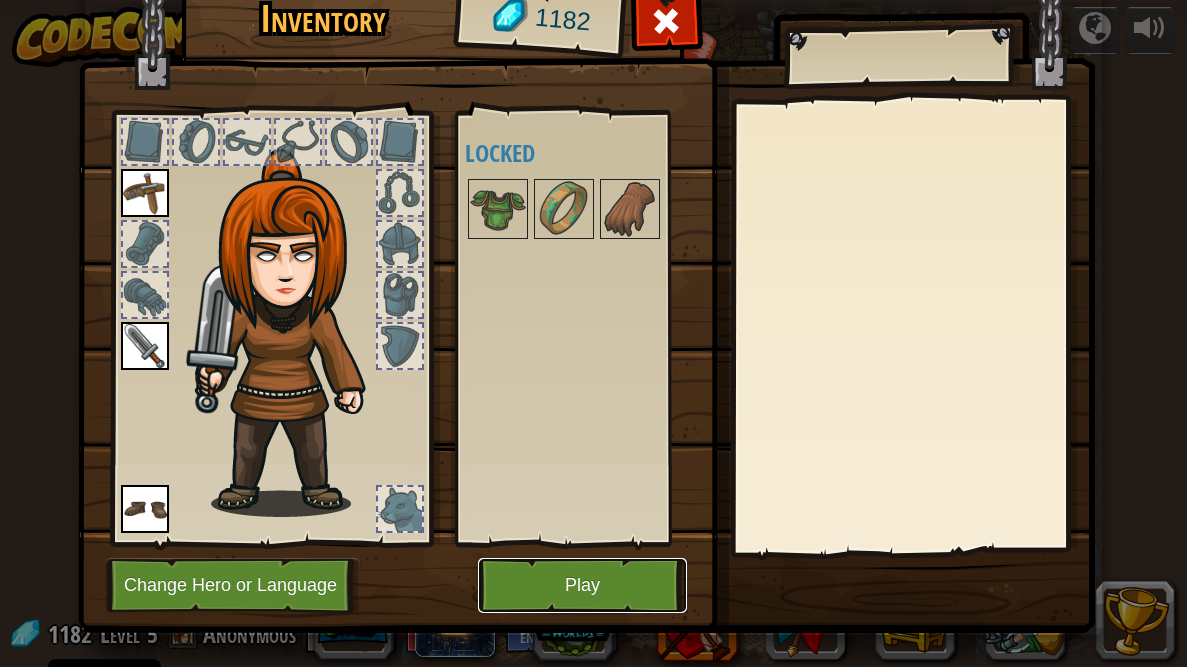 click on "Play" at bounding box center (582, 585) 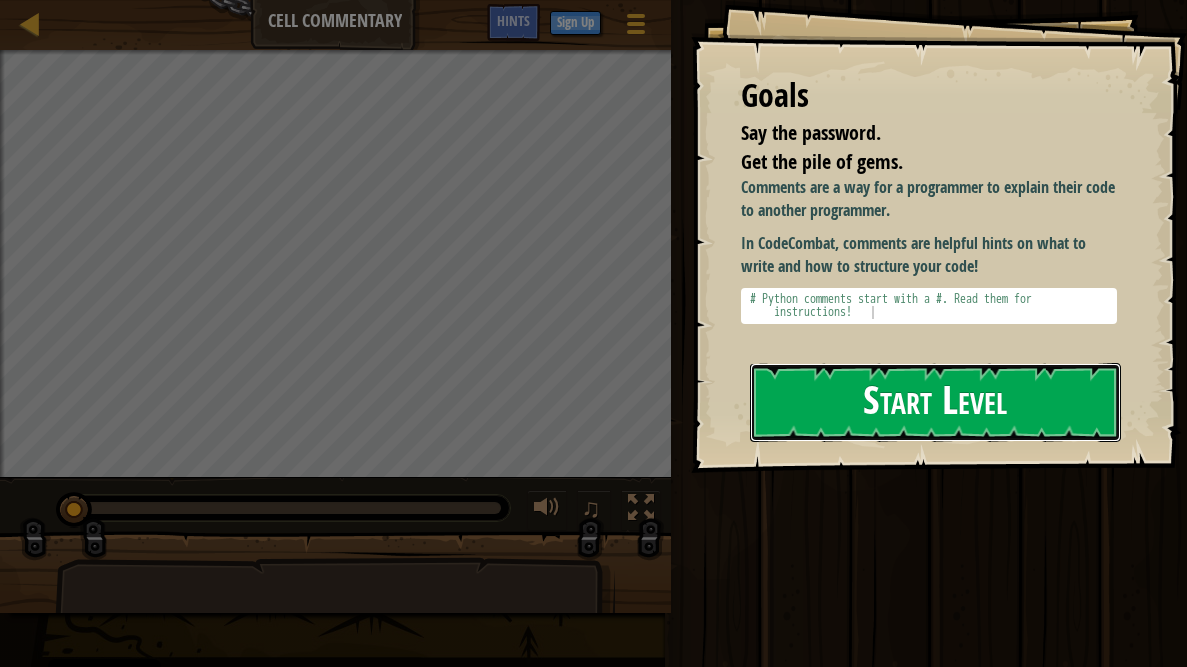 click on "Start Level" at bounding box center [935, 402] 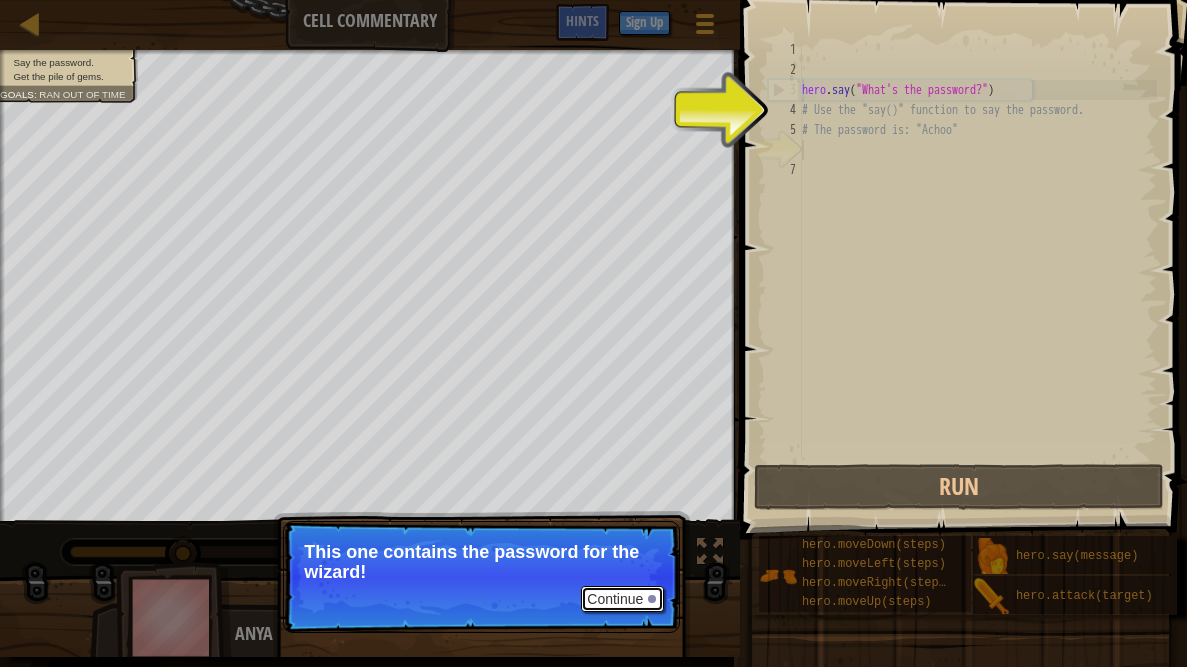 click on "Continue" at bounding box center (622, 599) 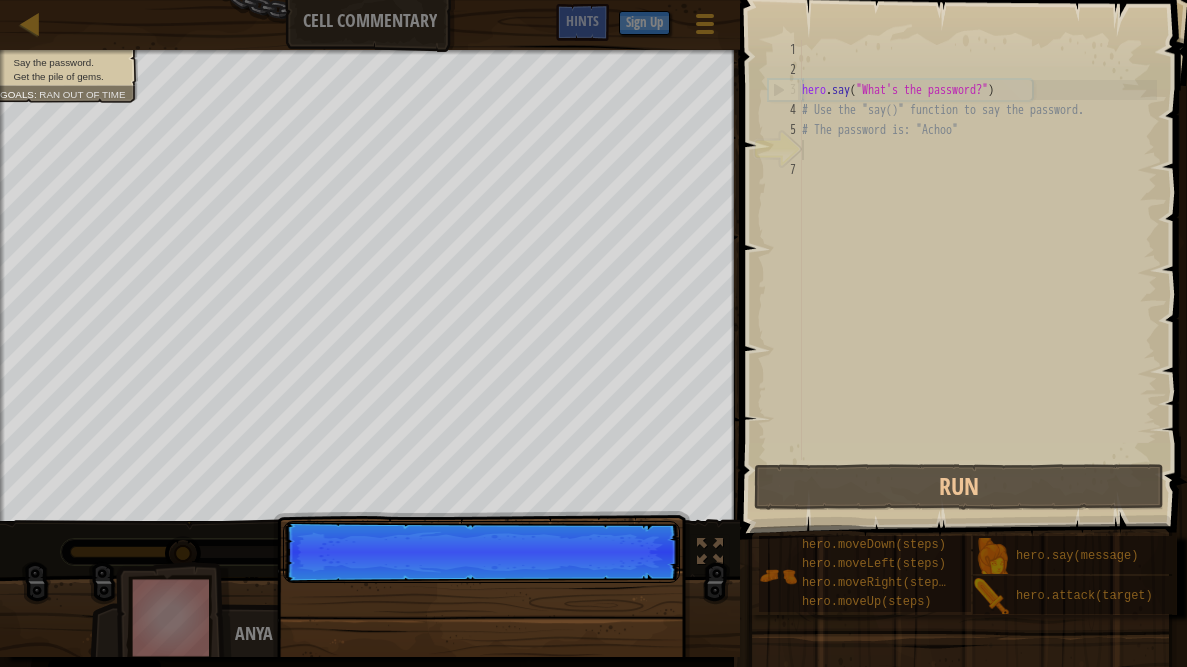 scroll, scrollTop: 9, scrollLeft: 0, axis: vertical 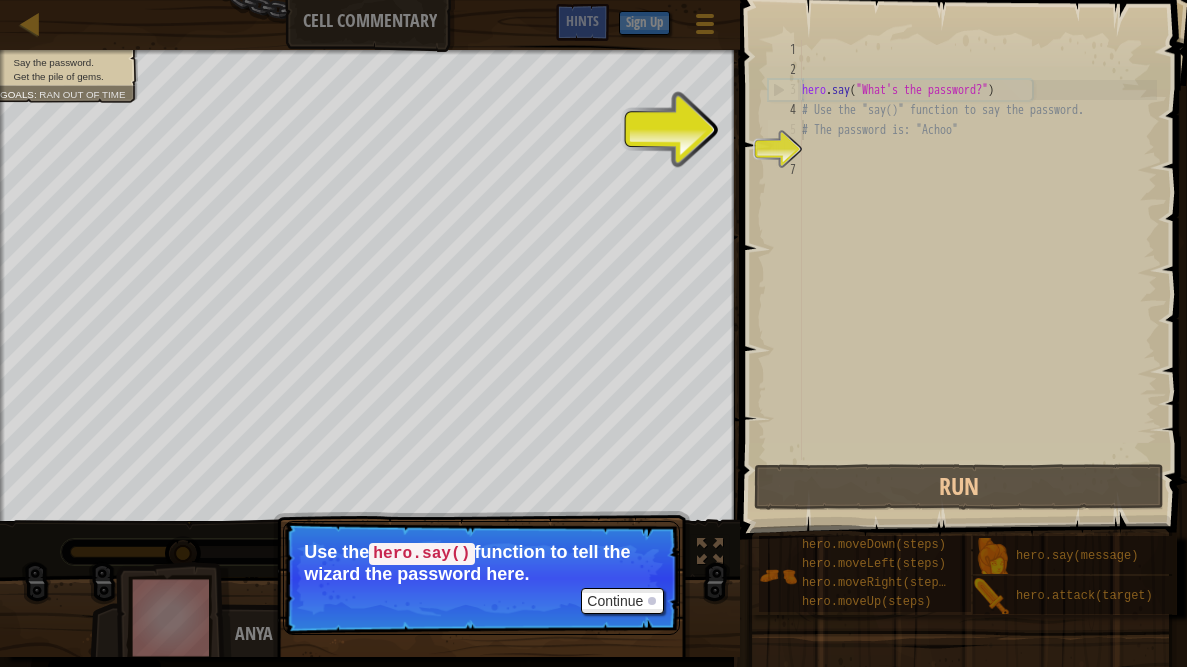 click on "hero . say ( "What's the password?" ) # Use the "say()" function to say the password. # The password is: "Achoo"" at bounding box center [977, 270] 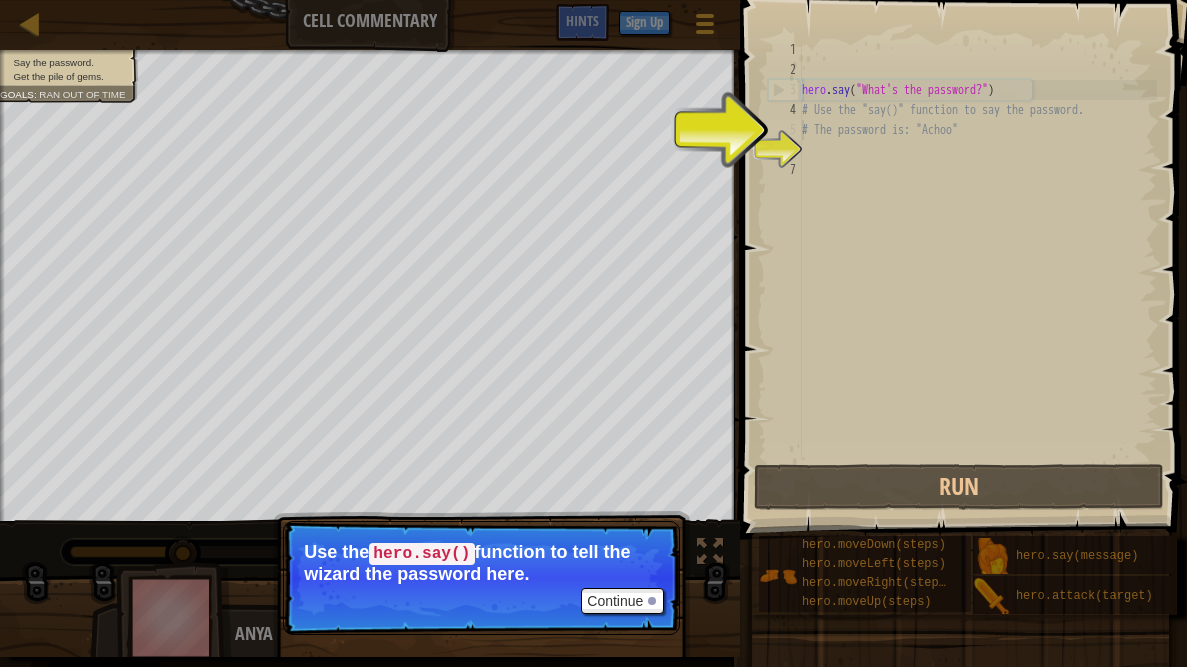 click on "hero . say ( "What's the password?" ) # Use the "say()" function to say the password. # The password is: "Achoo"" at bounding box center [977, 270] 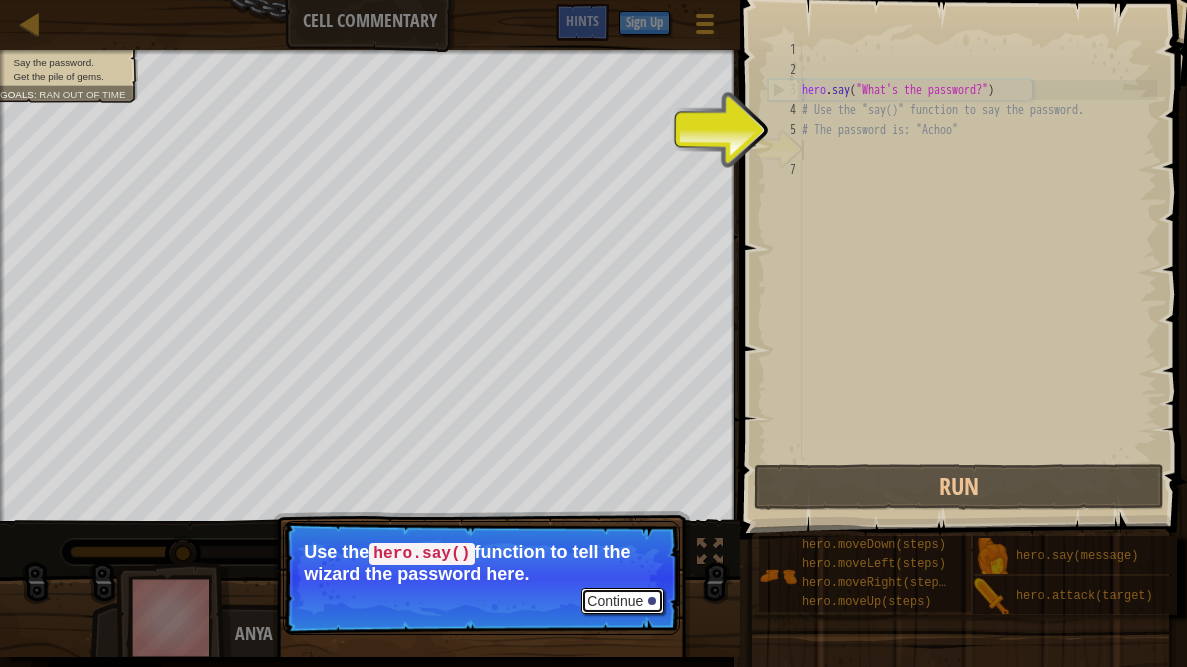 click on "Continue" at bounding box center (622, 601) 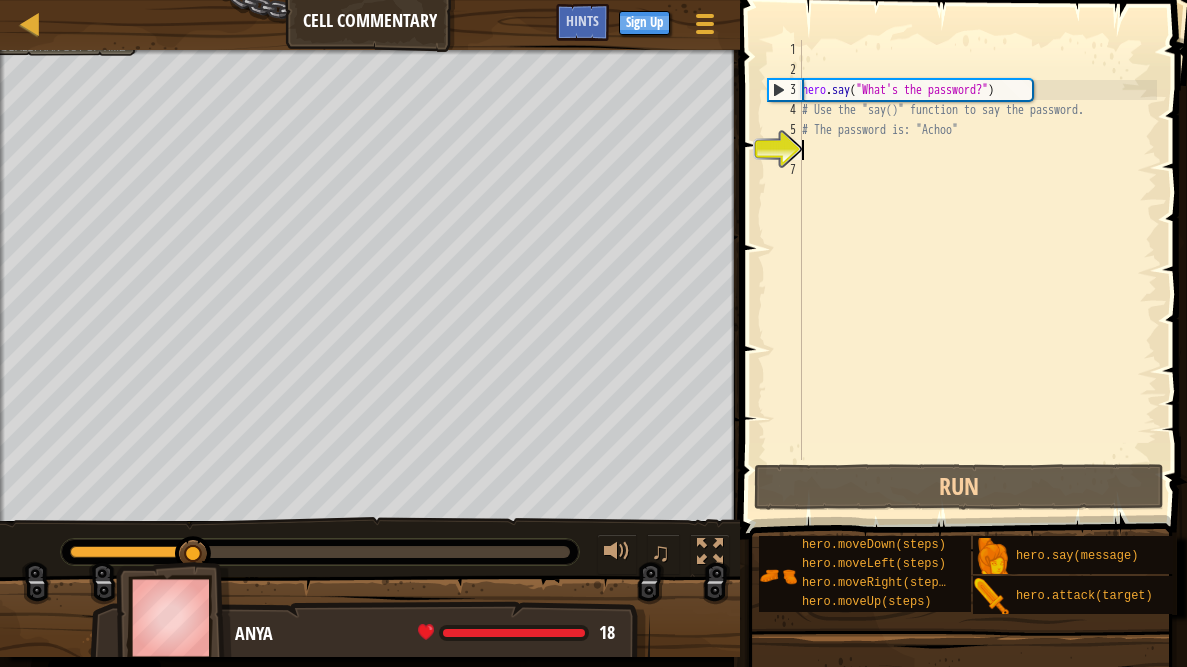 click at bounding box center [370, 625] 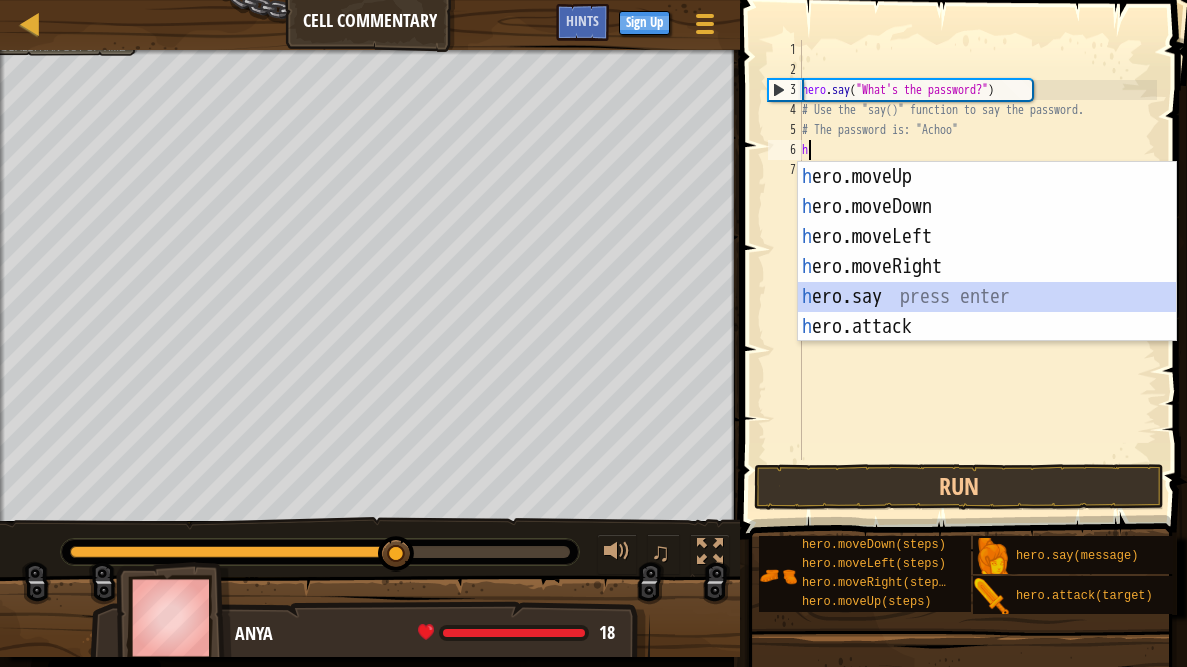 click on "h ero.moveUp press enter h ero.moveDown press enter h ero.moveLeft press enter h ero.moveRight press enter h ero.say press enter h ero.attack press enter" at bounding box center [987, 282] 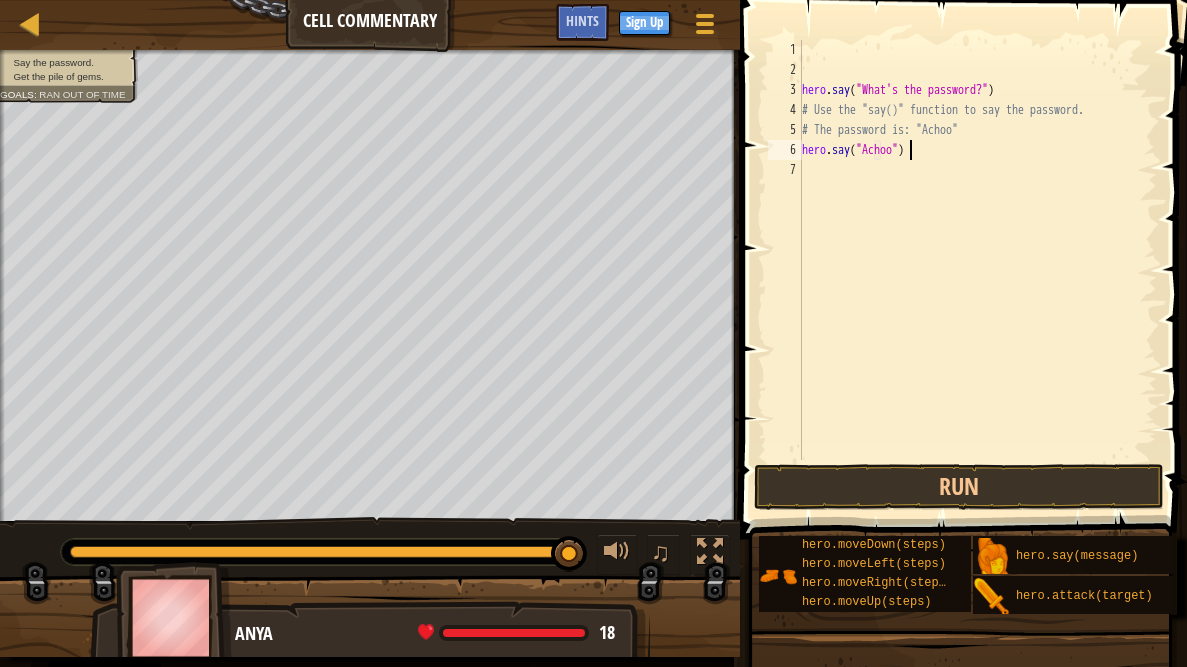 scroll, scrollTop: 9, scrollLeft: 8, axis: both 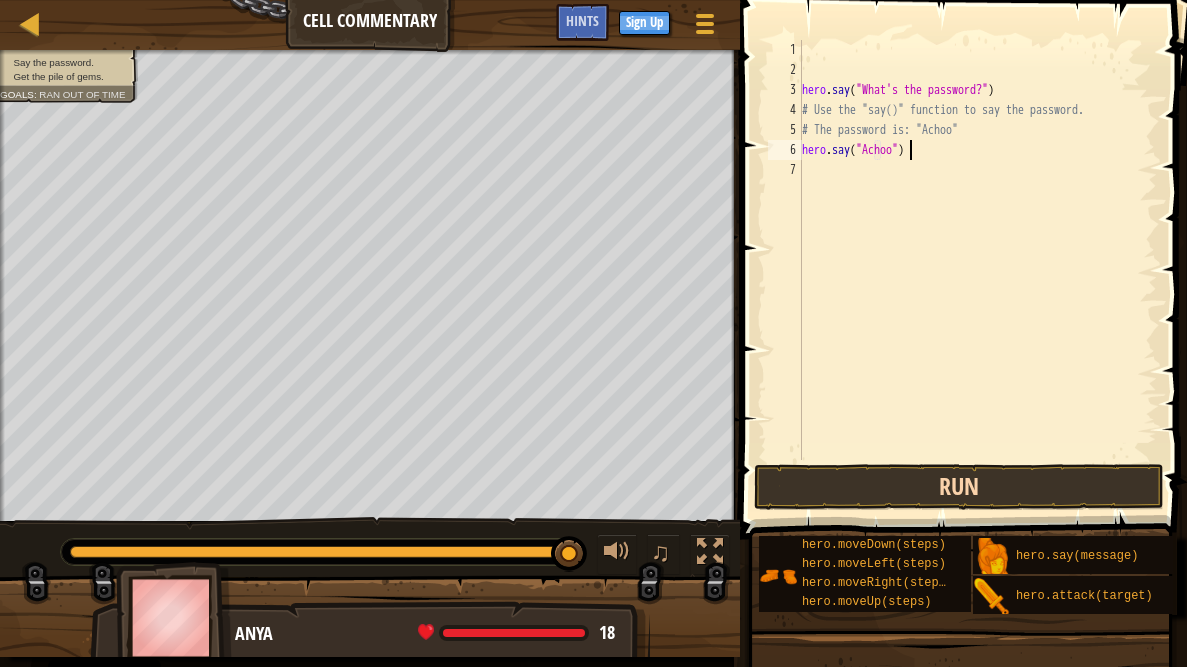 type on "hero.say("Achoo")" 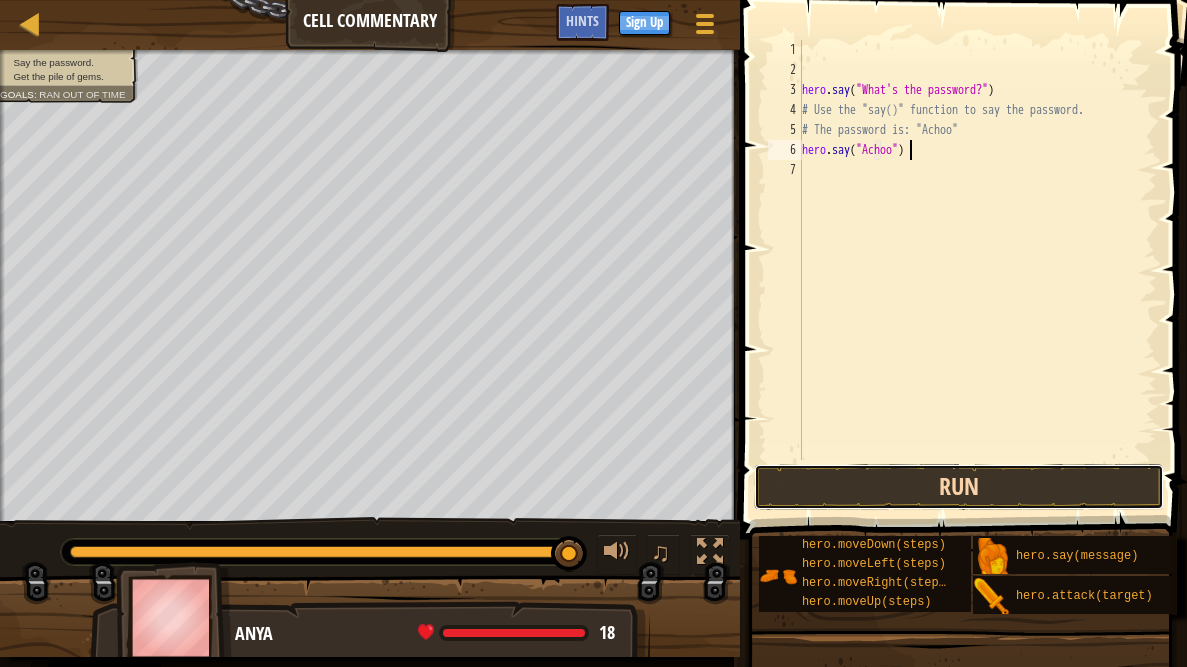 click on "Run" at bounding box center (959, 487) 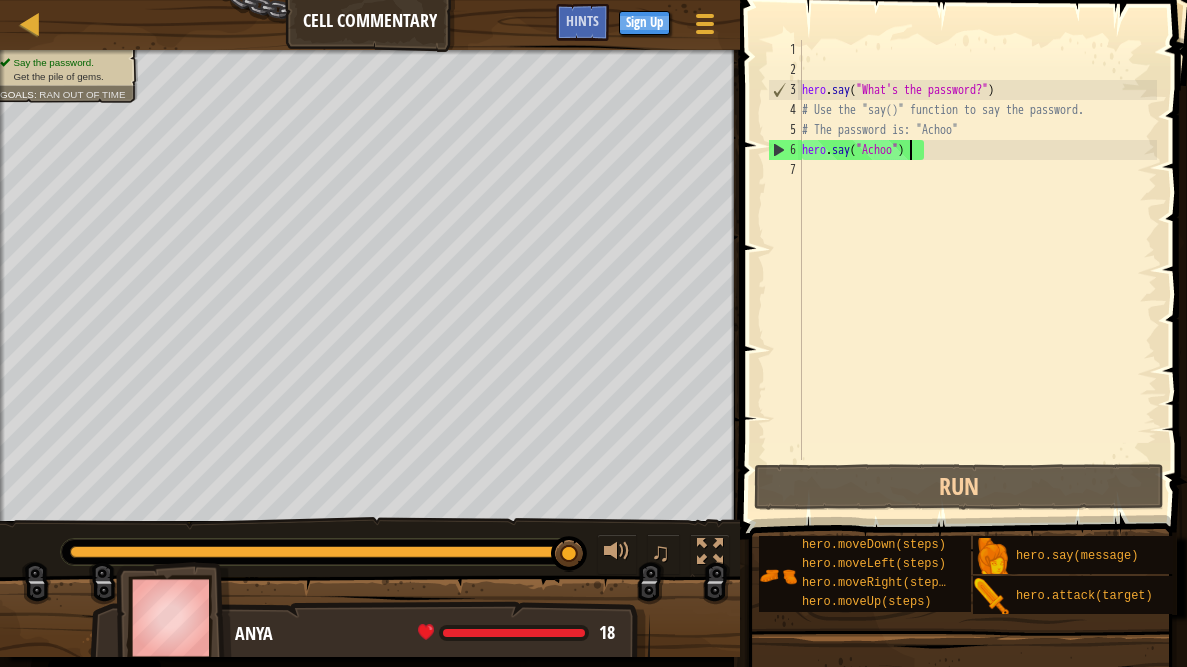 click on "hero . say ( "What's the password?" ) # Use the "say()" function to say the password. # The password is: "Achoo" hero . say ( "Achoo" )" at bounding box center (977, 270) 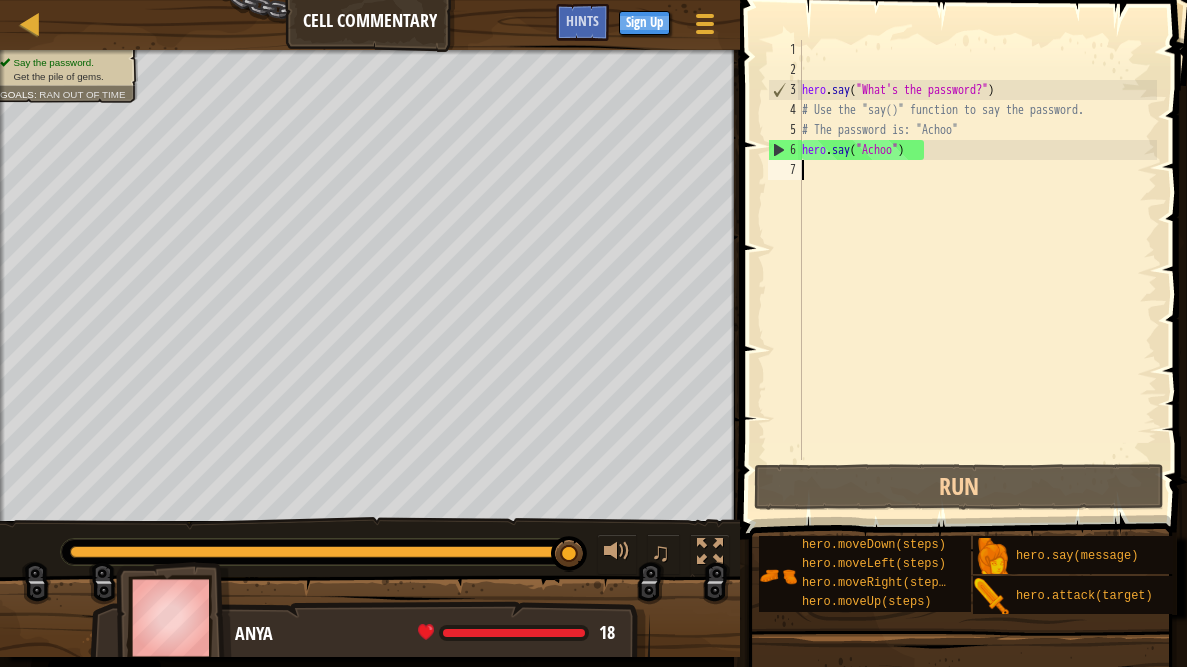 scroll, scrollTop: 9, scrollLeft: 0, axis: vertical 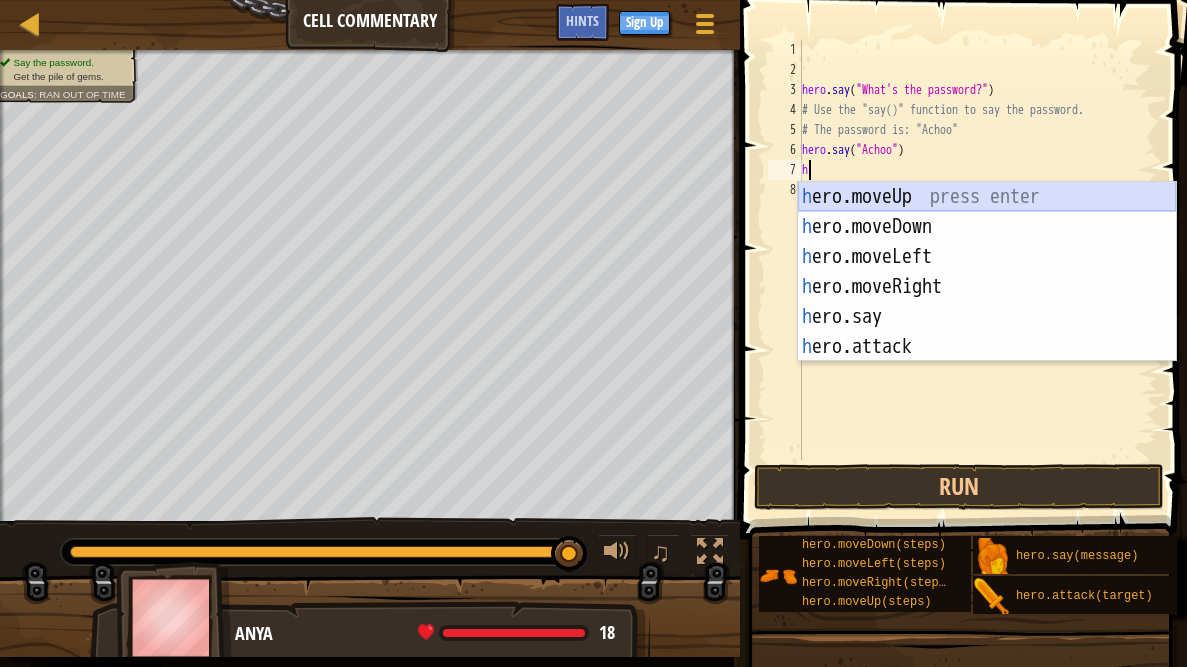 click on "h ero.moveUp press enter h ero.moveDown press enter h ero.moveLeft press enter h ero.moveRight press enter h ero.say press enter h ero.attack press enter" at bounding box center [987, 302] 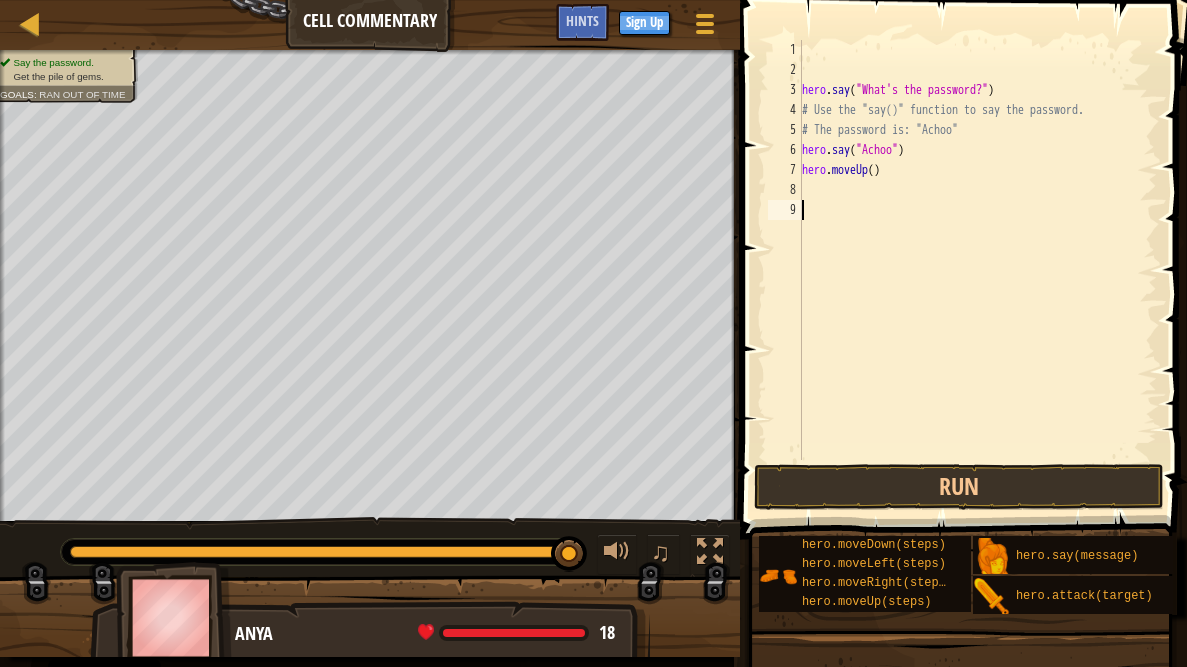 click on "hero . say ( "What's the password?" ) # Use the "say()" function to say the password. # The password is: "Achoo" hero . say ( "Achoo" ) hero . moveUp ( )" at bounding box center (977, 270) 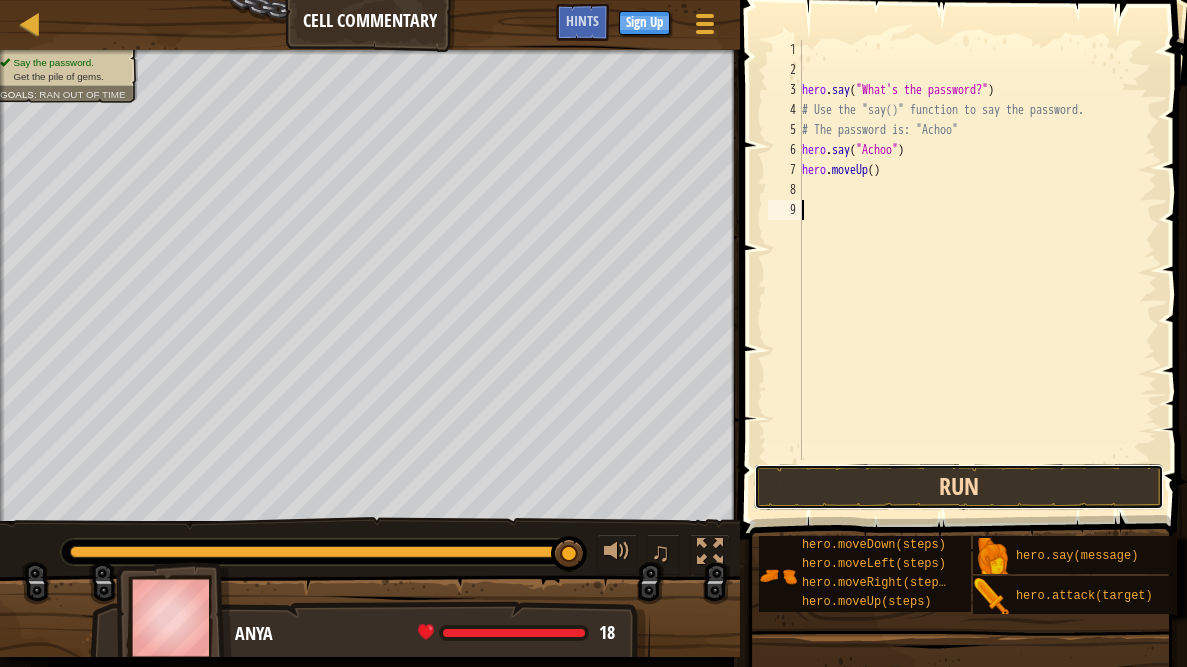 click on "Run" at bounding box center (959, 487) 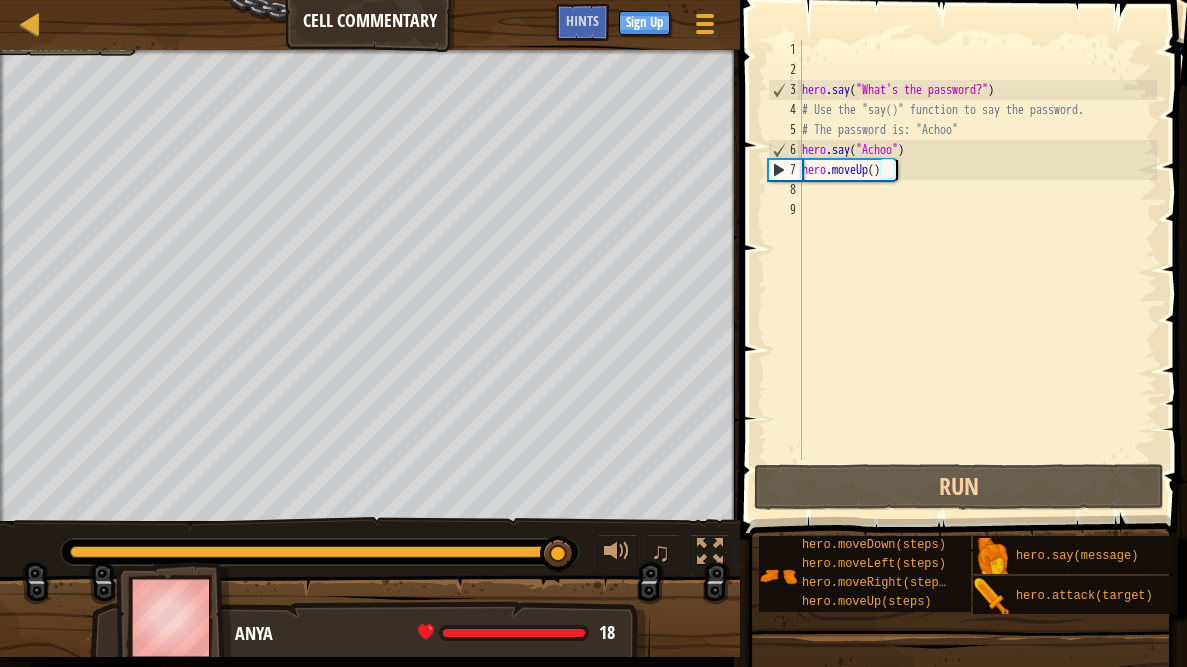 click on "hero . say ( "What's the password?" ) # Use the "say()" function to say the password. # The password is: "Achoo" hero . say ( "Achoo" ) hero . moveUp ( )" at bounding box center (977, 270) 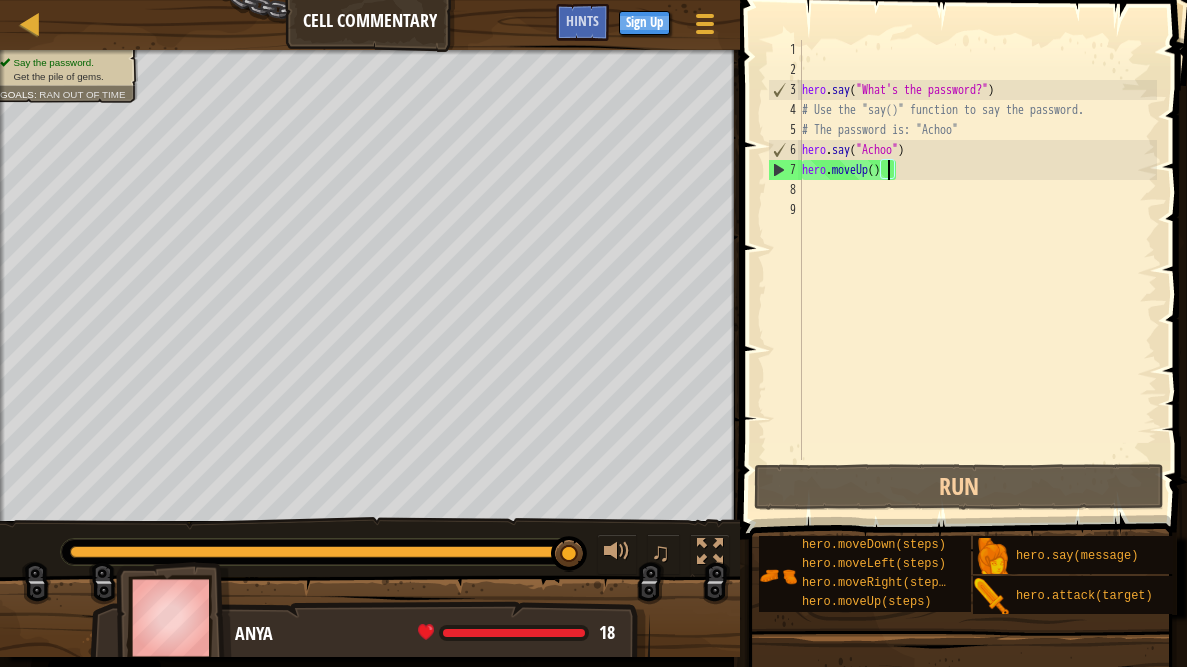 click on "hero . say ( "What's the password?" ) # Use the "say()" function to say the password. # The password is: "Achoo" hero . say ( "Achoo" ) hero . moveUp ( )" at bounding box center [977, 270] 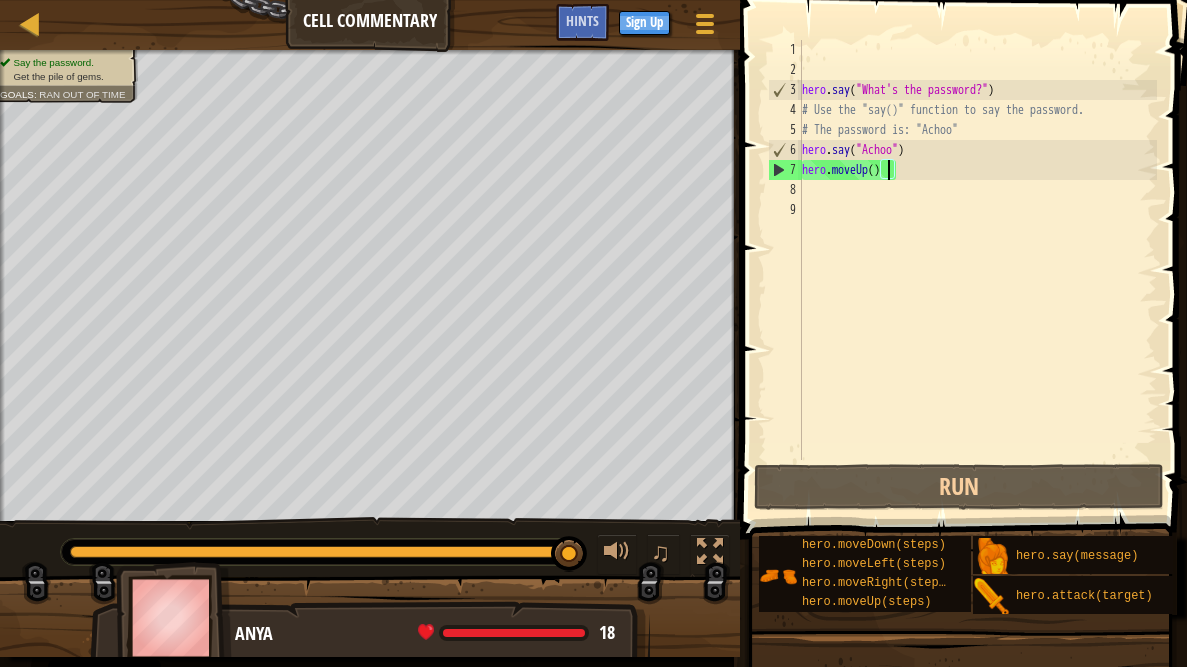 type on "hero.moveUp(2)" 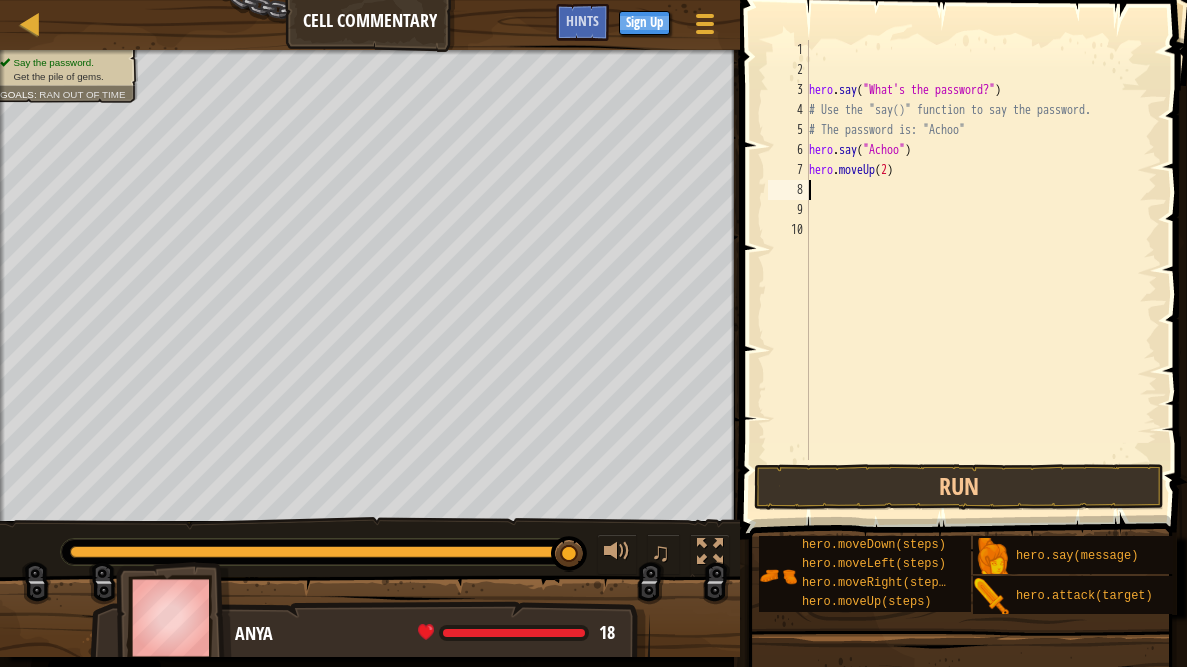 scroll, scrollTop: 9, scrollLeft: 0, axis: vertical 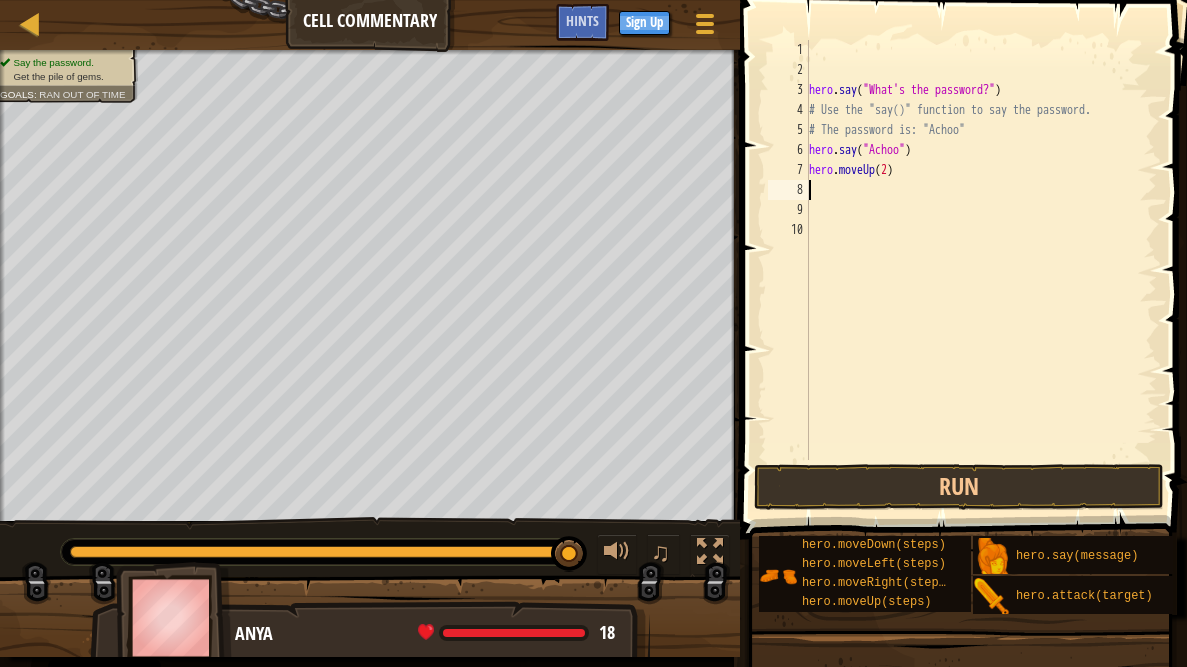click at bounding box center (965, 241) 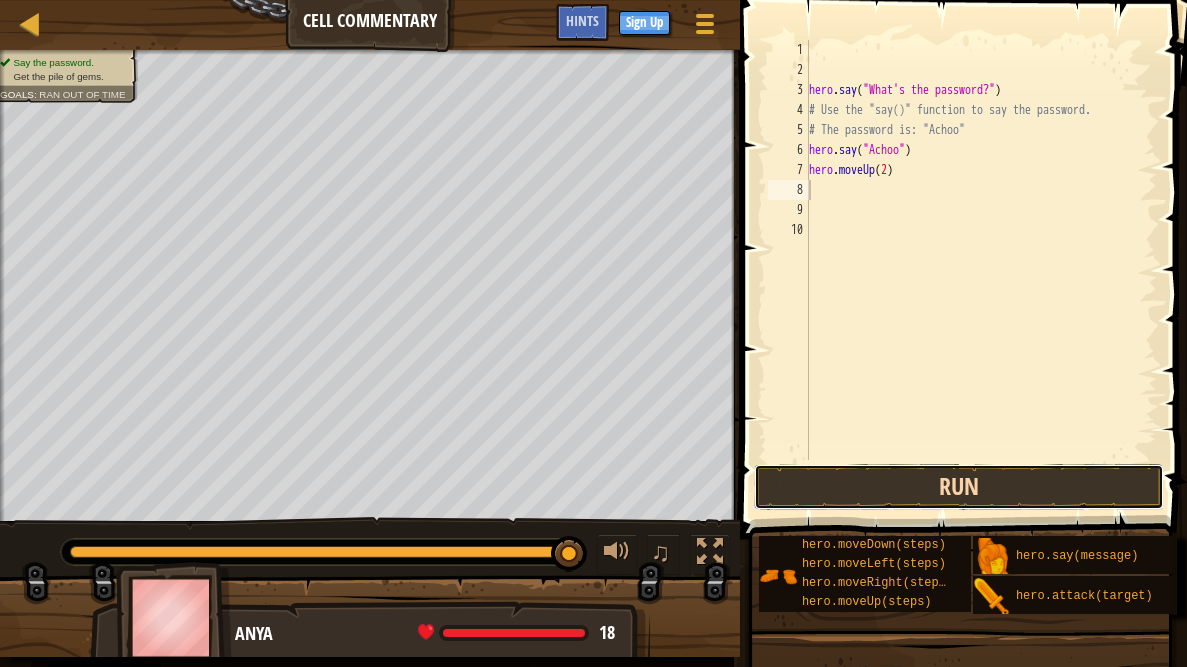 click on "Run" at bounding box center (959, 487) 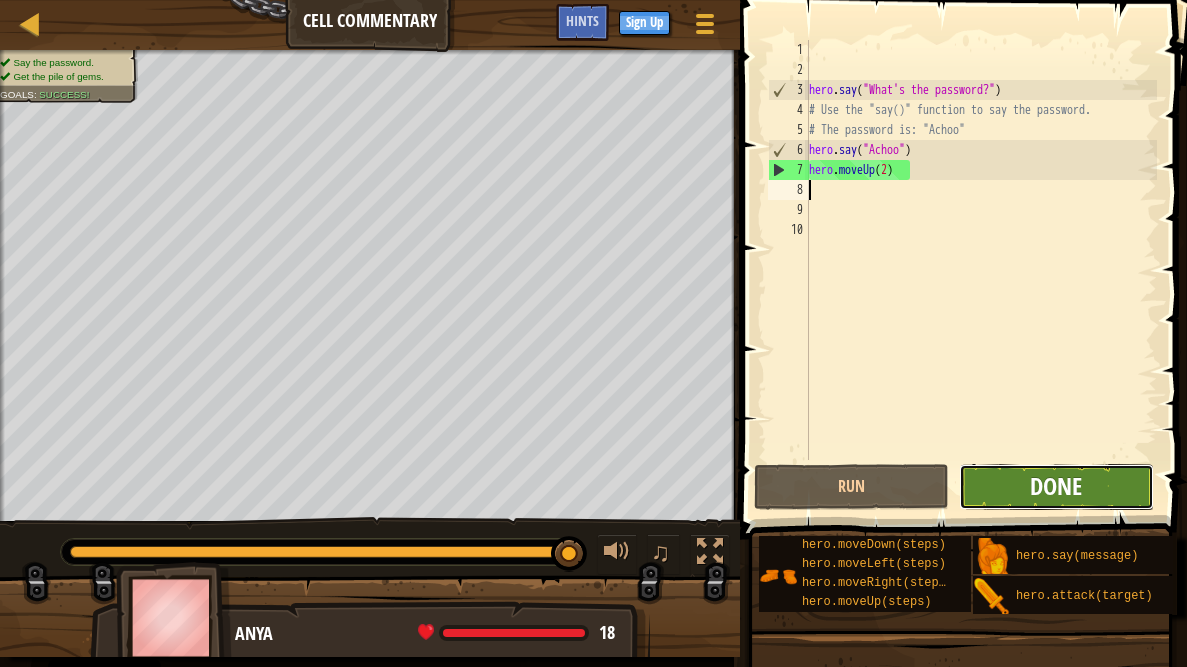 click on "Done" at bounding box center [1056, 486] 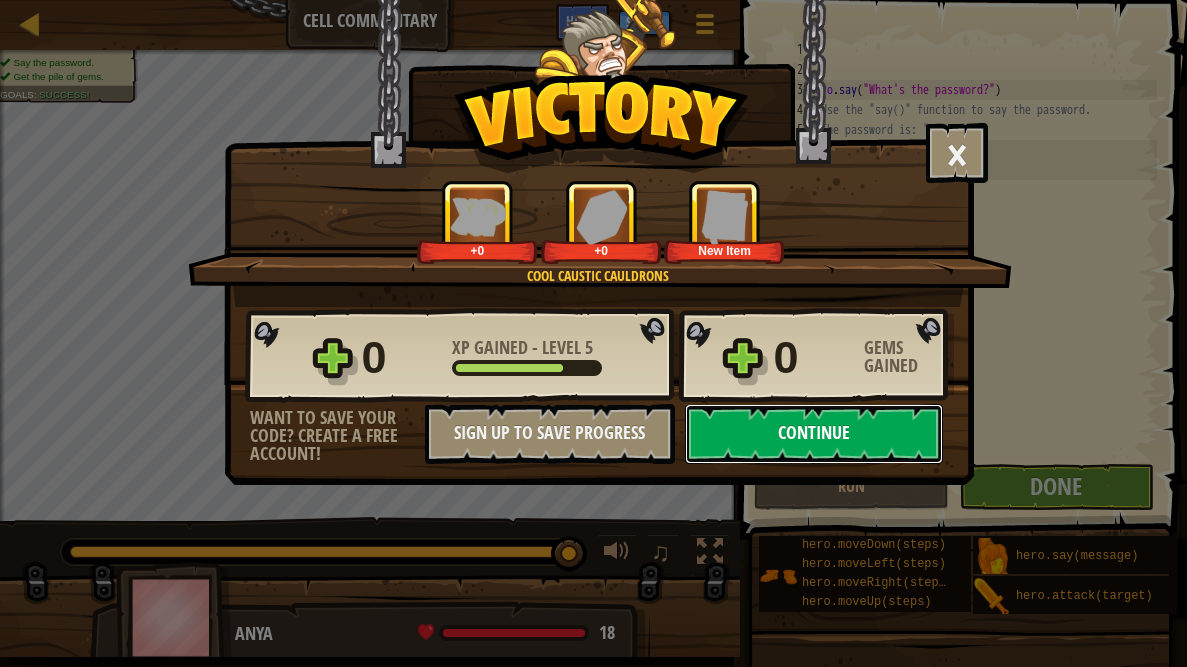 click on "Continue" at bounding box center (814, 434) 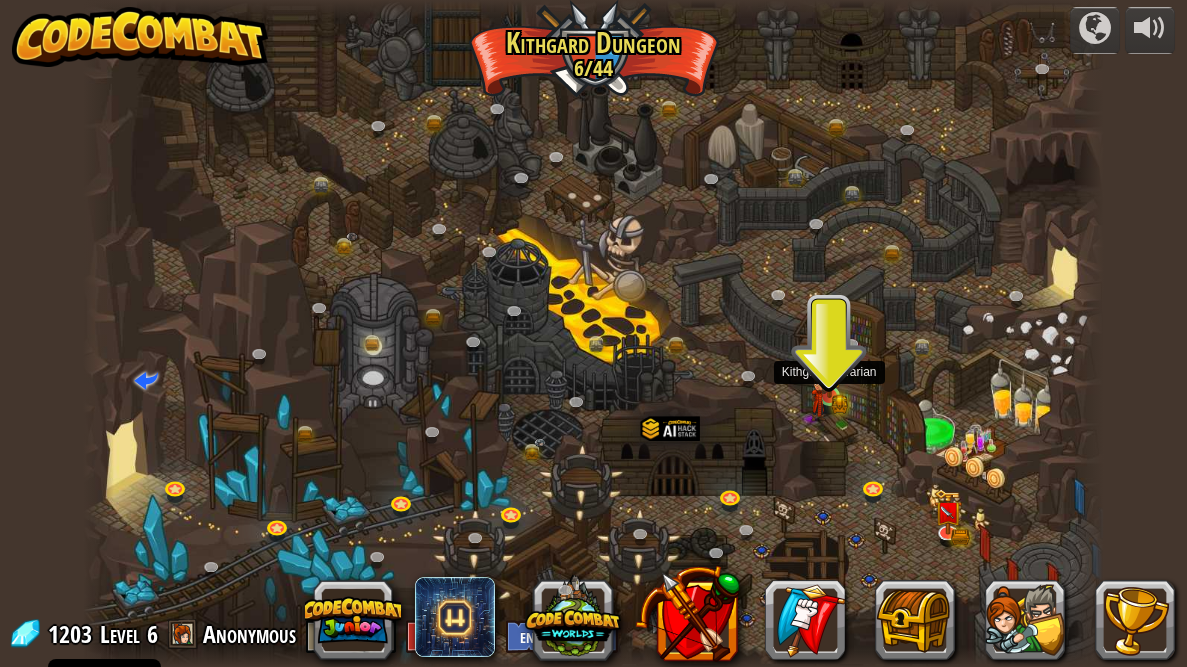 click at bounding box center [819, 398] 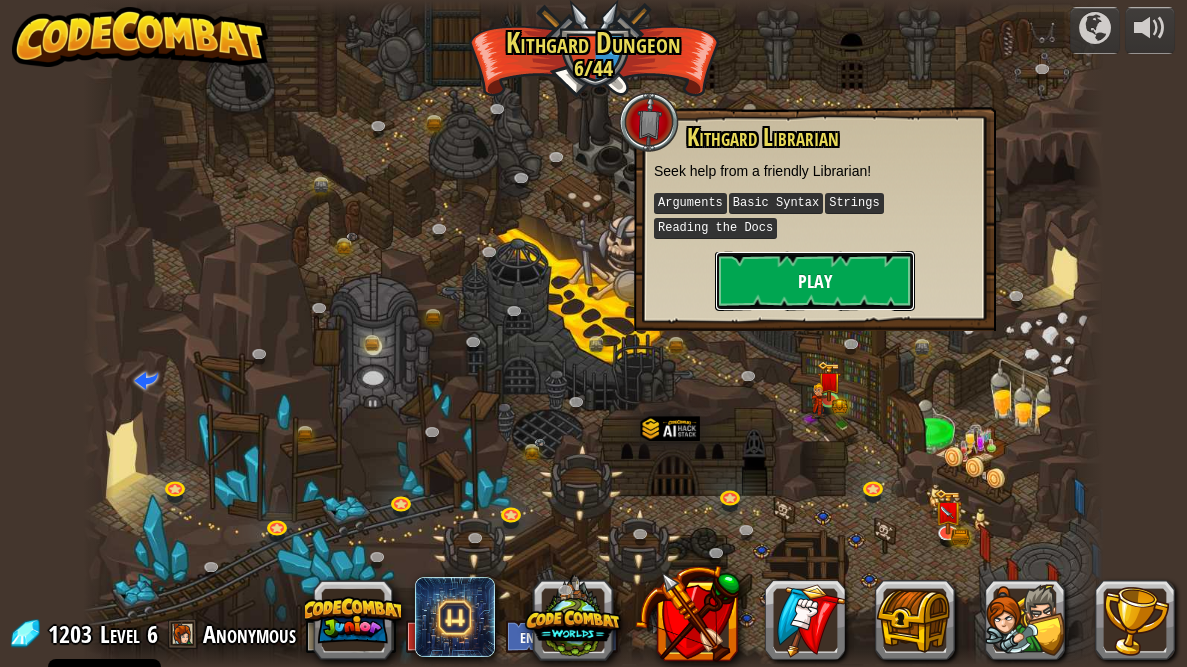 click on "Play" at bounding box center [815, 281] 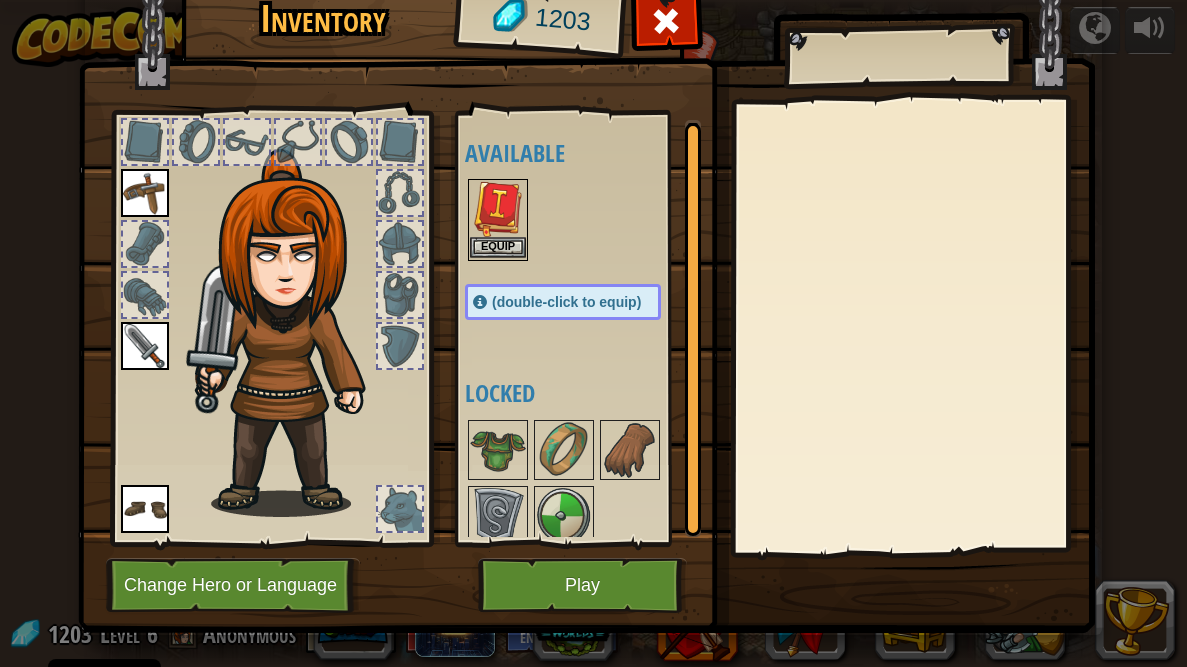 click at bounding box center (498, 209) 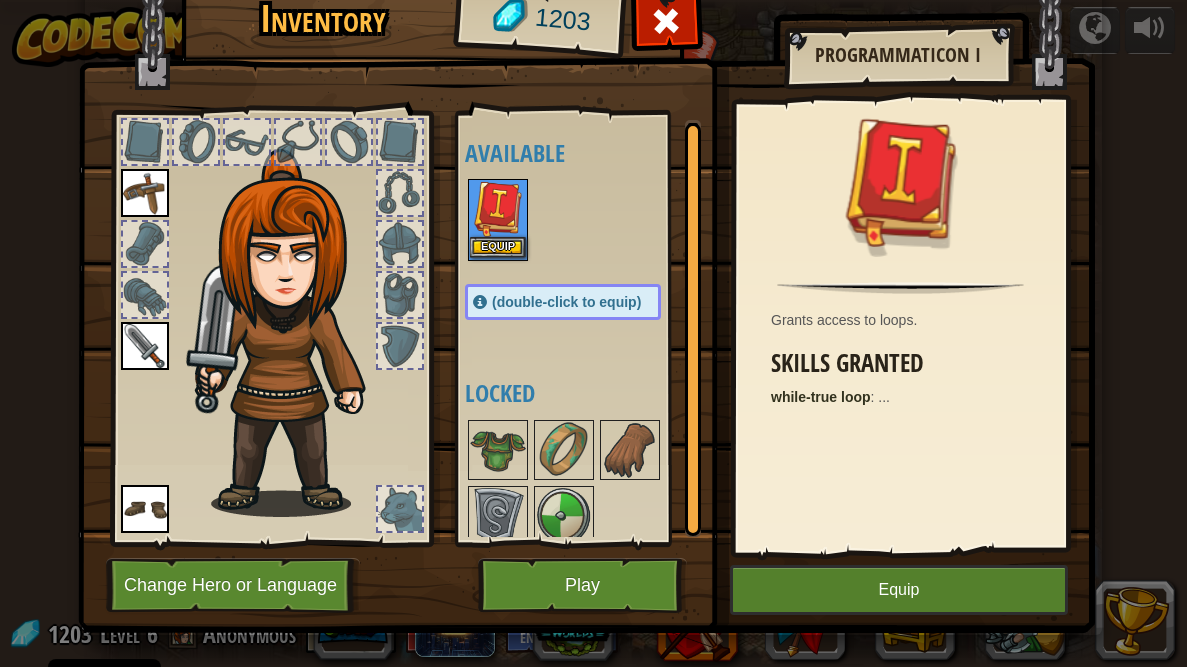 click at bounding box center (498, 209) 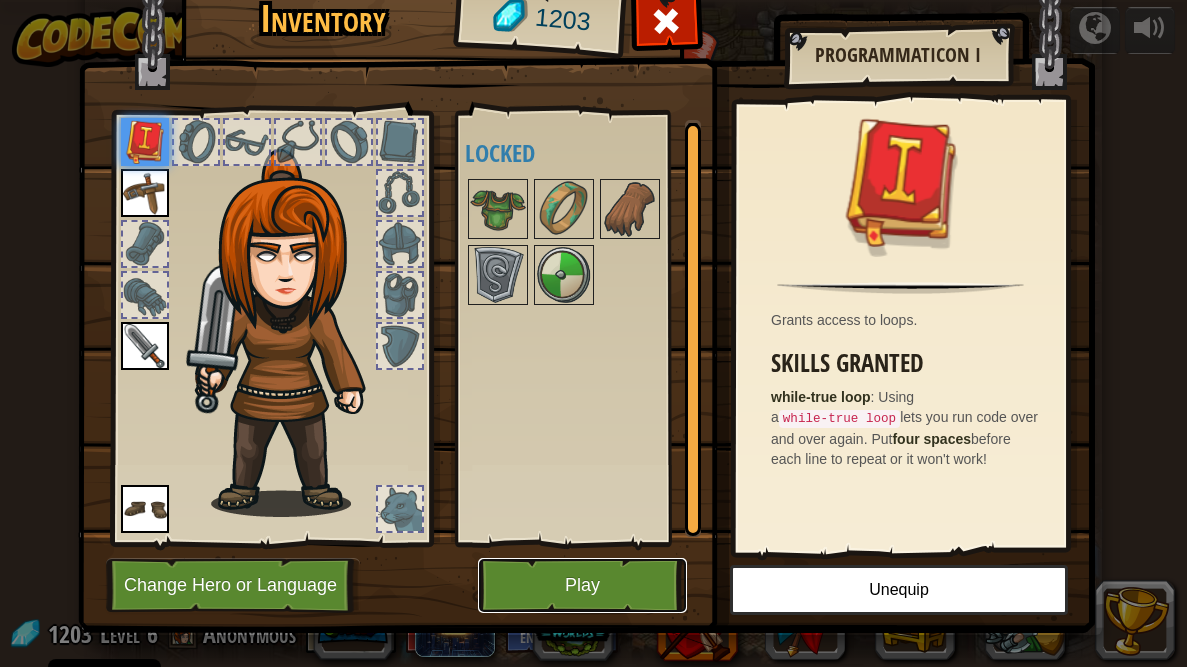 click on "Play" at bounding box center (582, 585) 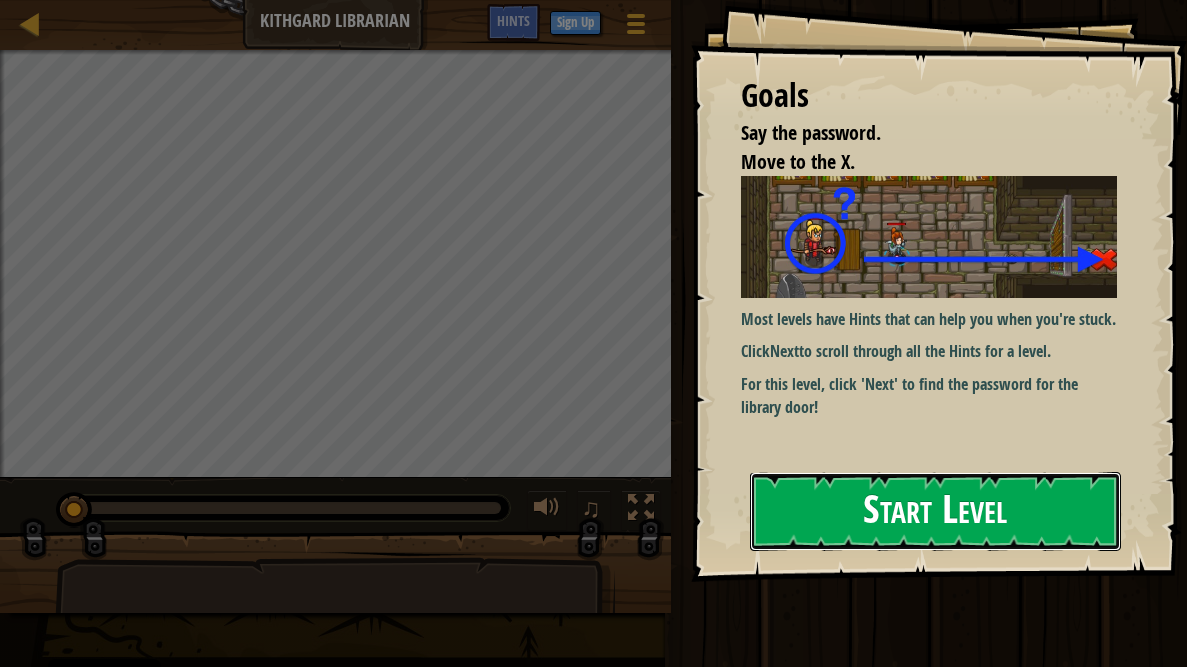click on "Start Level" at bounding box center [935, 511] 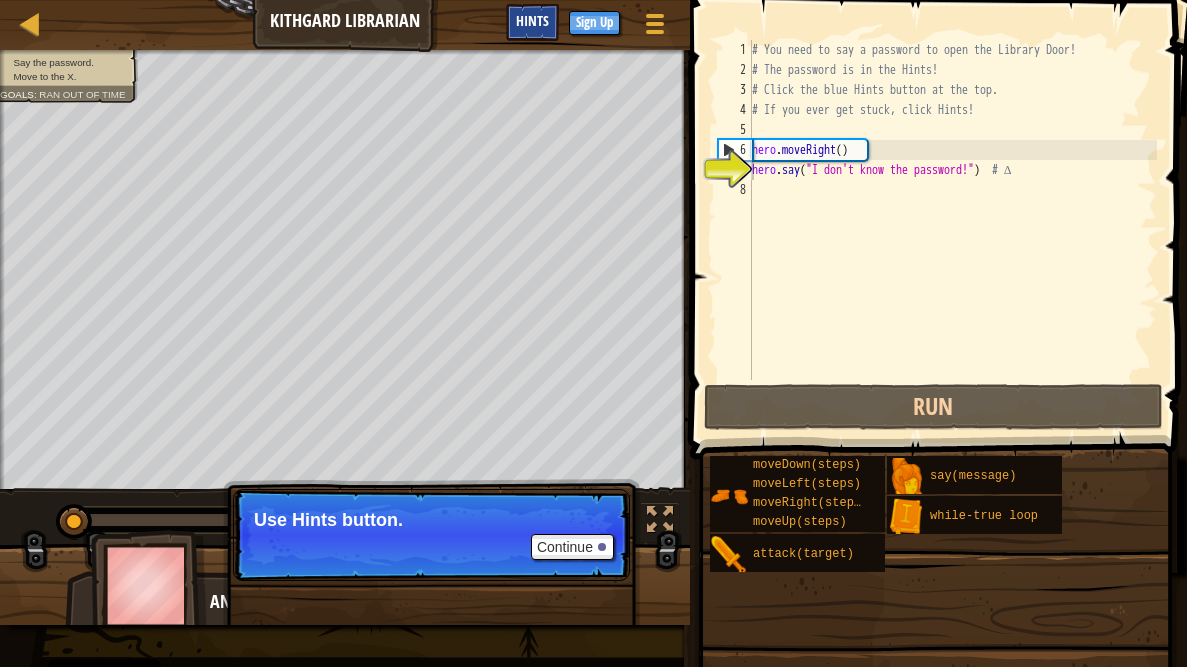 click on "Hints" at bounding box center [532, 22] 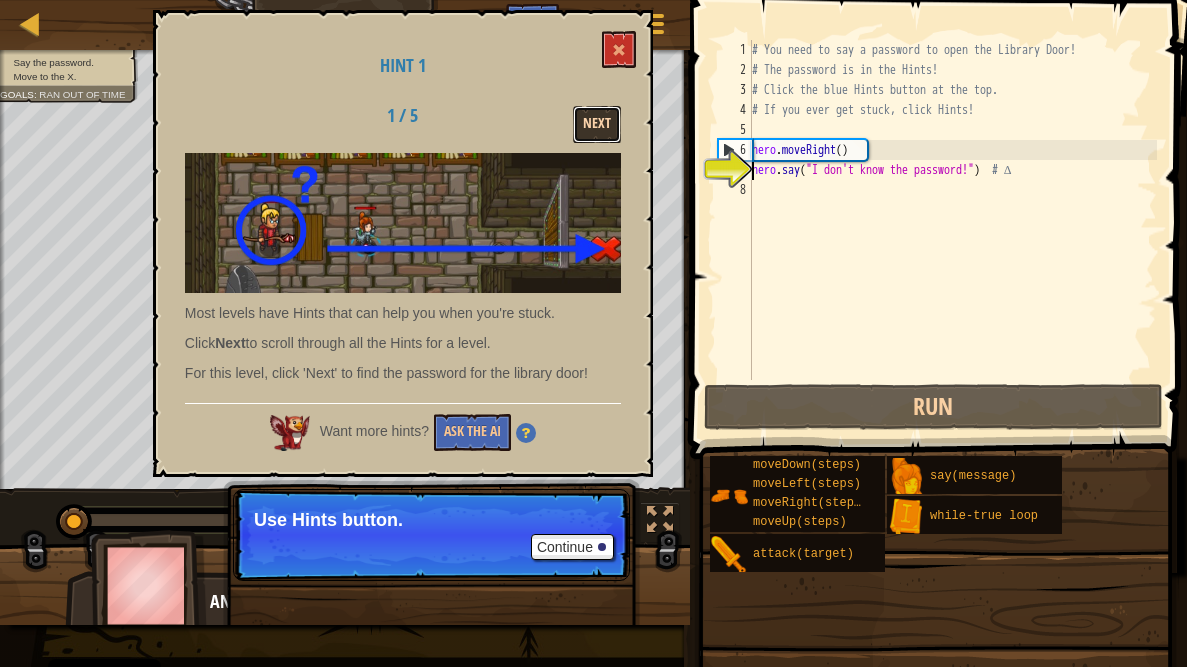 click on "Next" at bounding box center (597, 124) 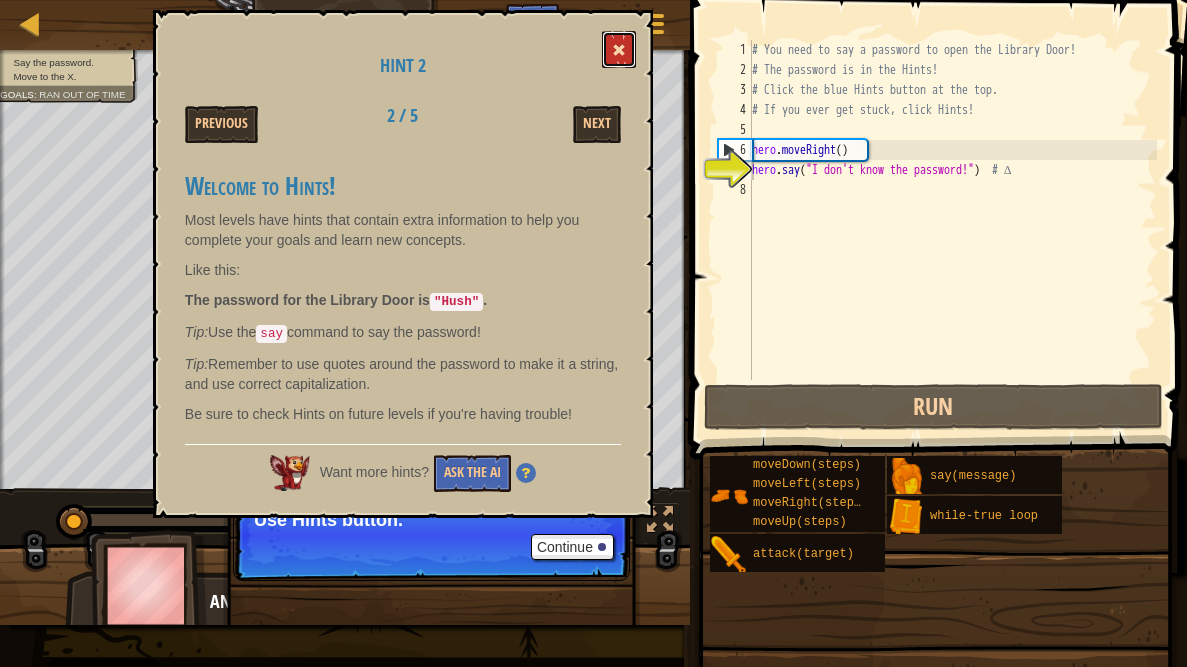 click at bounding box center (619, 50) 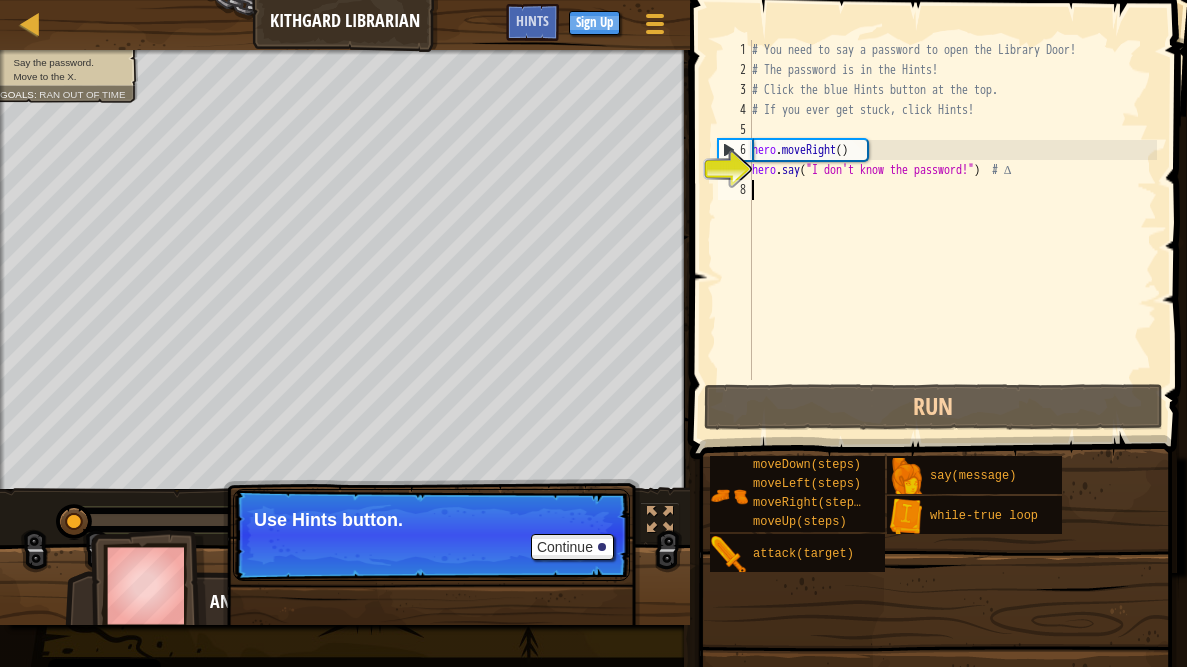 click on "# You need to say a password to open the Library Door! # The password is in the Hints! # Click the blue Hints button at the top. # If you ever get stuck, click Hints! hero . moveRight ( ) hero . say ( "I don't know the password!" )    # ∆" at bounding box center [952, 230] 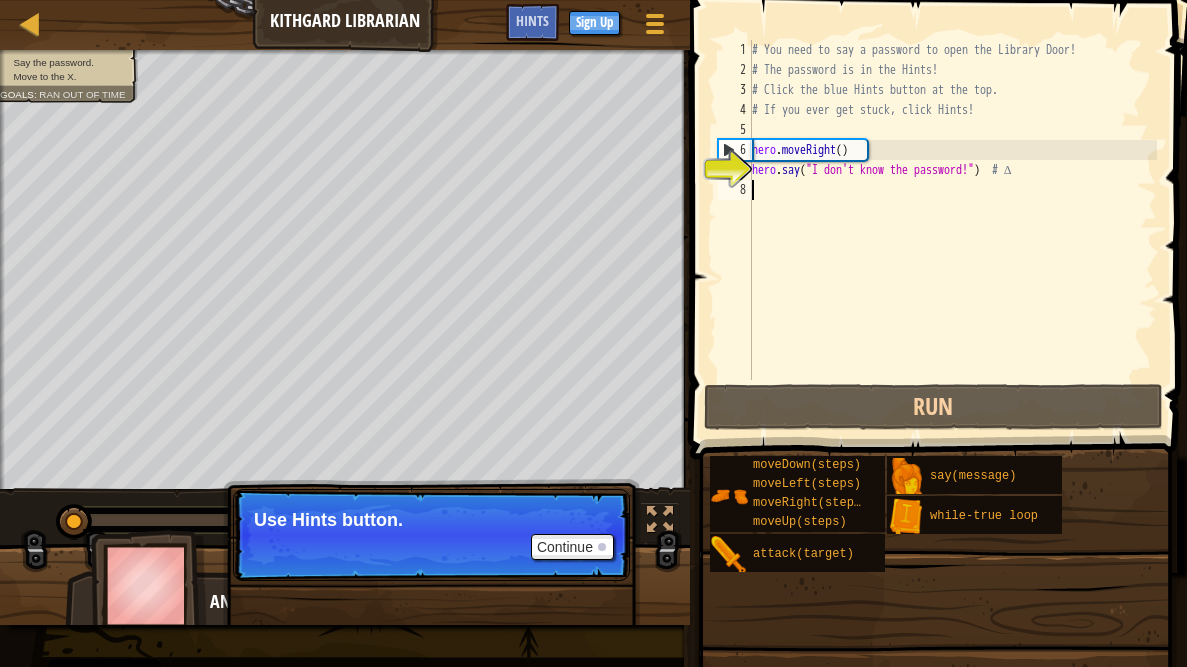 scroll, scrollTop: 9, scrollLeft: 0, axis: vertical 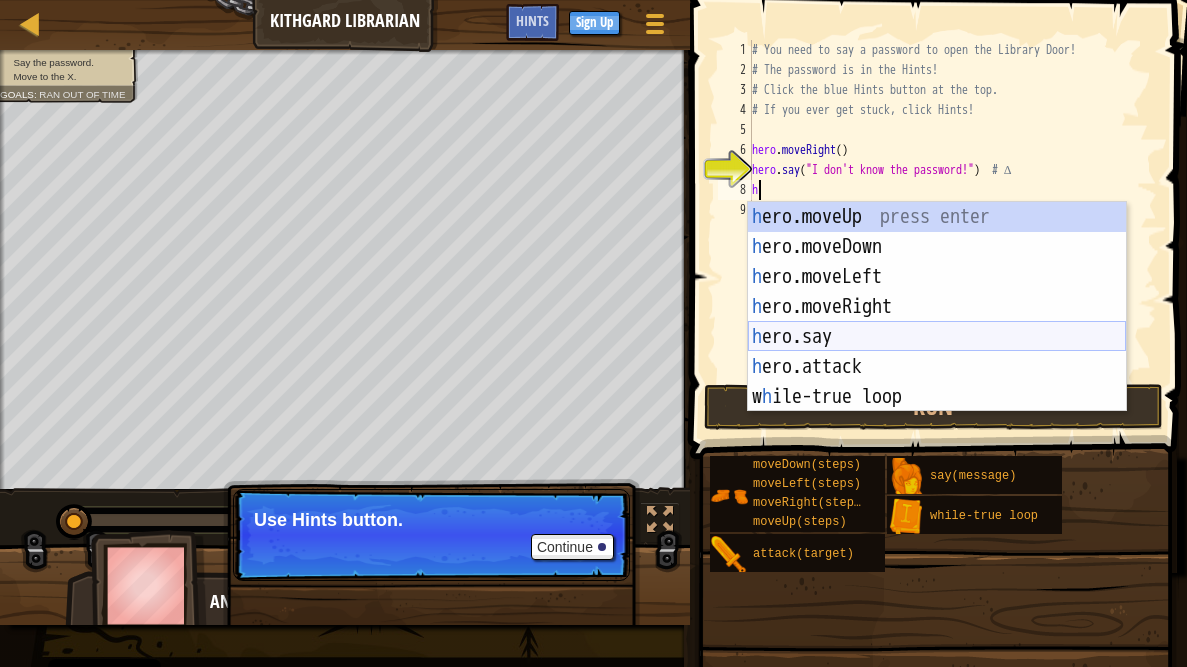 click on "h ero.moveUp press enter h ero.moveDown press enter h ero.moveLeft press enter h ero.moveRight press enter h ero.say press enter h ero.attack press enter w h ile-true loop press enter" at bounding box center (937, 337) 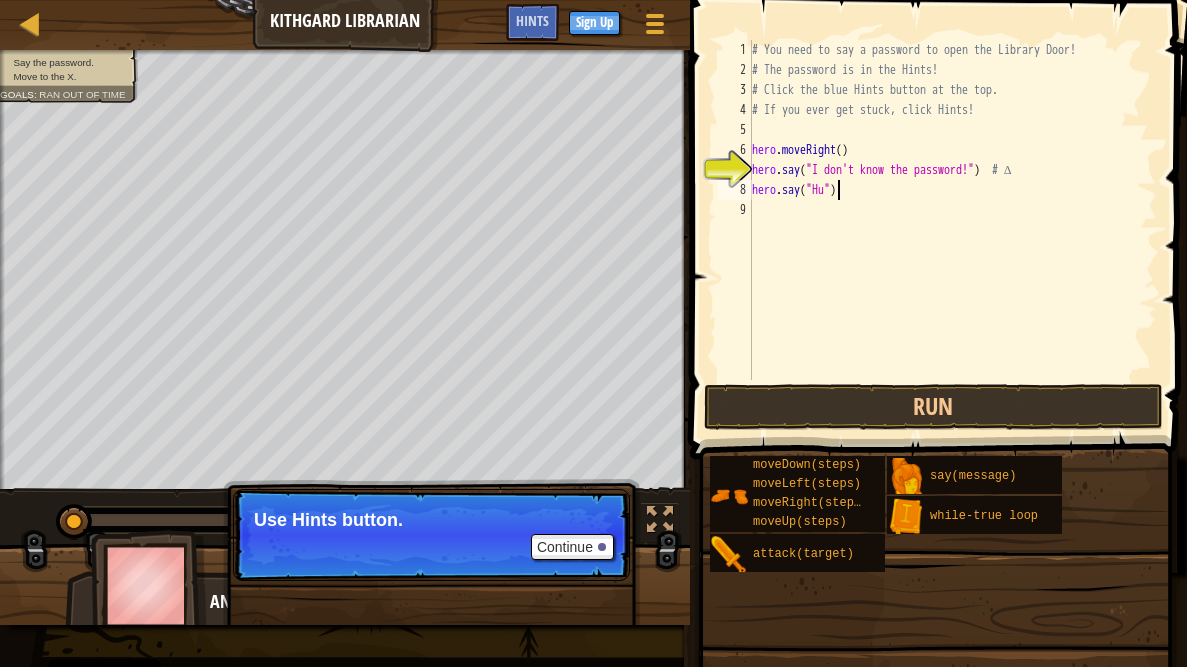 scroll, scrollTop: 9, scrollLeft: 7, axis: both 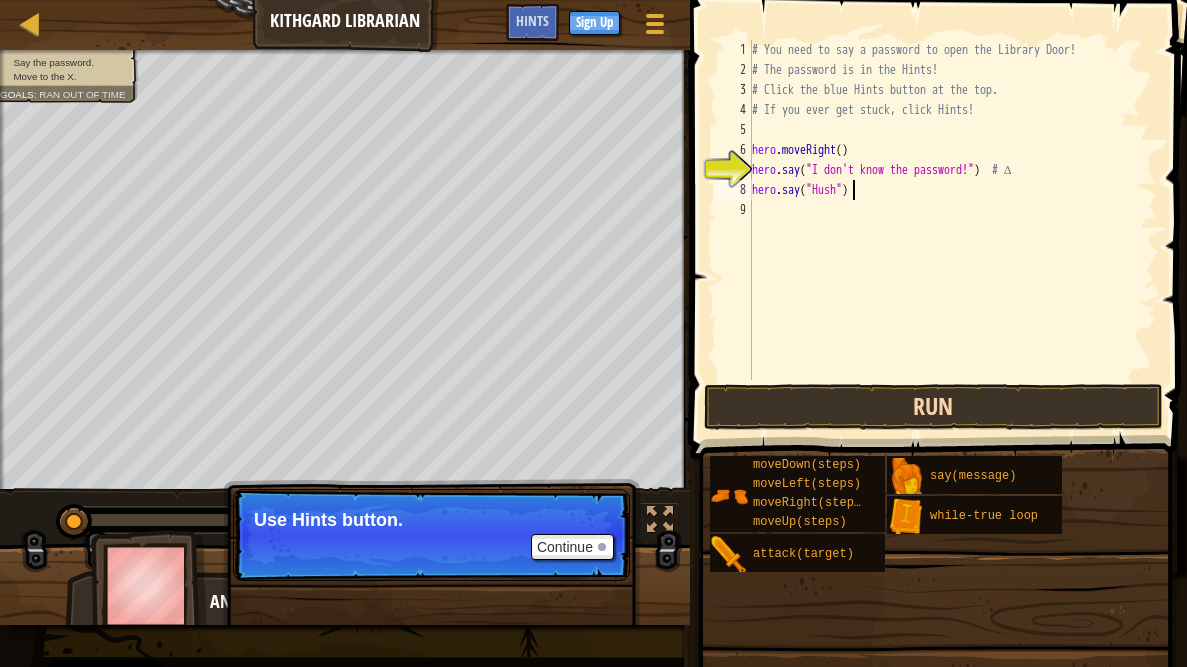 type on "hero.say("Hush")" 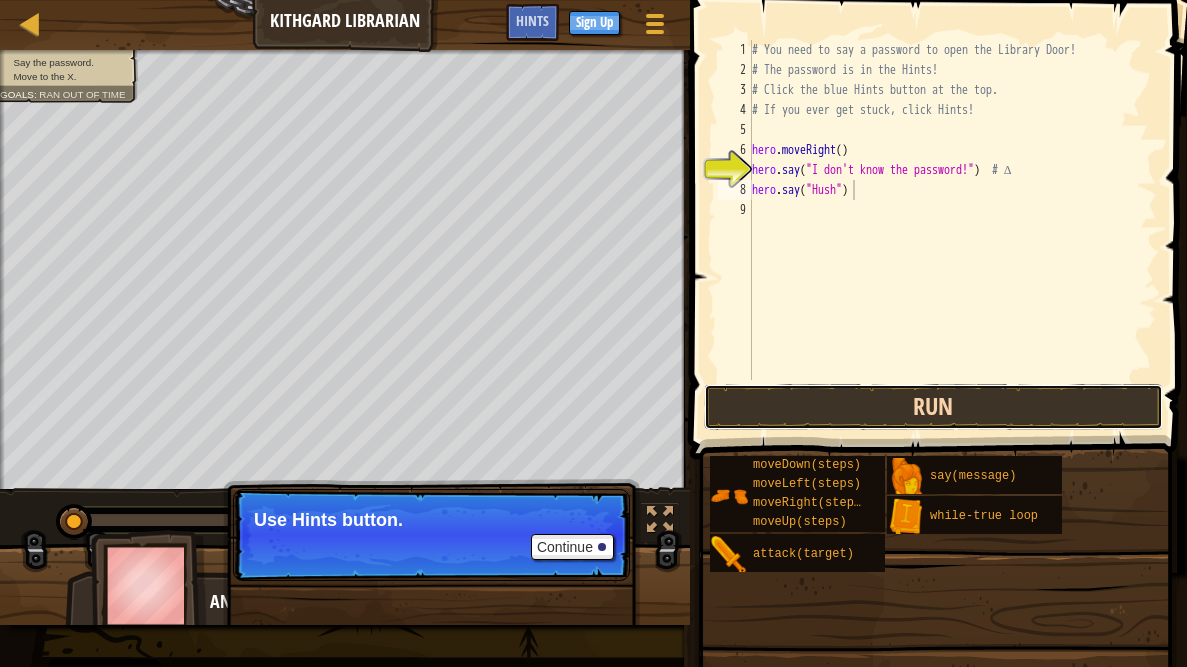 click on "Run" at bounding box center [933, 407] 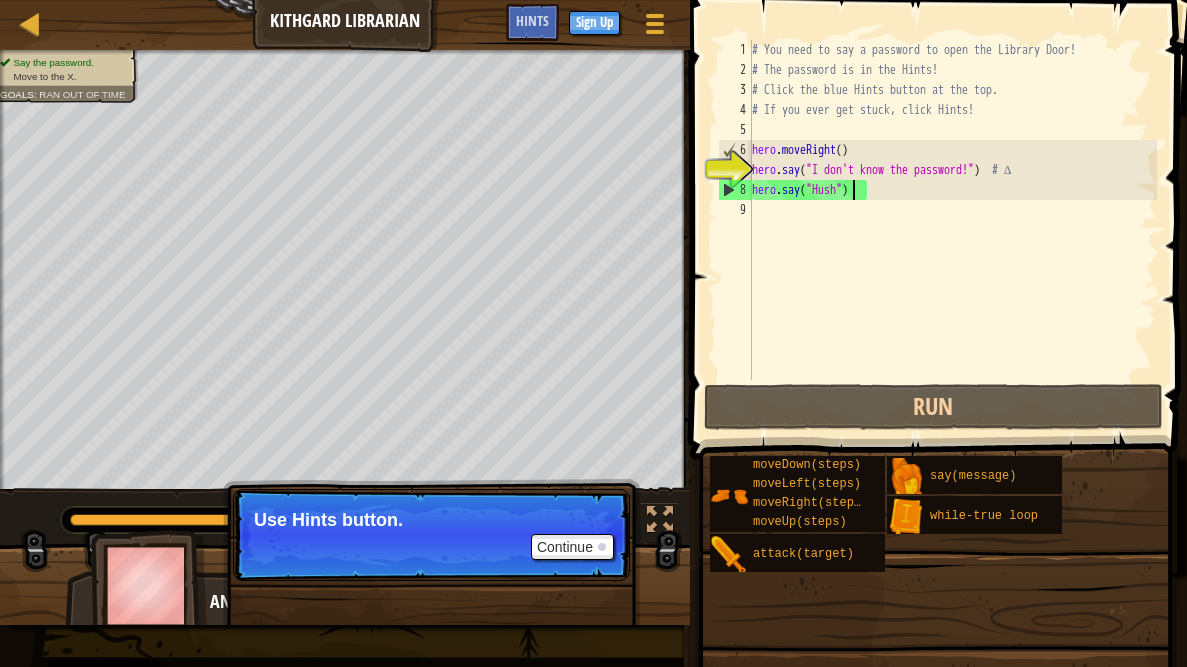 click on "# You need to say a password to open the Library Door! # The password is in the Hints! # Click the blue Hints button at the top. # If you ever get stuck, click Hints! hero . moveRight ( ) hero . say ( "I don't know the password!" )    # ∆ hero . say ( "Hush" )" at bounding box center (952, 230) 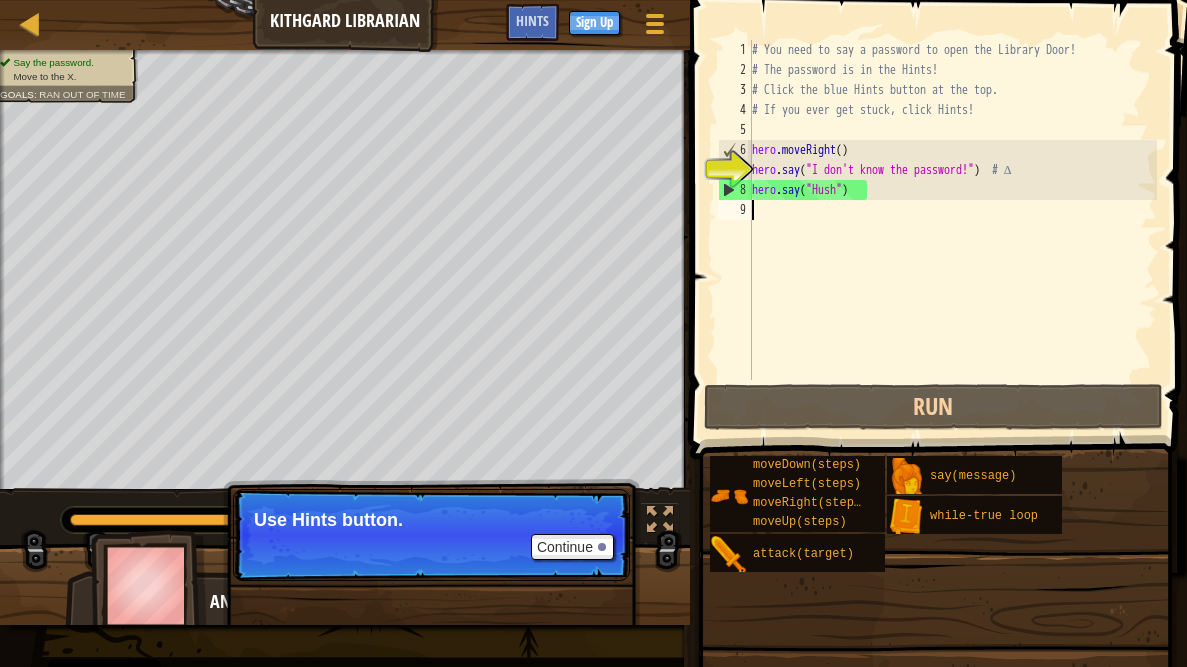 scroll, scrollTop: 9, scrollLeft: 0, axis: vertical 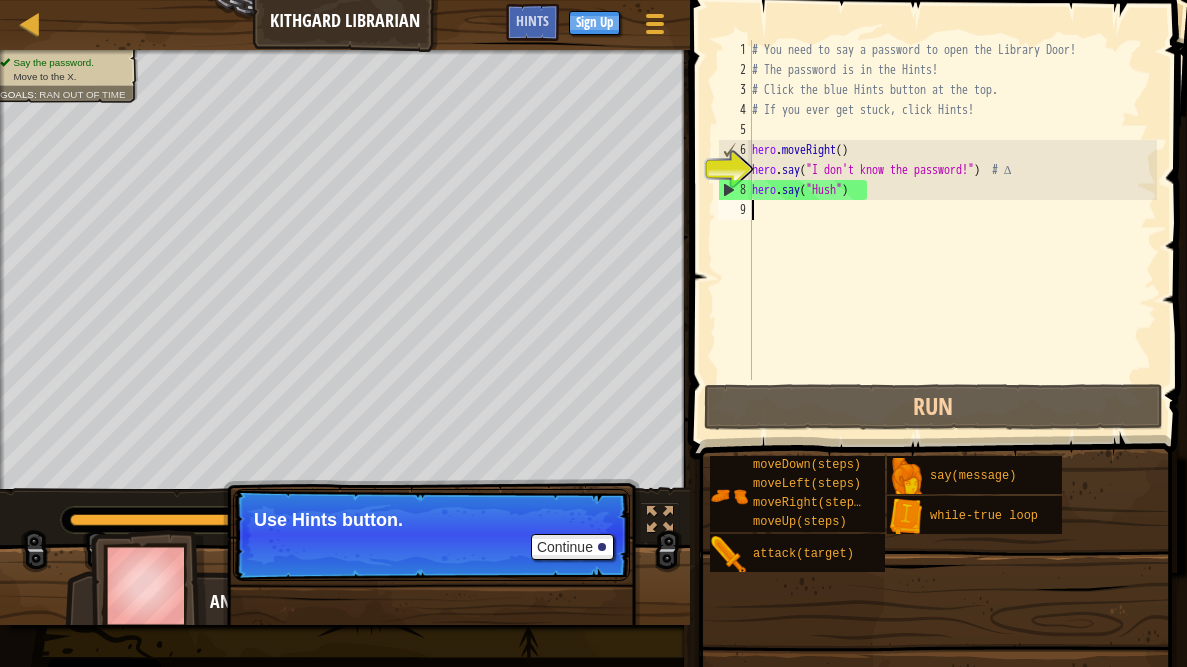 type on "h" 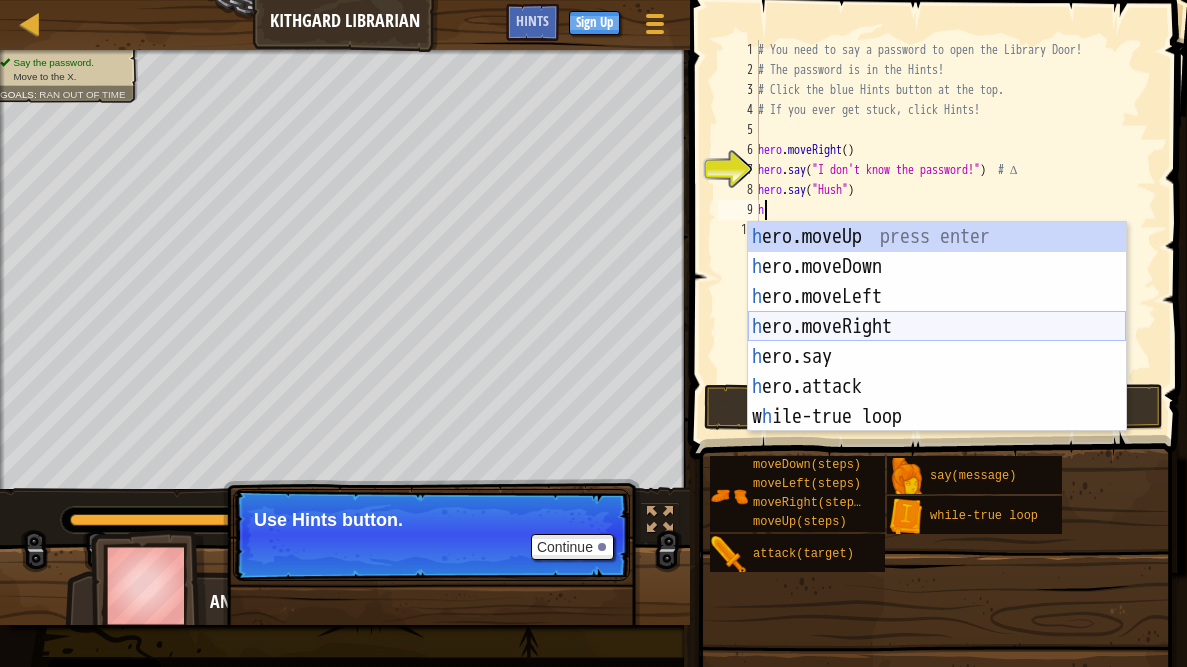 click on "h ero.moveUp press enter h ero.moveDown press enter h ero.moveLeft press enter h ero.moveRight press enter h ero.say press enter h ero.attack press enter w h ile-true loop press enter" at bounding box center [937, 357] 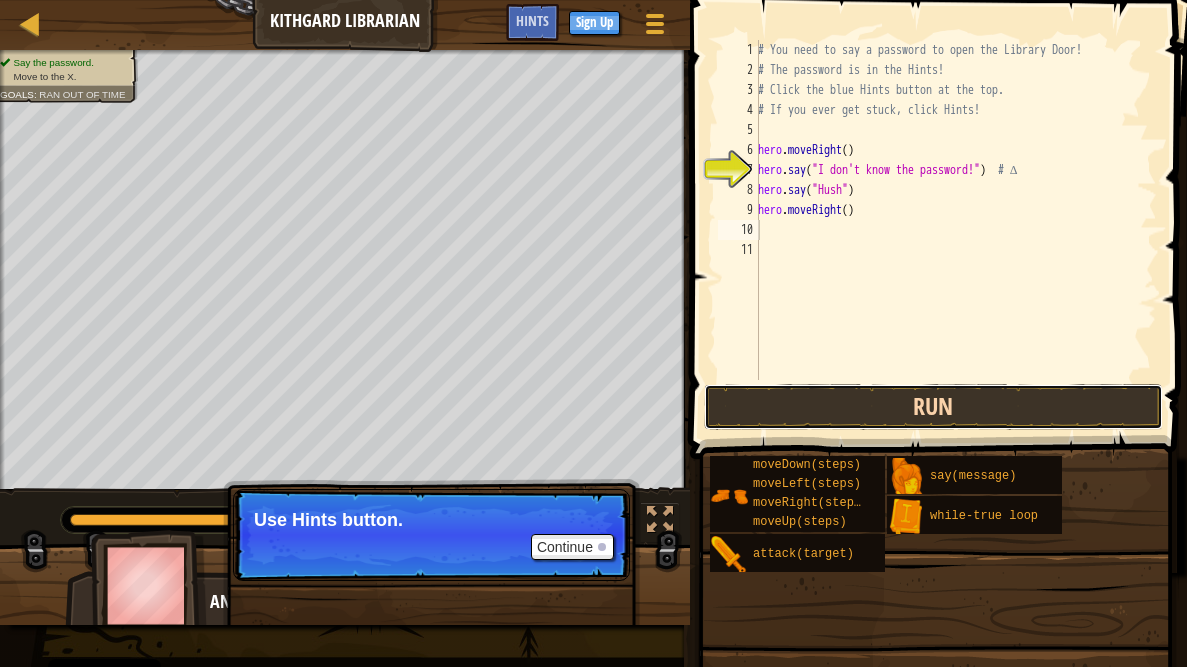 click on "Run" at bounding box center [933, 407] 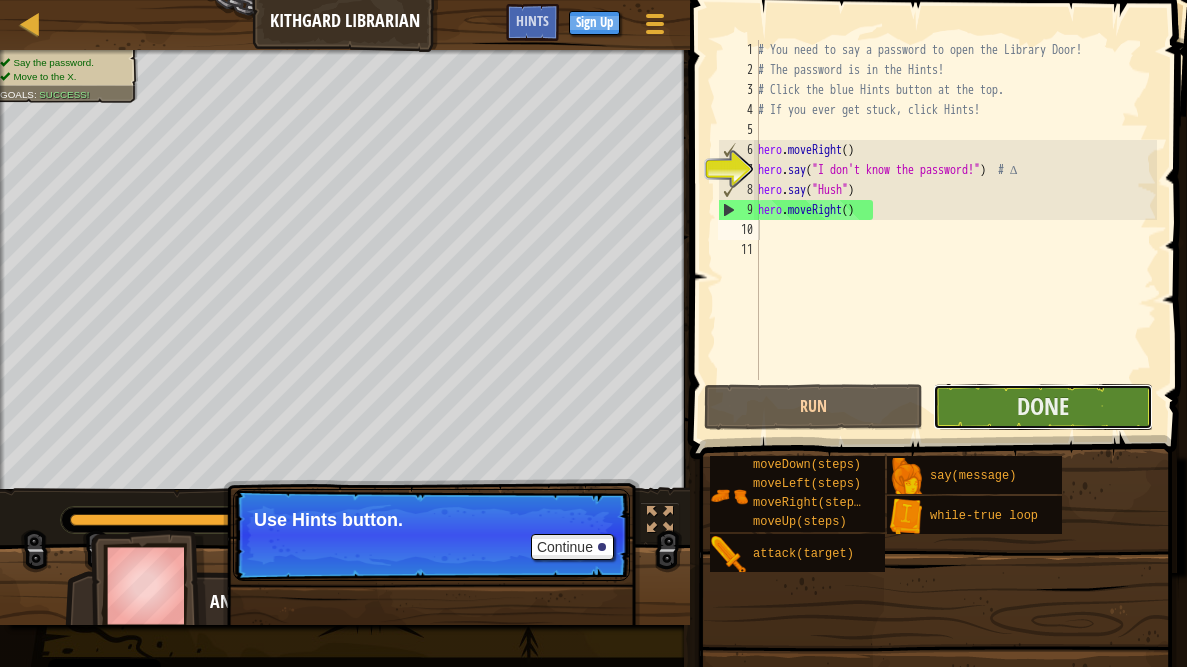 click on "Done" at bounding box center [1042, 407] 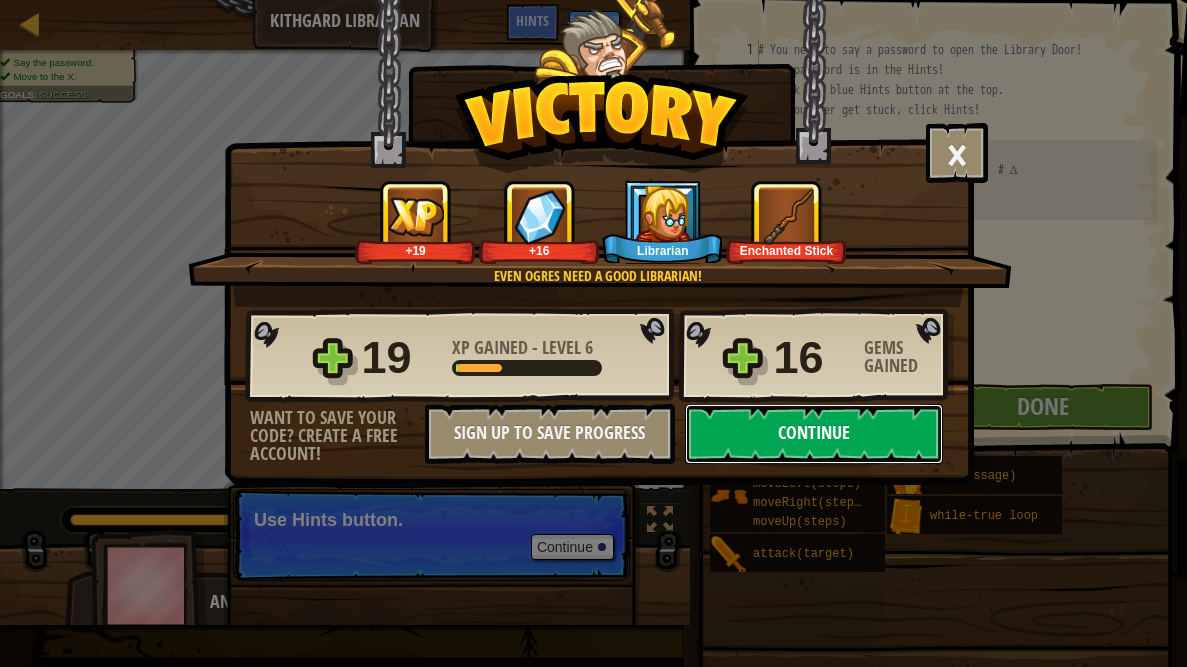 click on "Continue" at bounding box center [814, 434] 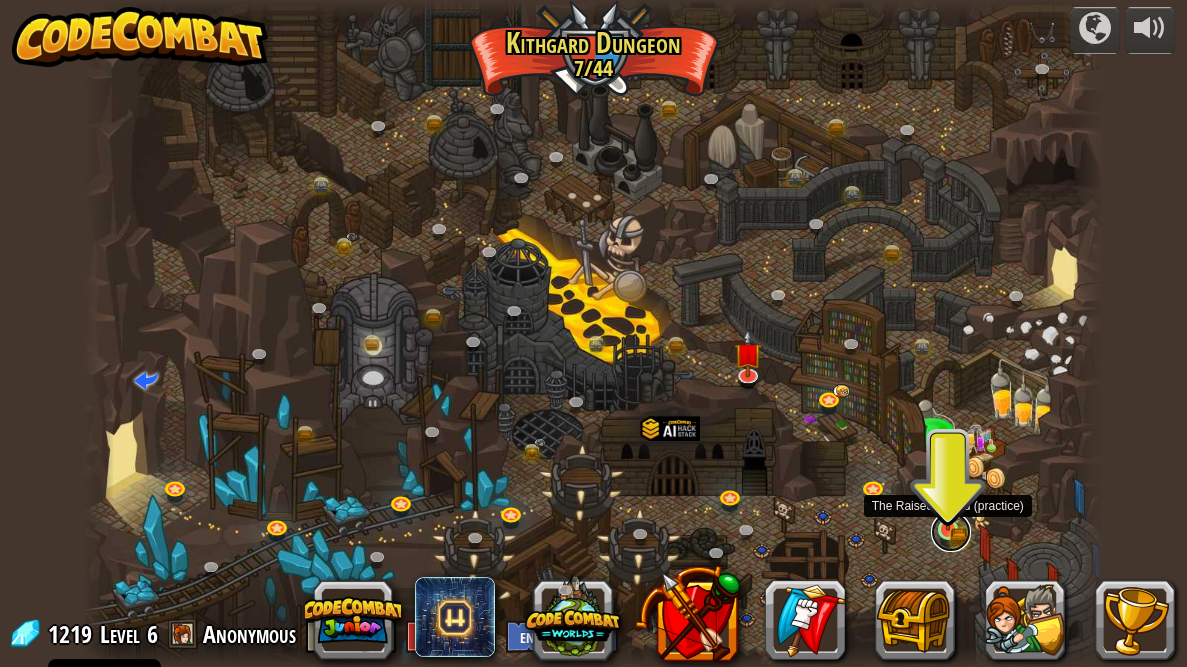 click at bounding box center [951, 532] 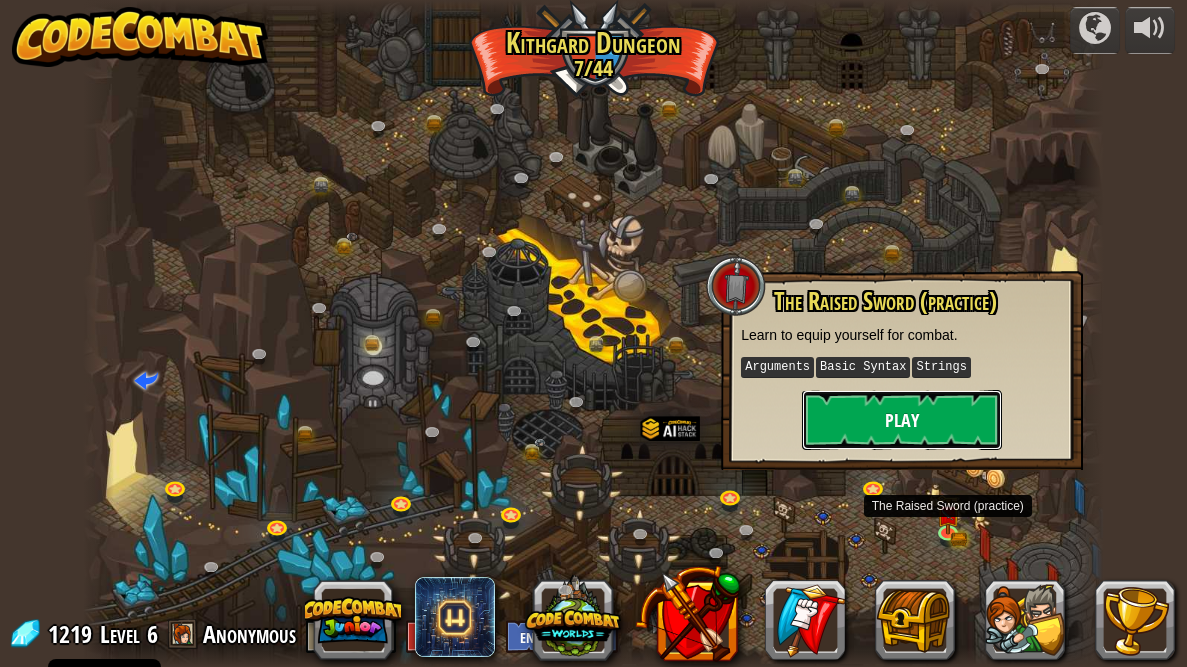 click on "Play" at bounding box center (902, 420) 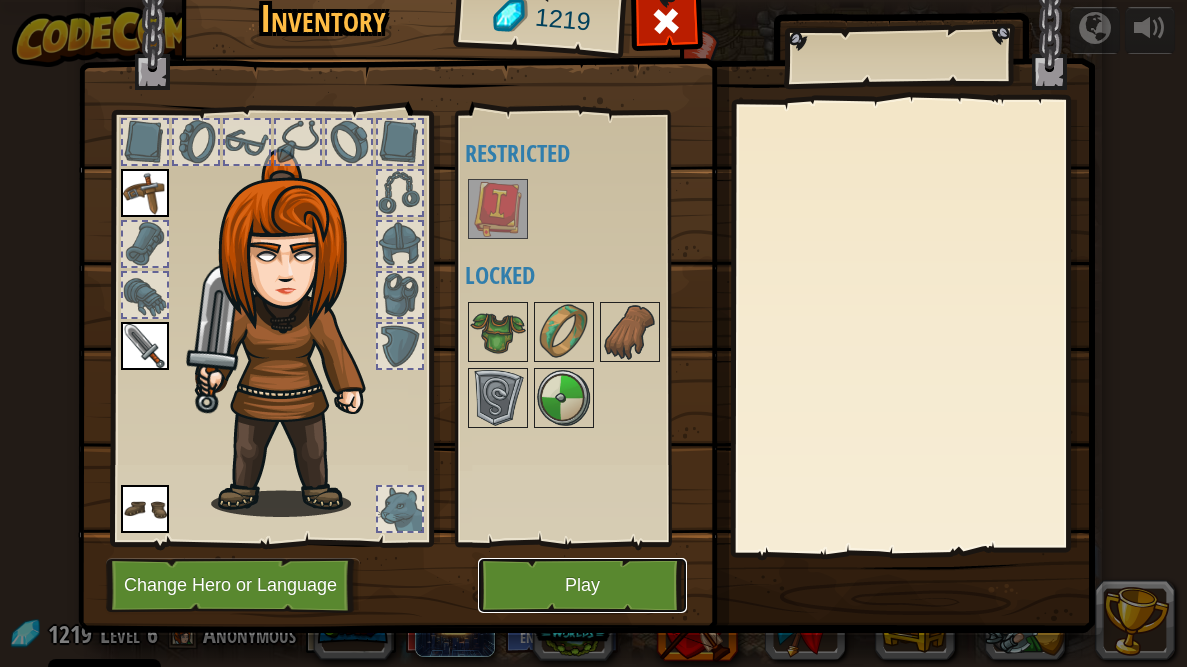 click on "Play" at bounding box center [582, 585] 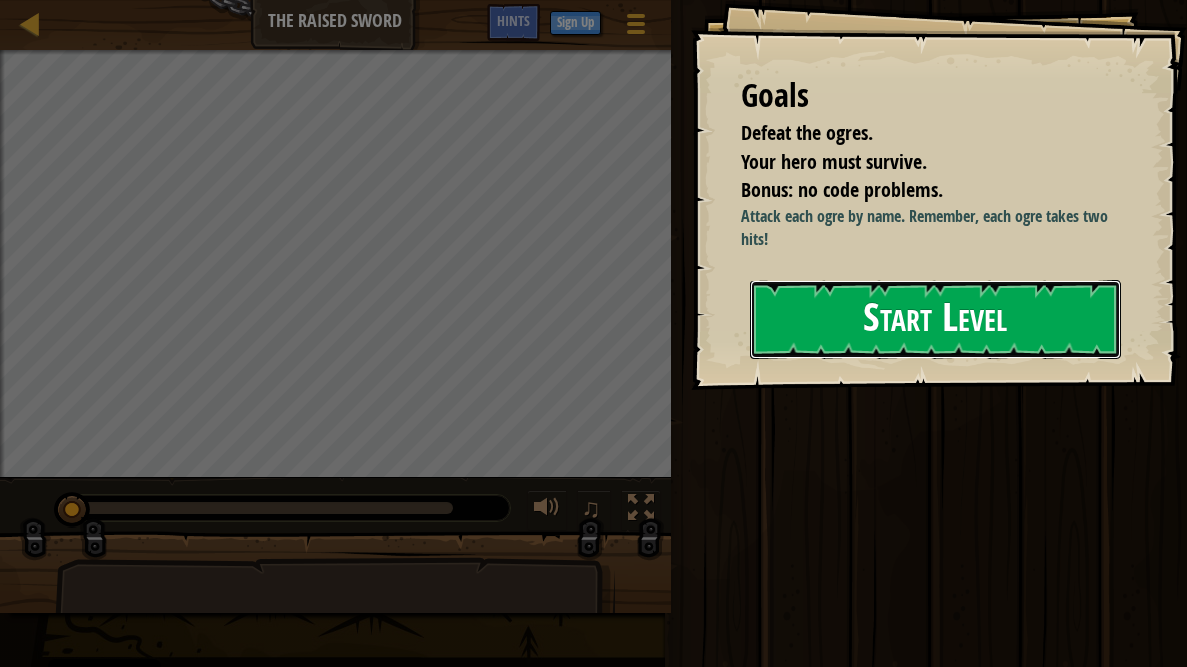 click on "Start Level" at bounding box center (935, 319) 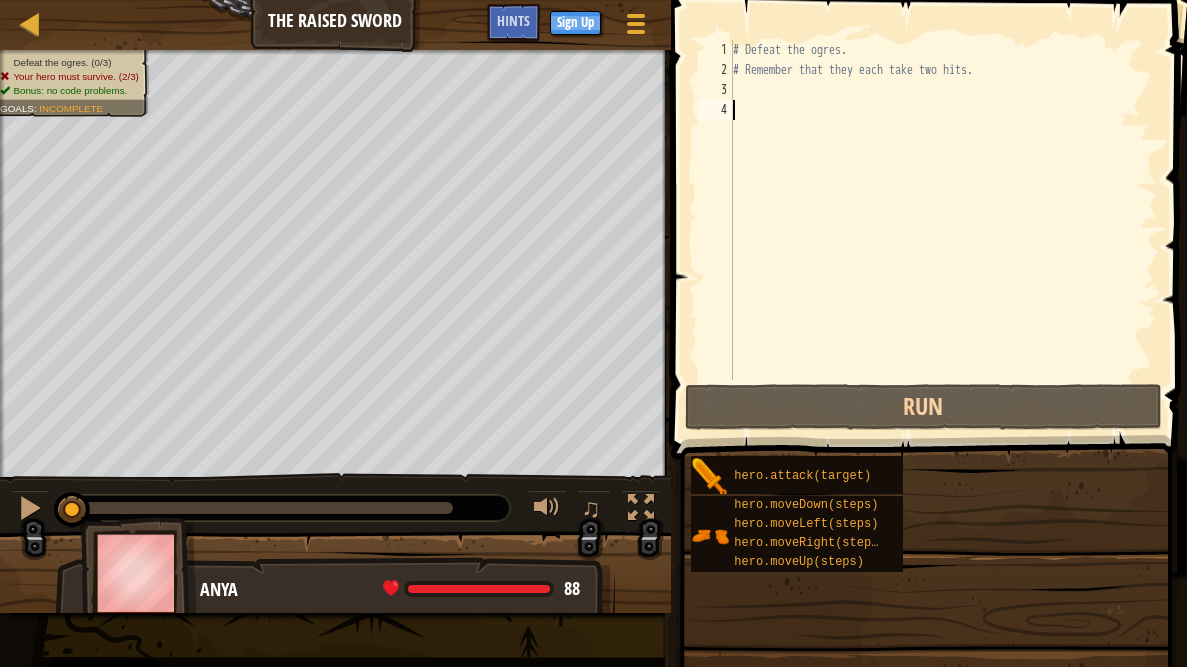 click on "# Defeat the ogres. # Remember that they each take two hits." at bounding box center (943, 230) 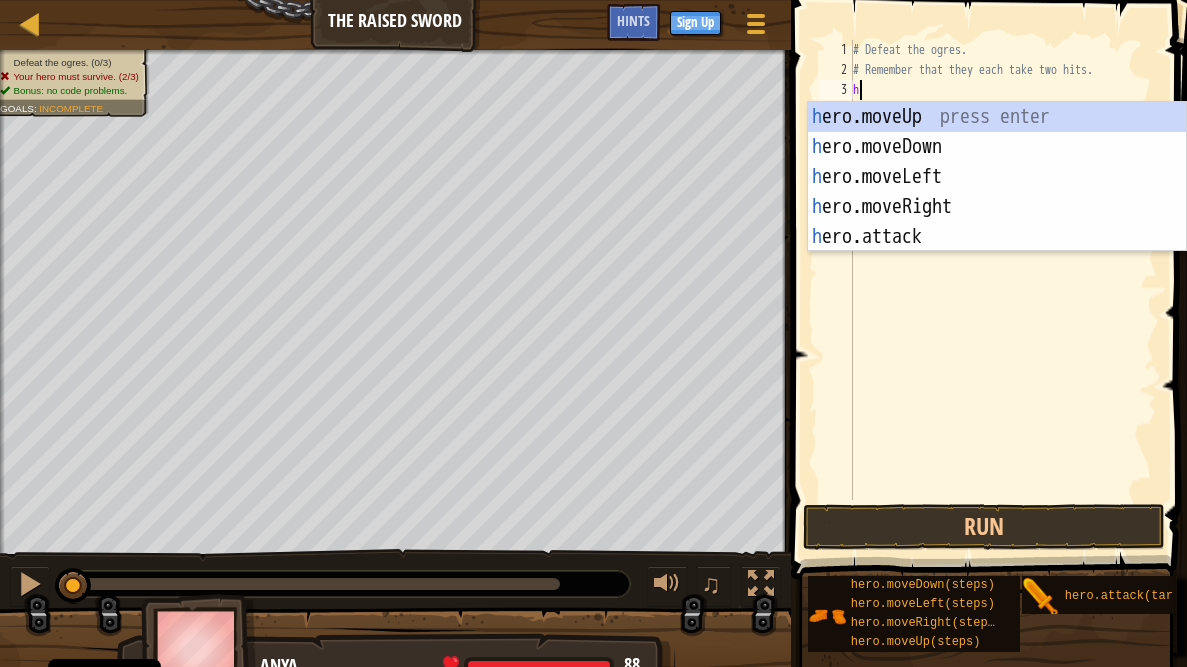 scroll, scrollTop: 9, scrollLeft: 0, axis: vertical 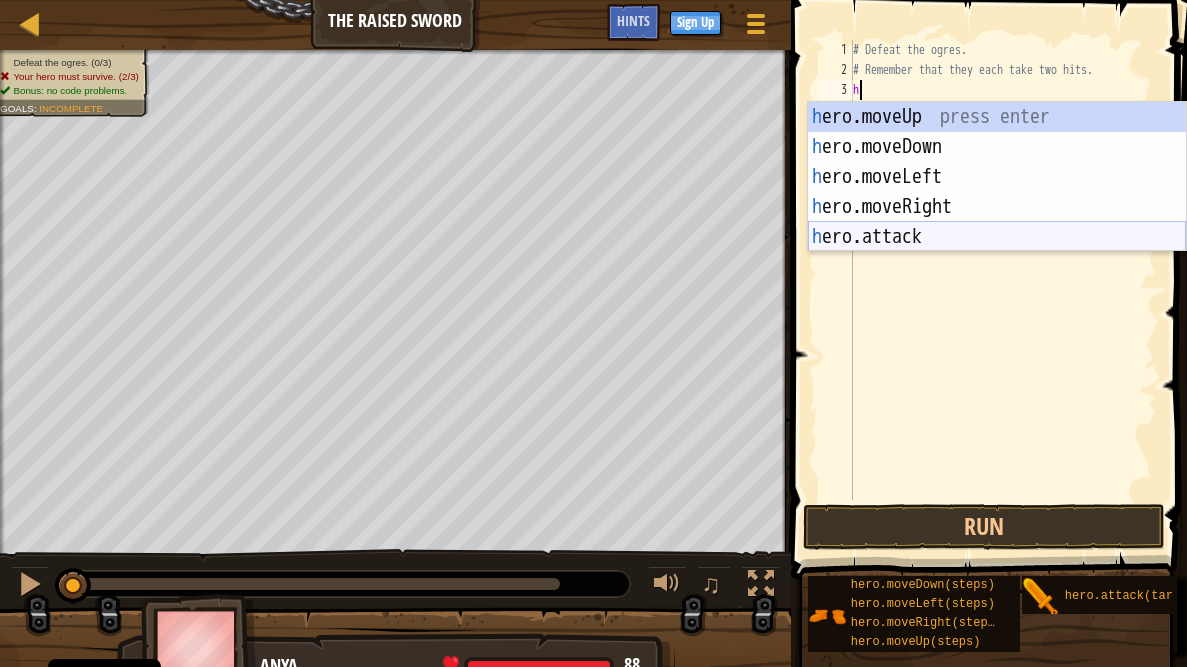 click on "h ero.moveUp press enter h ero.moveDown press enter h ero.moveLeft press enter h ero.moveRight press enter h ero.attack press enter" at bounding box center [997, 207] 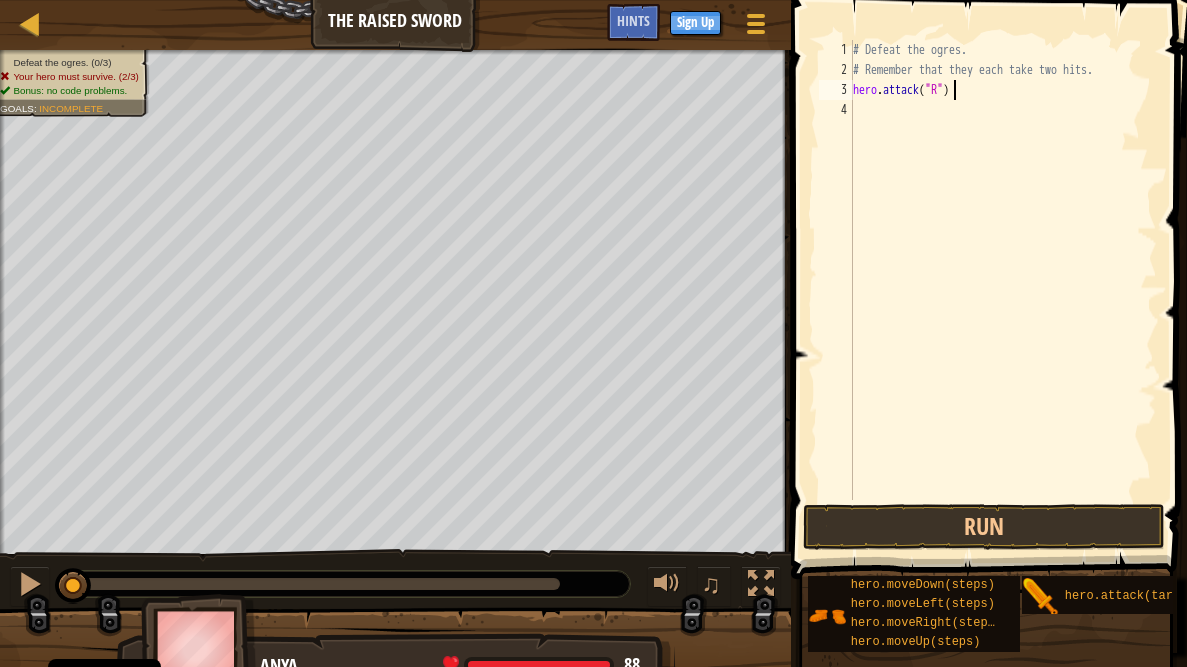 scroll, scrollTop: 9, scrollLeft: 8, axis: both 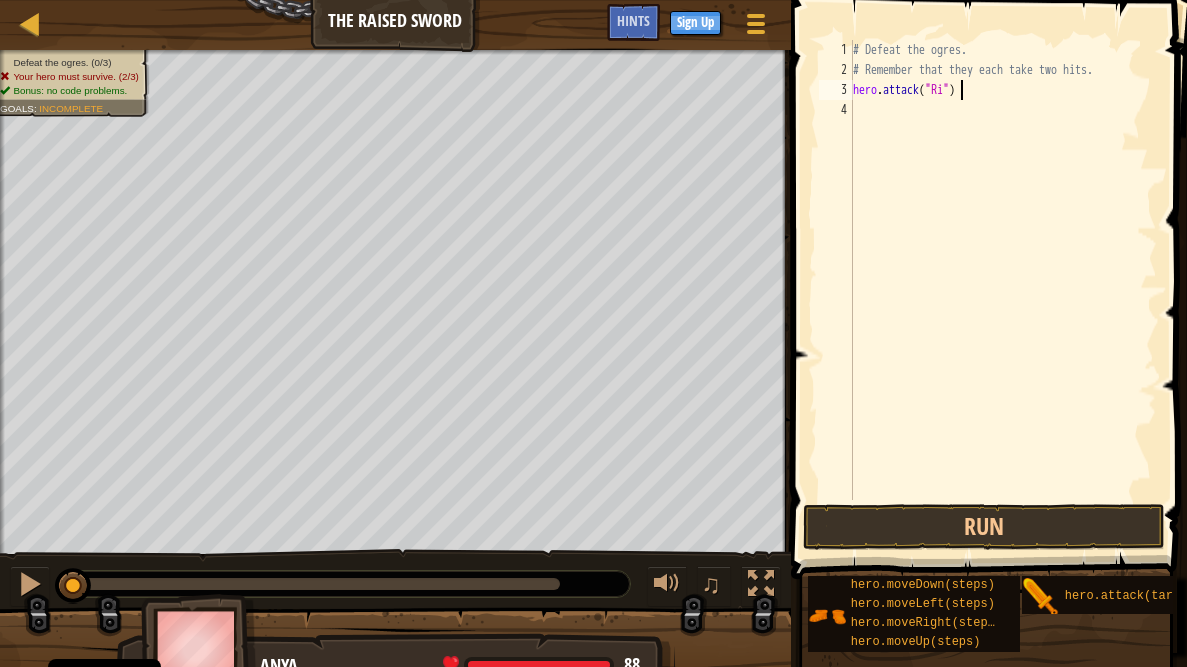 type on "hero.attack("Rig")" 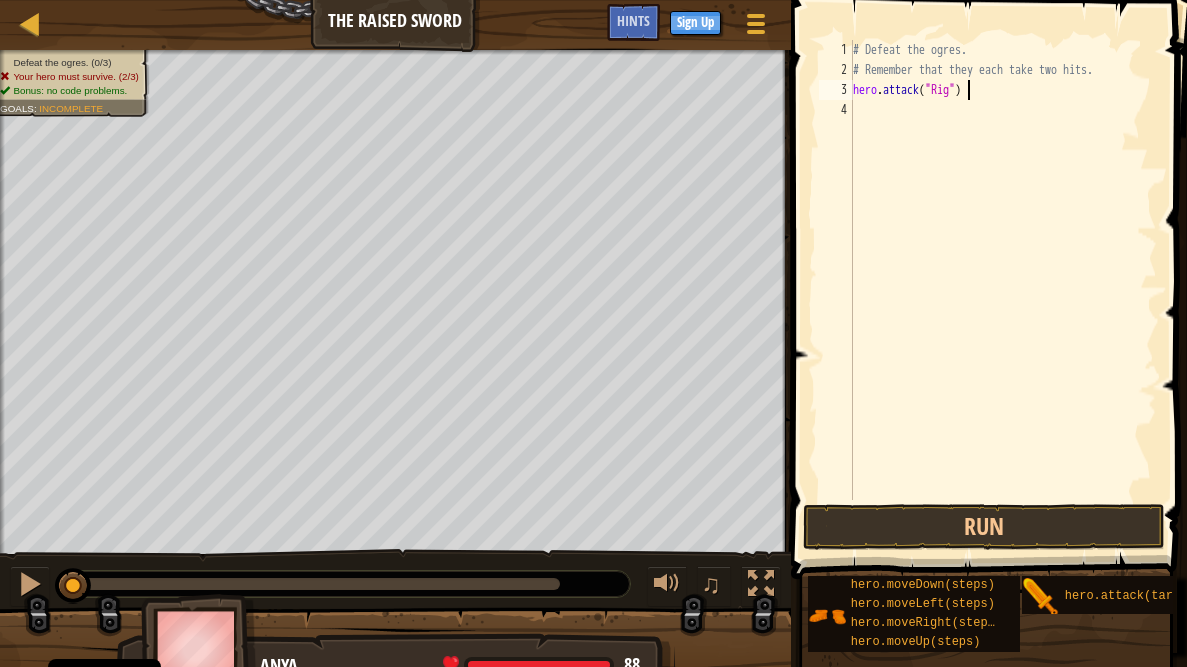 scroll, scrollTop: 9, scrollLeft: 0, axis: vertical 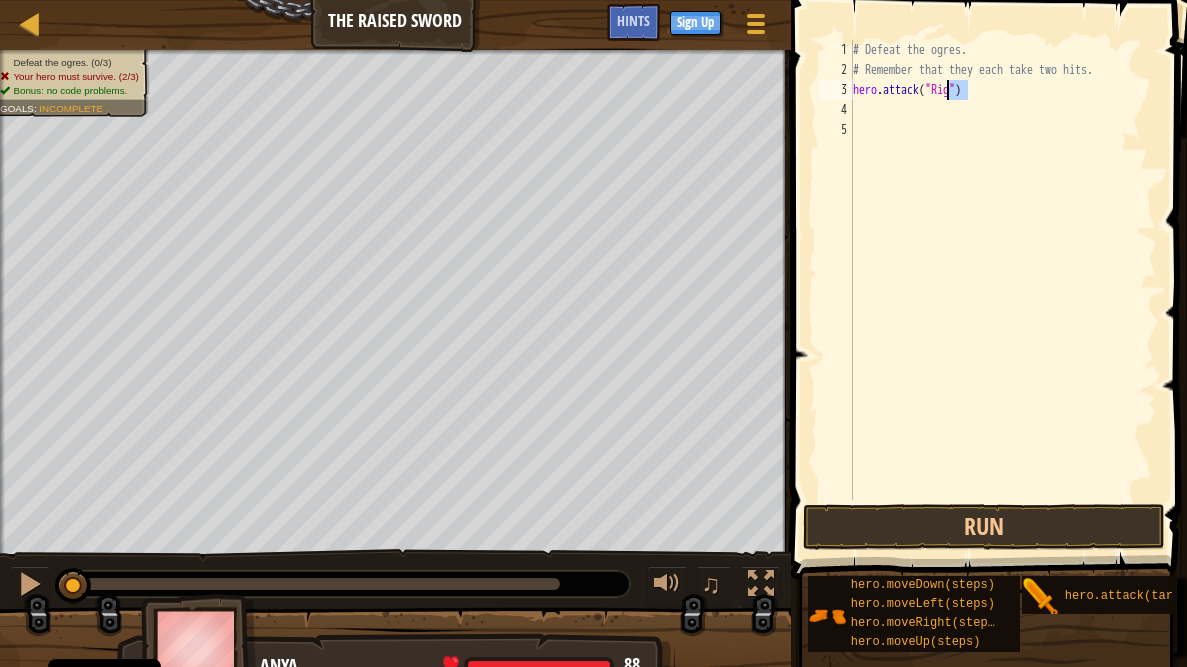 drag, startPoint x: 968, startPoint y: 88, endPoint x: 949, endPoint y: 87, distance: 19.026299 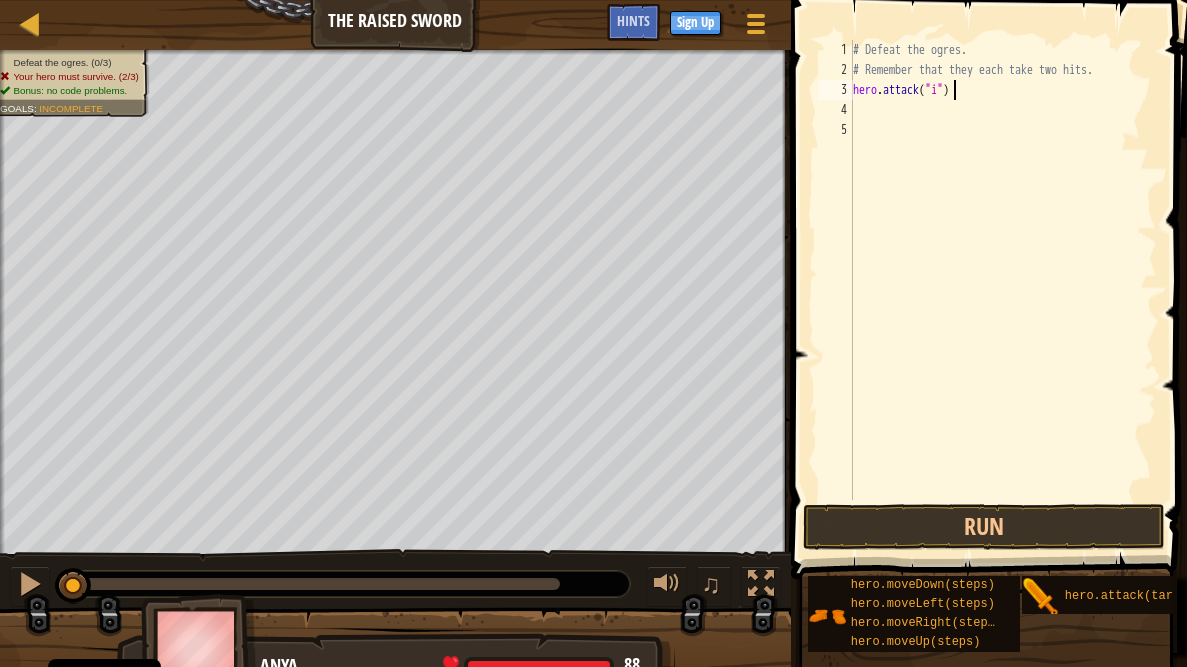 scroll, scrollTop: 9, scrollLeft: 8, axis: both 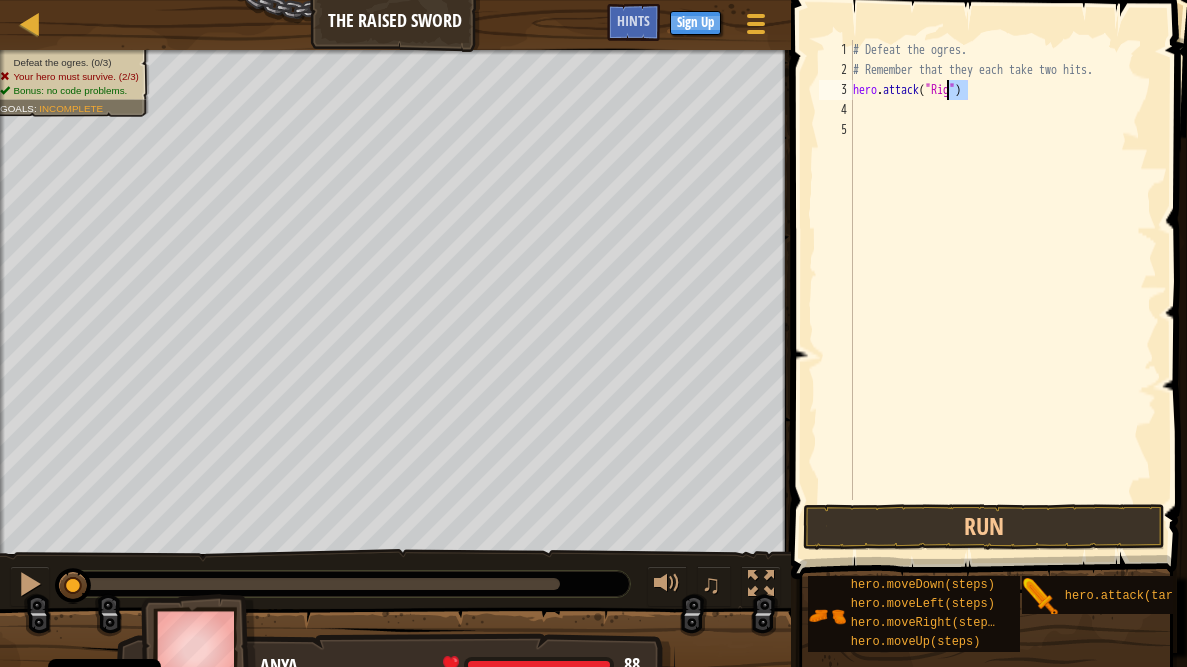 drag, startPoint x: 968, startPoint y: 89, endPoint x: 946, endPoint y: 90, distance: 22.022715 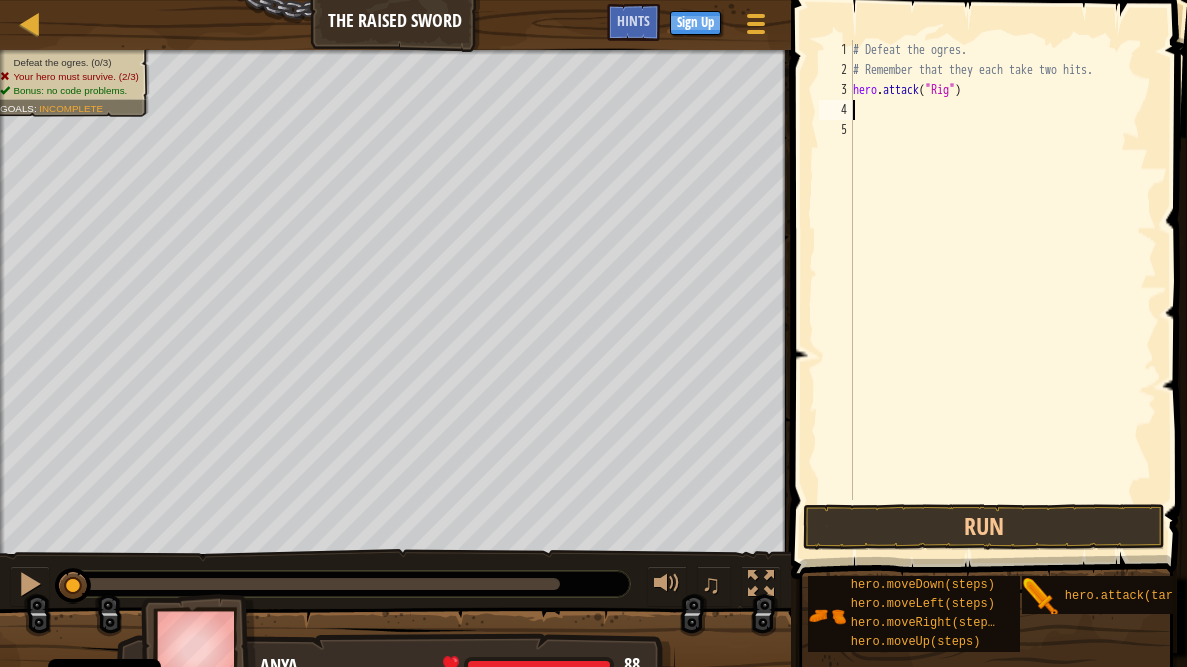 click on "# Defeat the ogres. # Remember that they each take two hits. hero . attack ( "Rig" )" at bounding box center (1003, 290) 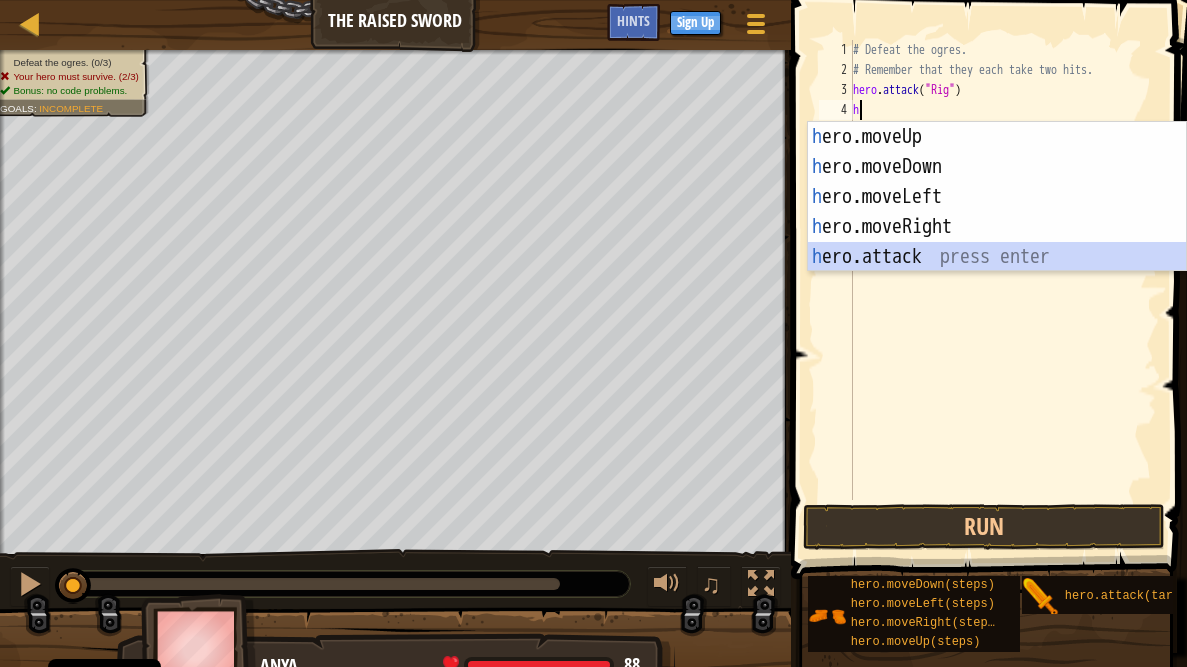 click on "h ero.moveUp press enter h ero.moveDown press enter h ero.moveLeft press enter h ero.moveRight press enter h ero.attack press enter" at bounding box center (997, 227) 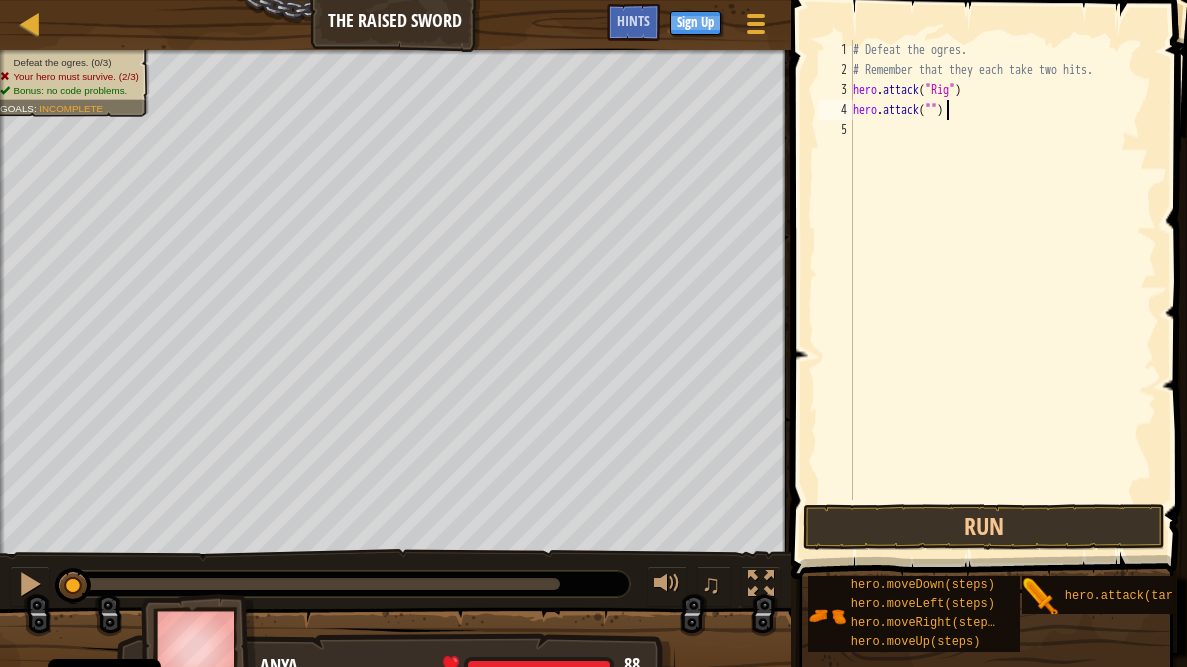 paste on "Treg" 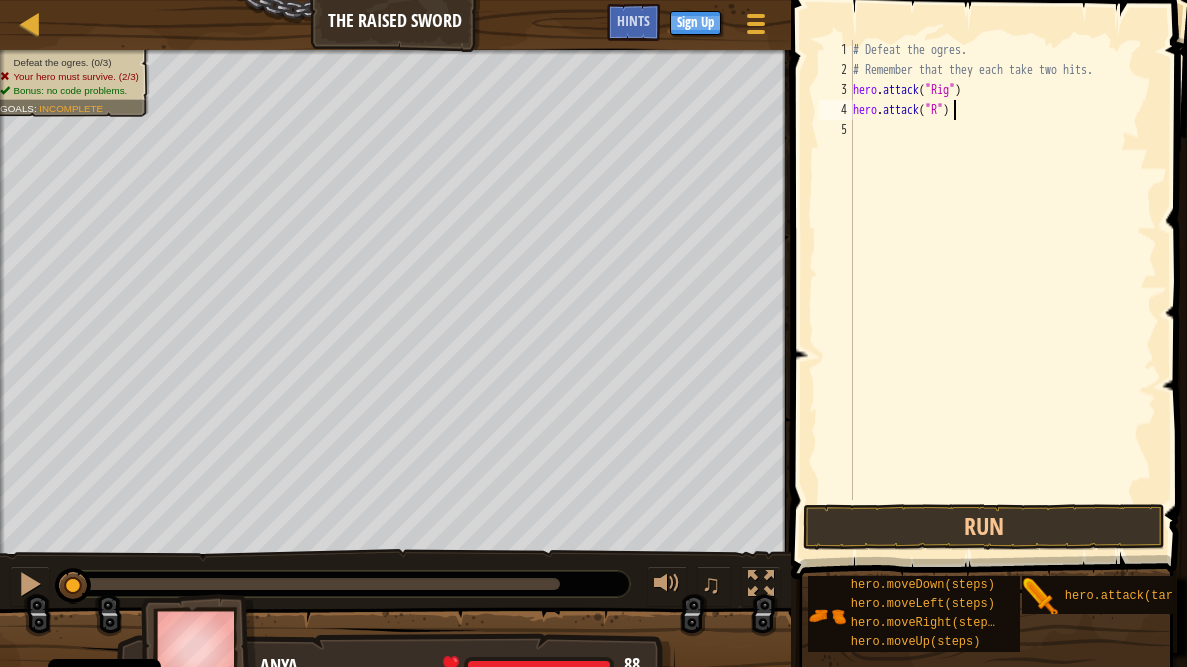 scroll, scrollTop: 9, scrollLeft: 8, axis: both 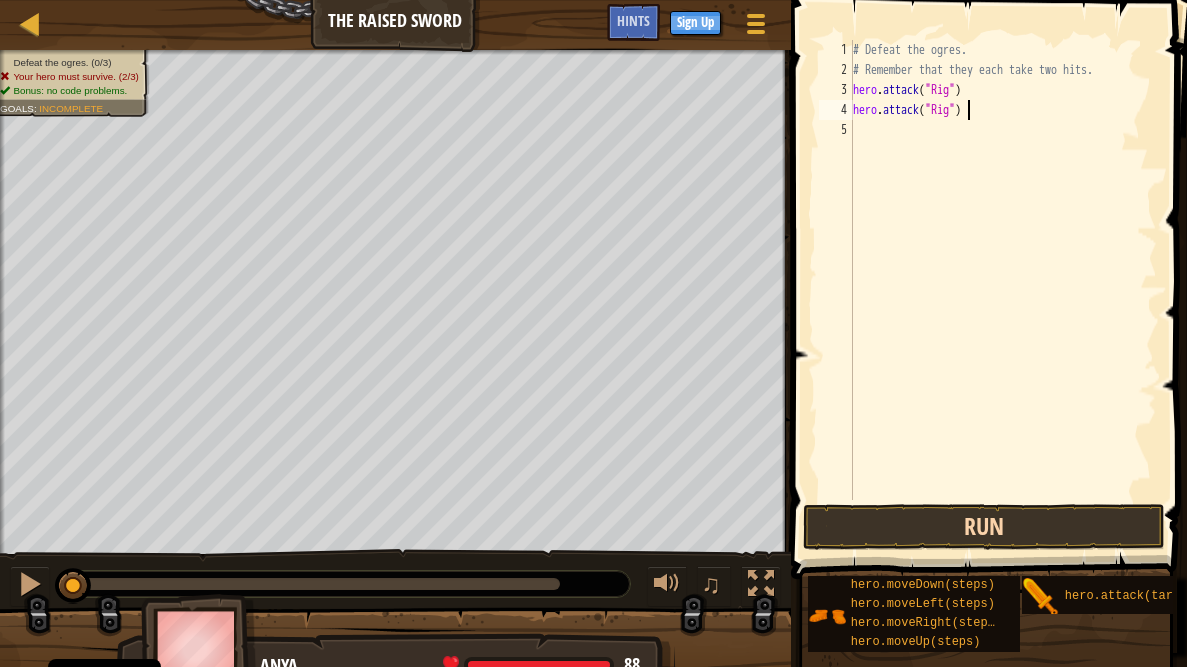 type on "hero.attack("Rig")" 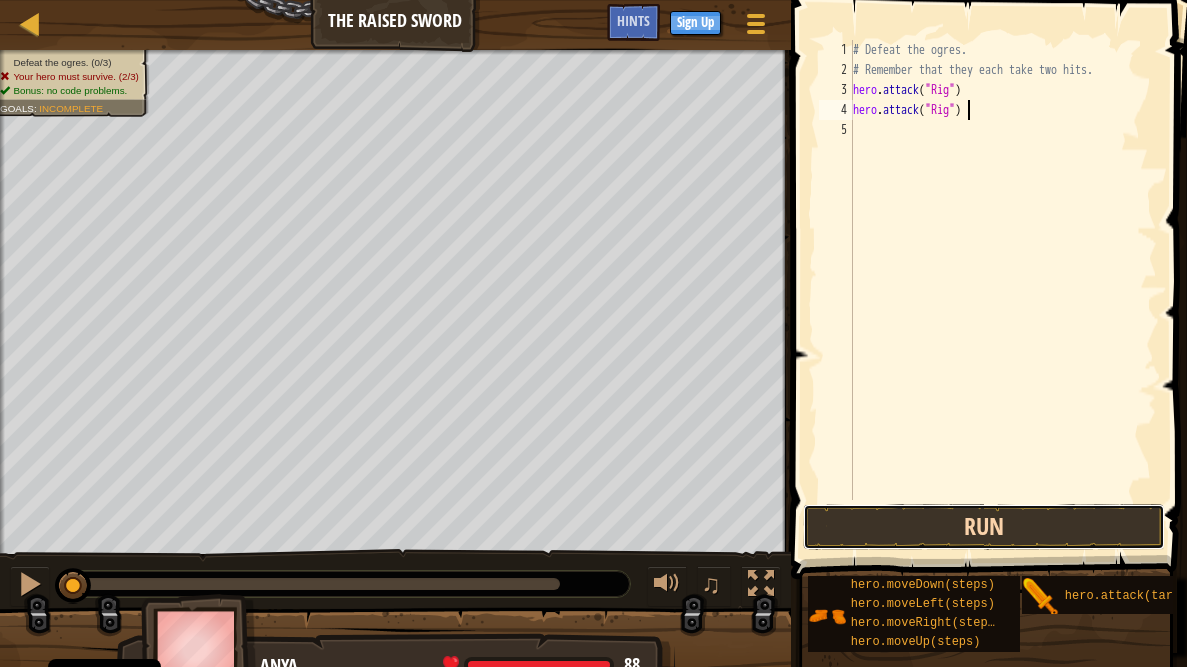 click on "Run" at bounding box center (983, 527) 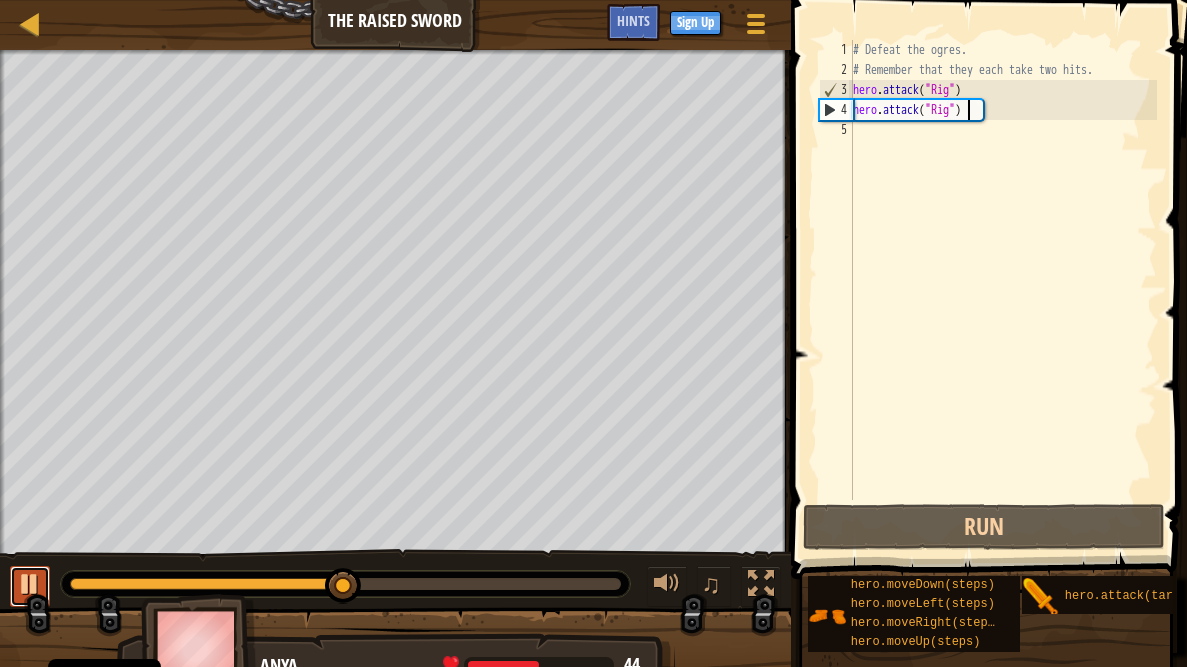click at bounding box center (30, 584) 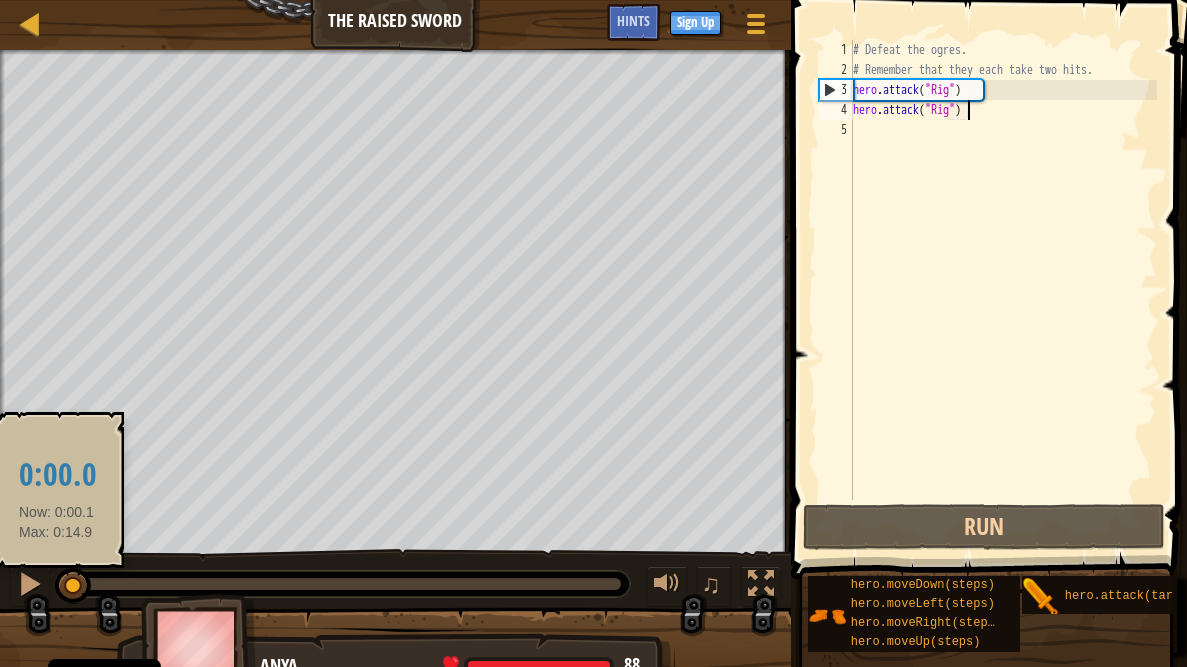 drag, startPoint x: 352, startPoint y: 580, endPoint x: 54, endPoint y: 588, distance: 298.10736 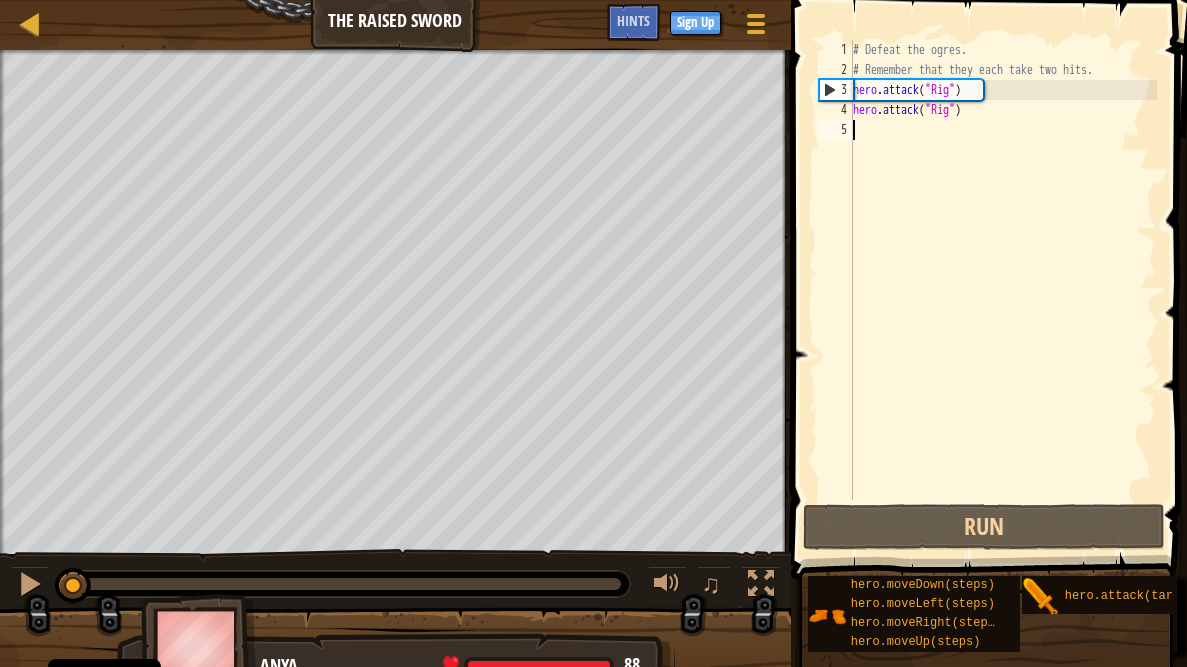 click on "# Defeat the ogres. # Remember that they each take two hits. hero . attack ( "Rig" ) hero . attack ( "Rig" )" at bounding box center [1003, 290] 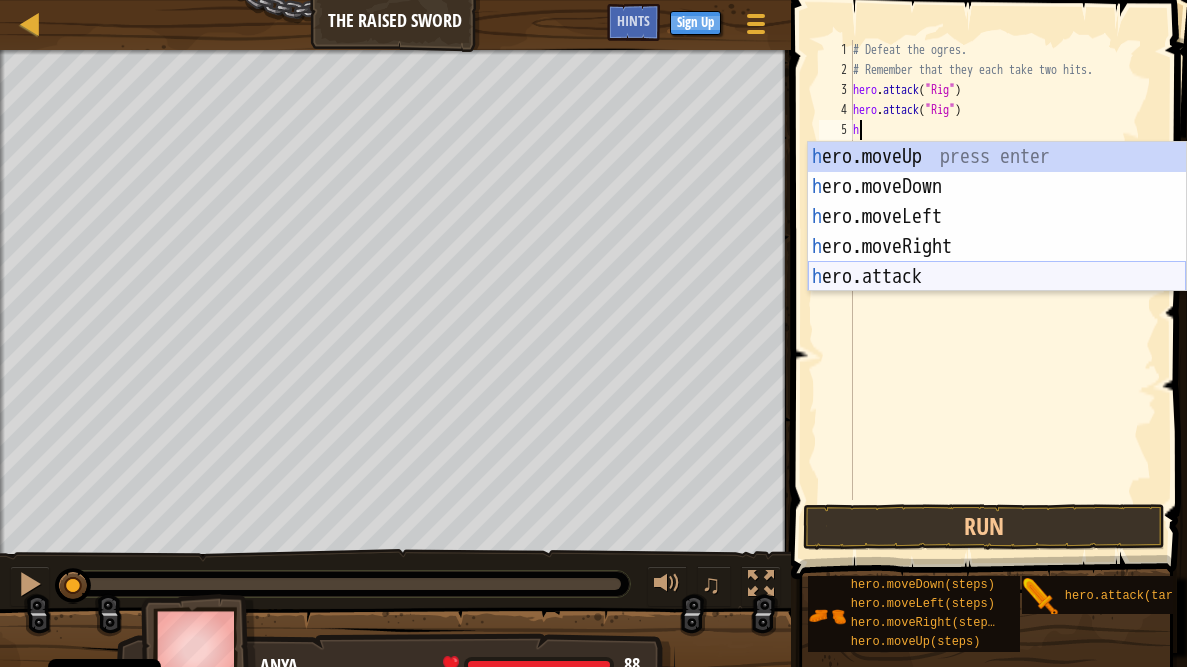 click on "h ero.moveUp press enter h ero.moveDown press enter h ero.moveLeft press enter h ero.moveRight press enter h ero.attack press enter" at bounding box center [997, 247] 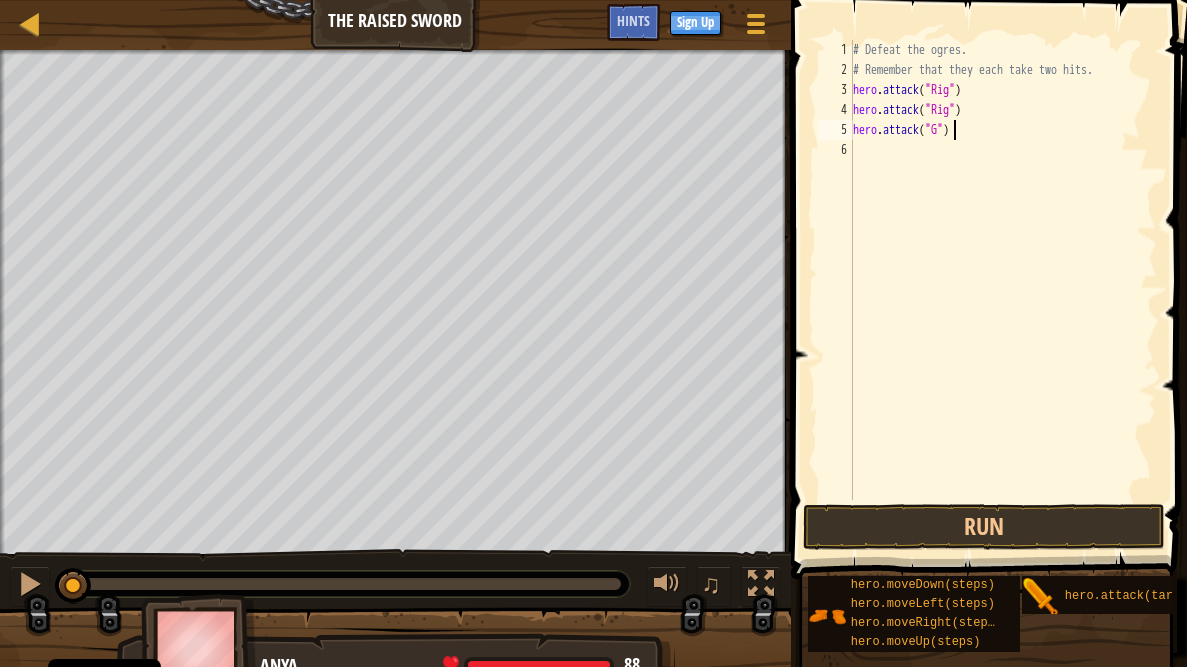 scroll, scrollTop: 9, scrollLeft: 8, axis: both 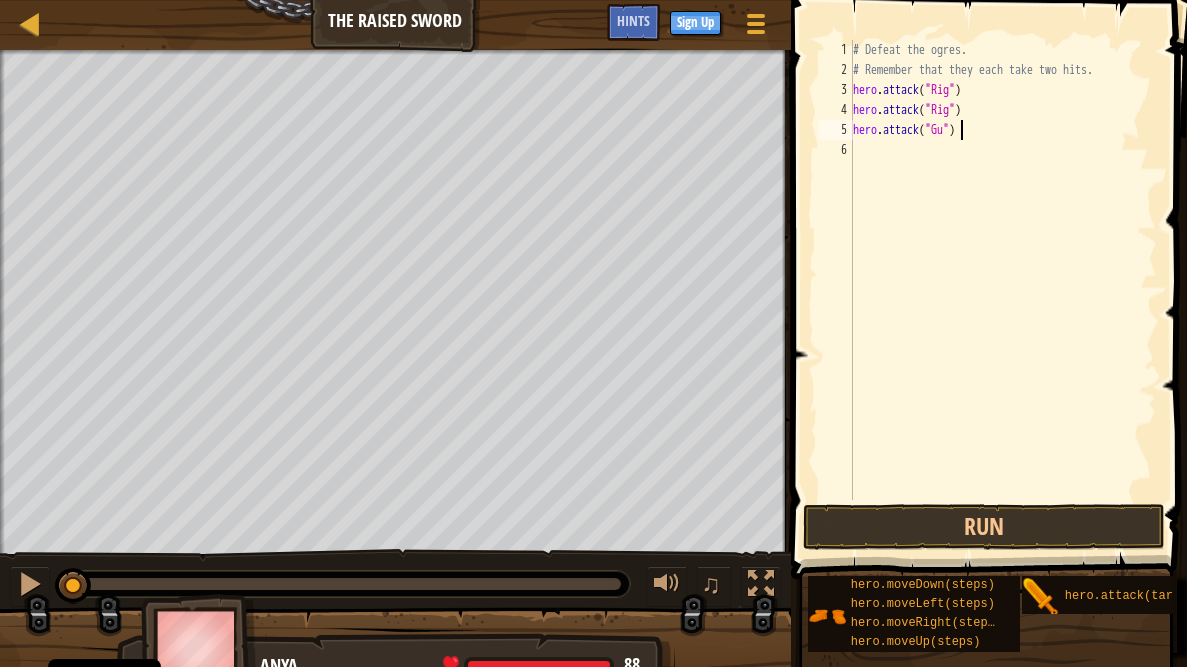 type on "hero.attack("Gurt")" 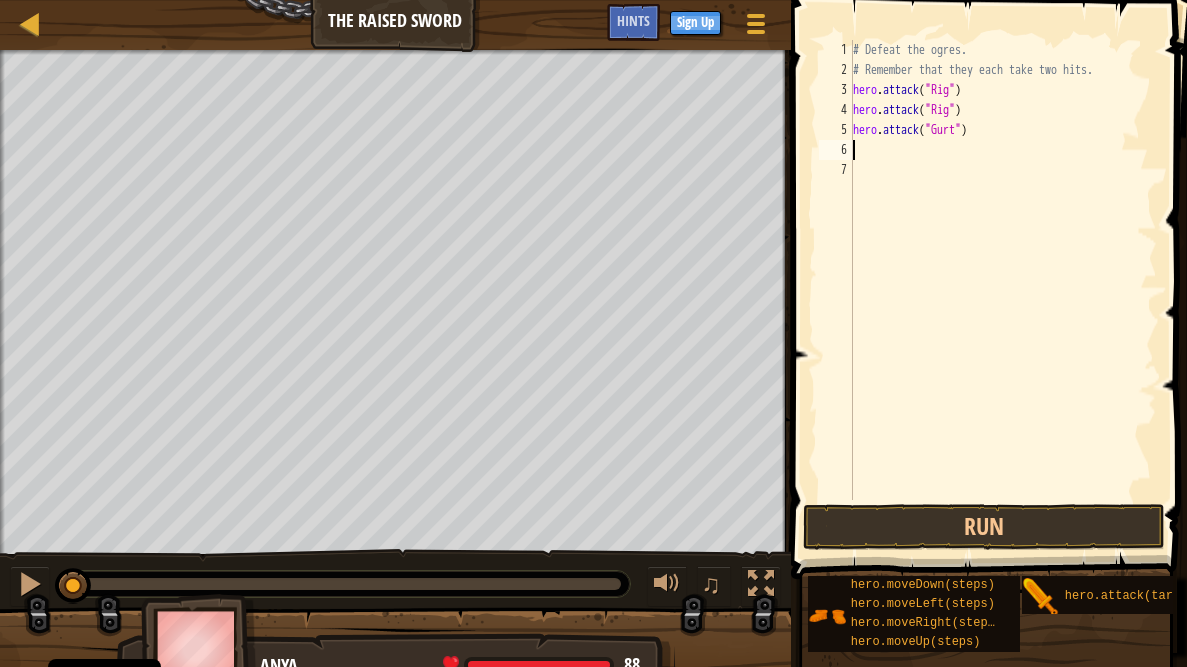 scroll, scrollTop: 9, scrollLeft: 0, axis: vertical 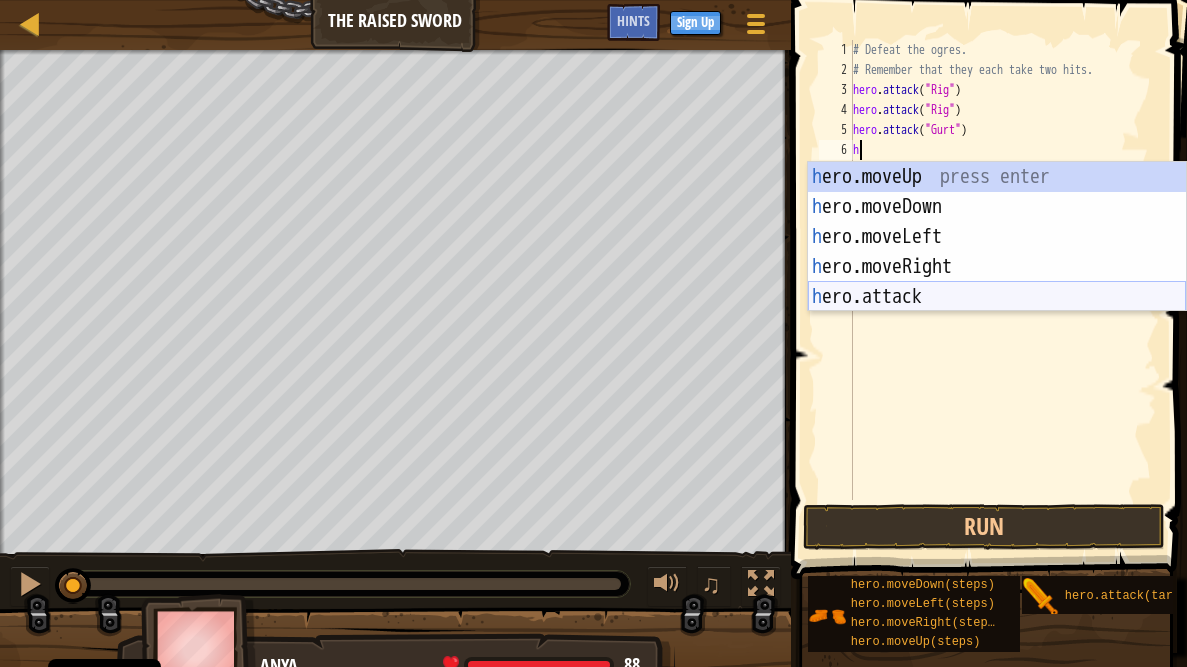 click on "h ero.moveUp press enter h ero.moveDown press enter h ero.moveLeft press enter h ero.moveRight press enter h ero.attack press enter" at bounding box center (997, 267) 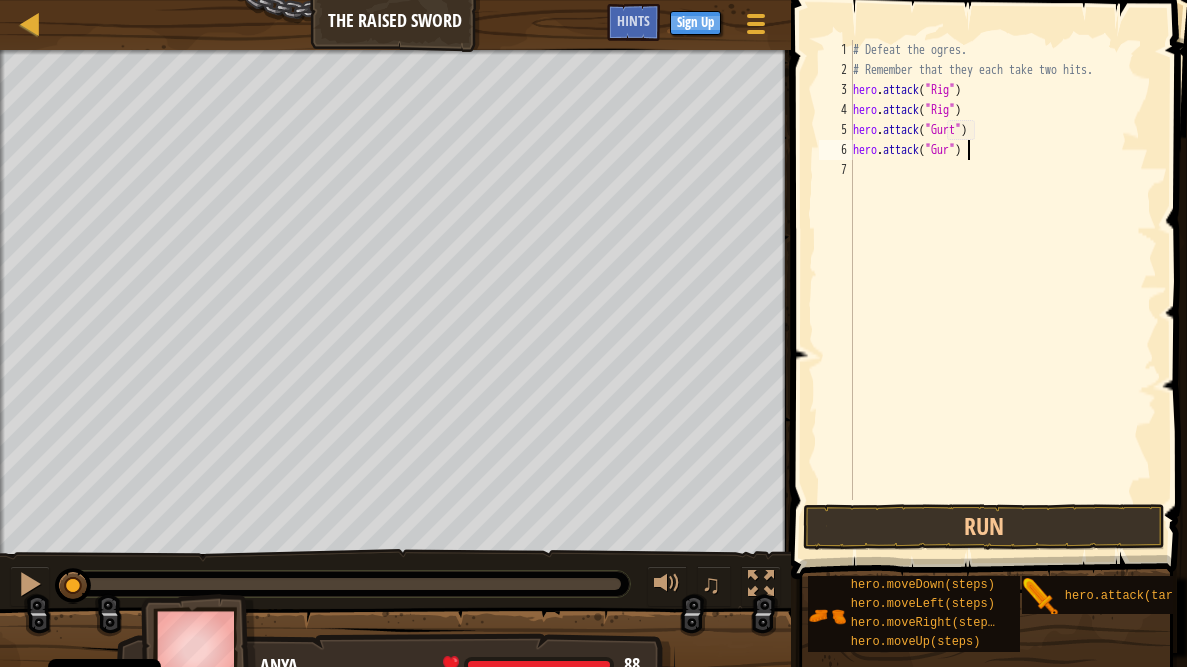 type on "hero.attack("Gurt")" 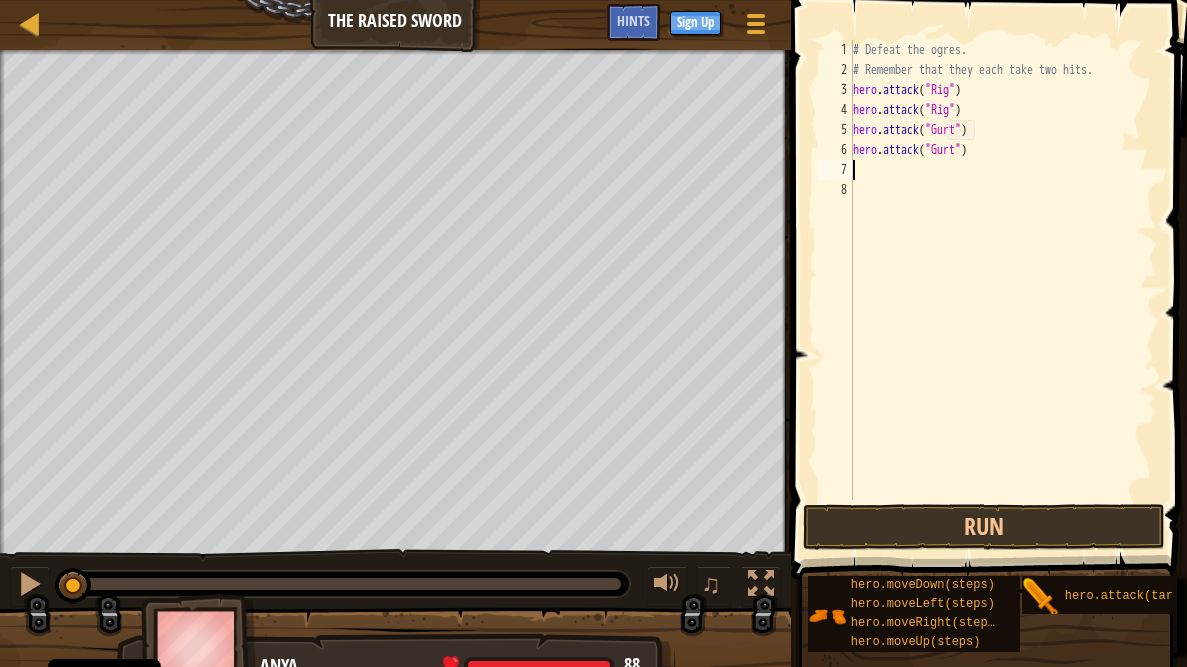 scroll, scrollTop: 9, scrollLeft: 0, axis: vertical 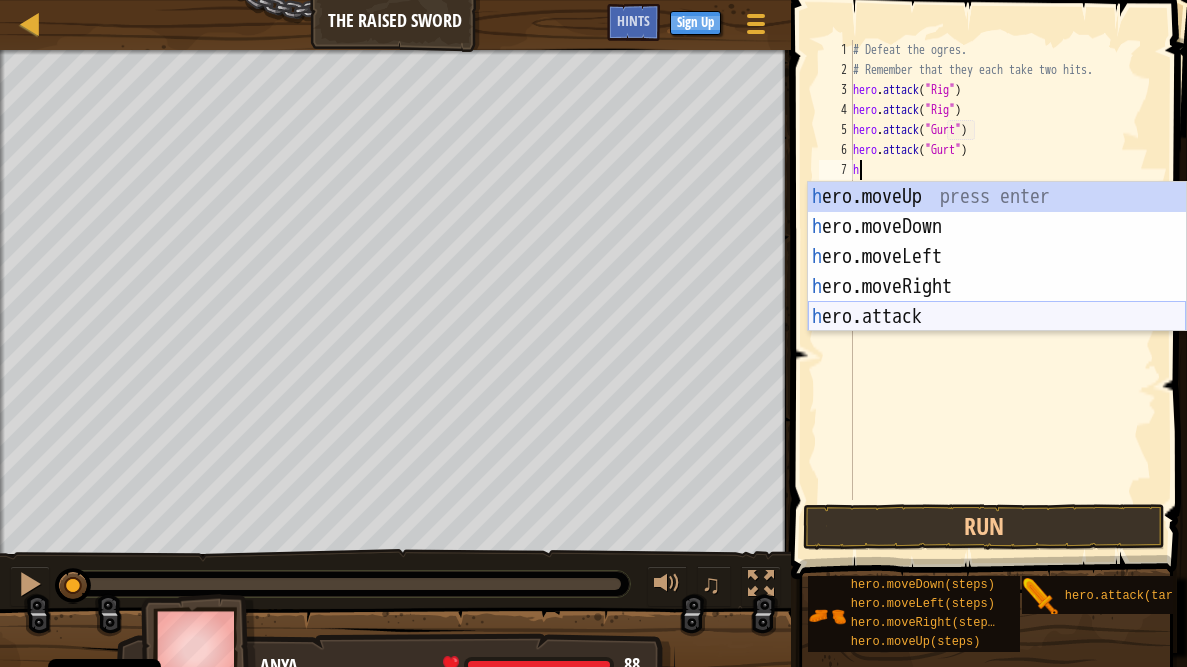 click on "h ero.moveUp press enter h ero.moveDown press enter h ero.moveLeft press enter h ero.moveRight press enter h ero.attack press enter" at bounding box center [997, 287] 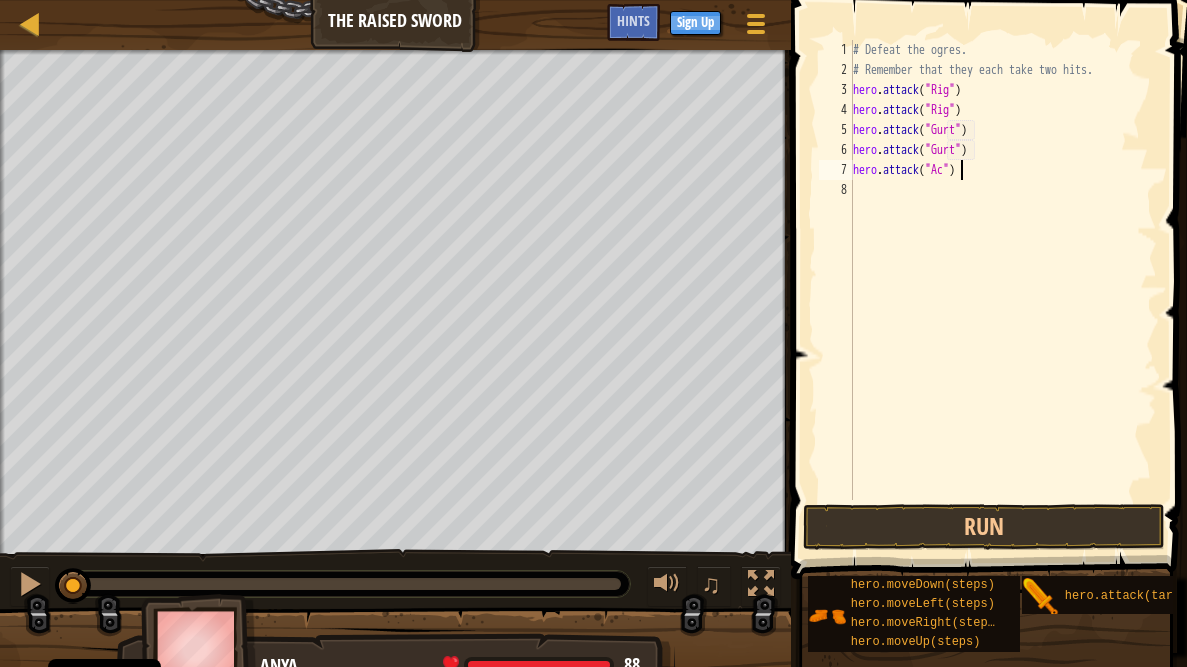 scroll, scrollTop: 9, scrollLeft: 8, axis: both 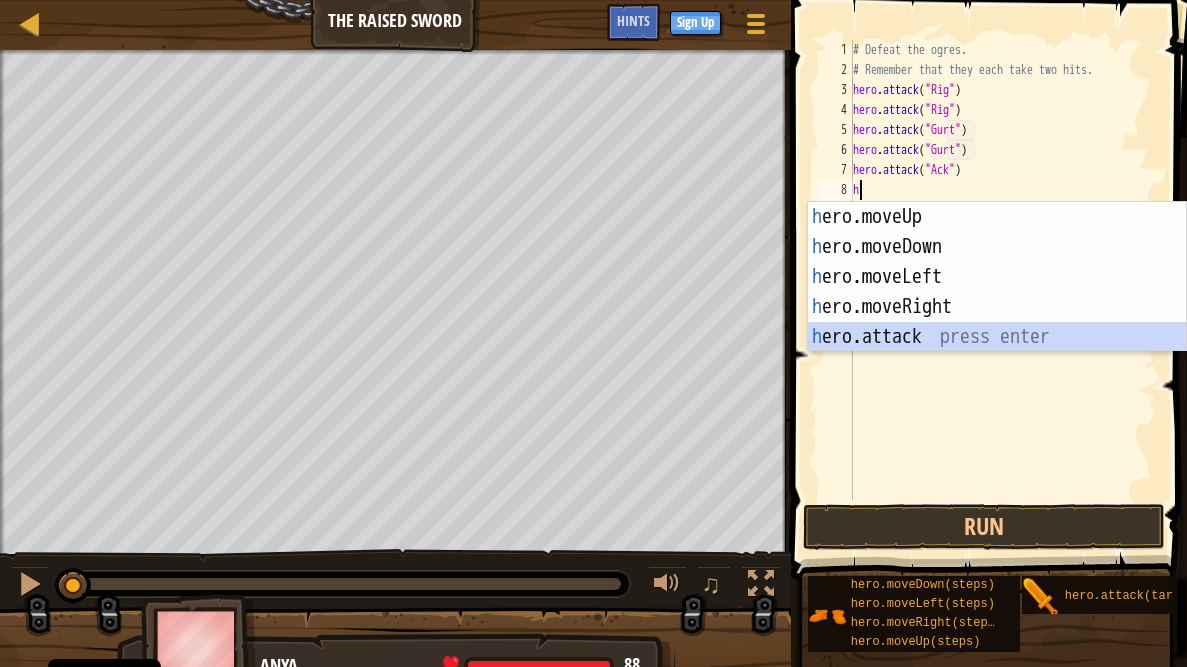click on "h ero.moveUp press enter h ero.moveDown press enter h ero.moveLeft press enter h ero.moveRight press enter h ero.attack press enter" at bounding box center (997, 307) 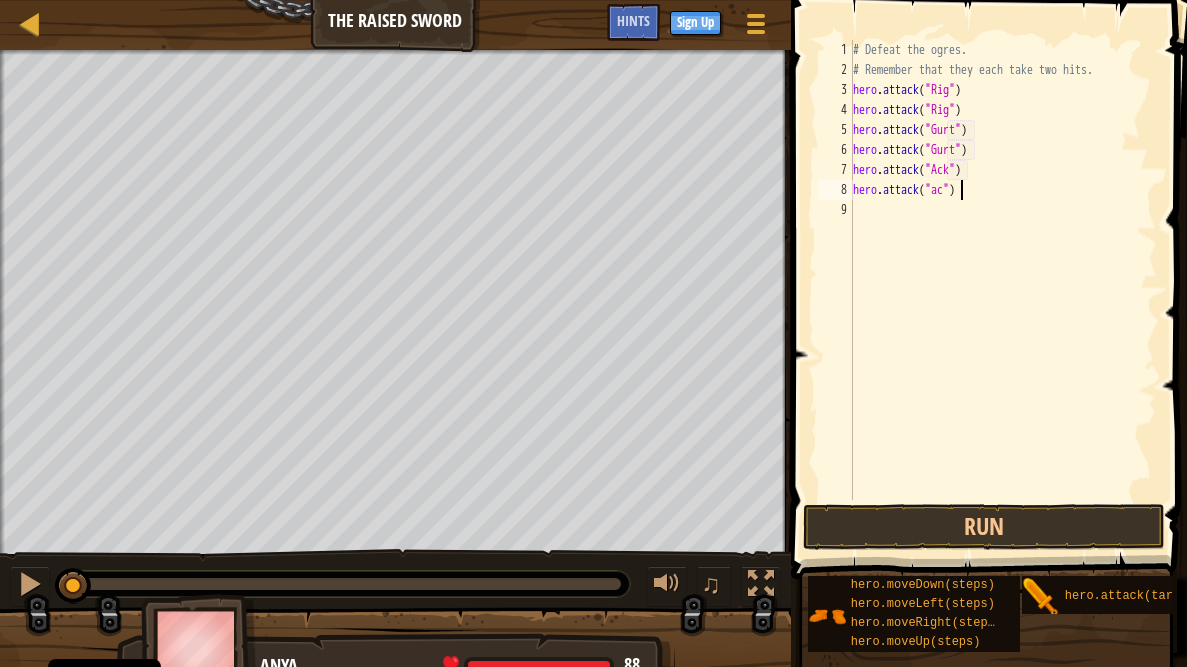 scroll, scrollTop: 9, scrollLeft: 8, axis: both 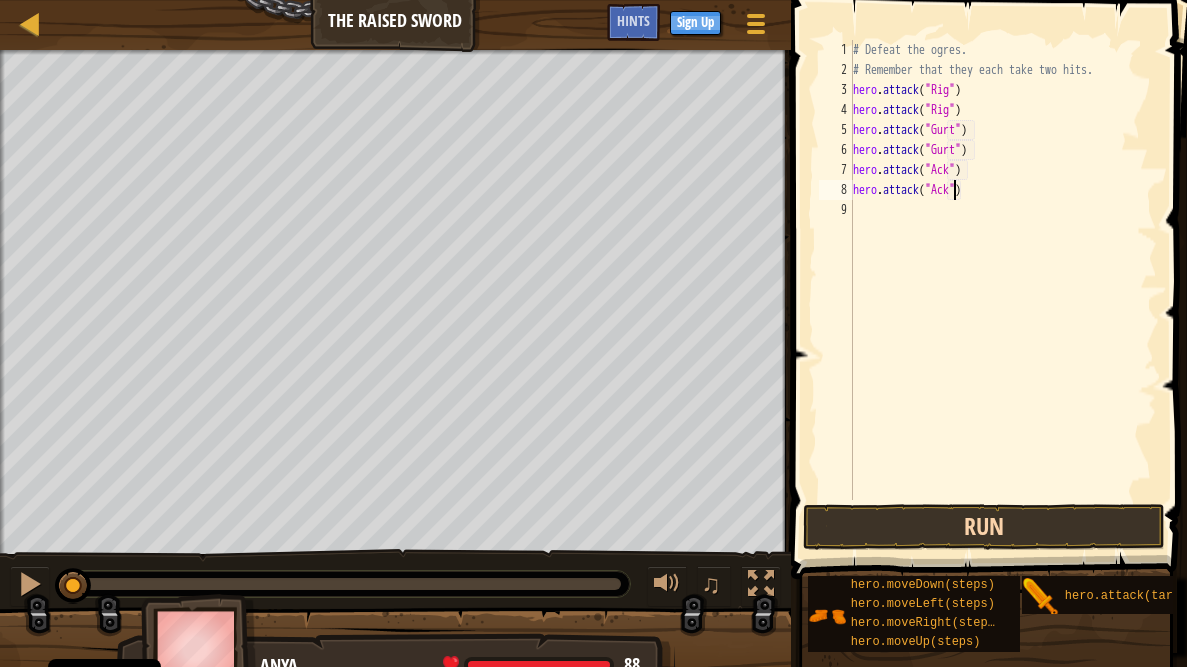 type on "hero.attack("Ack")" 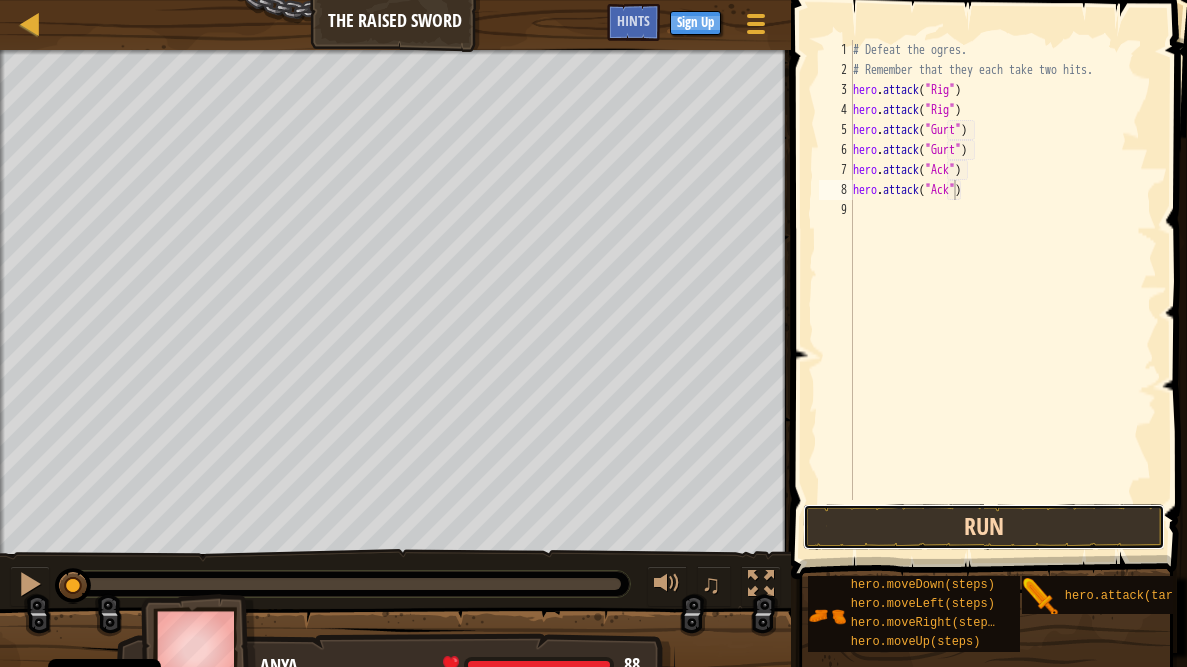 click on "Run" at bounding box center [983, 527] 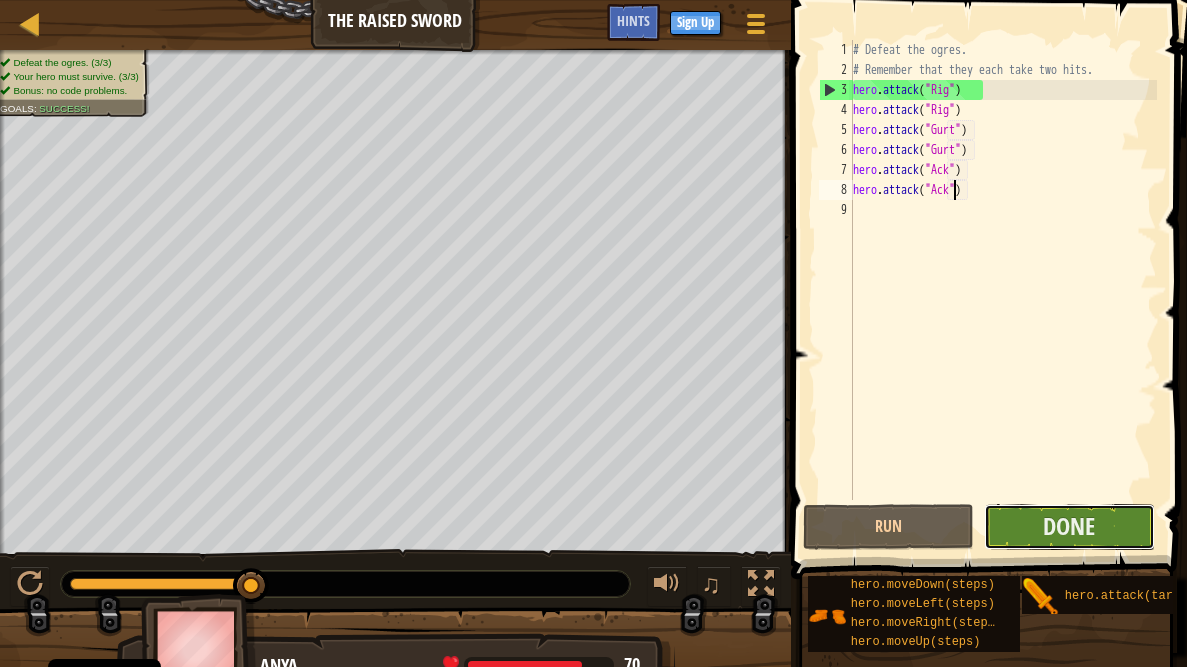 click on "Done" at bounding box center (1069, 527) 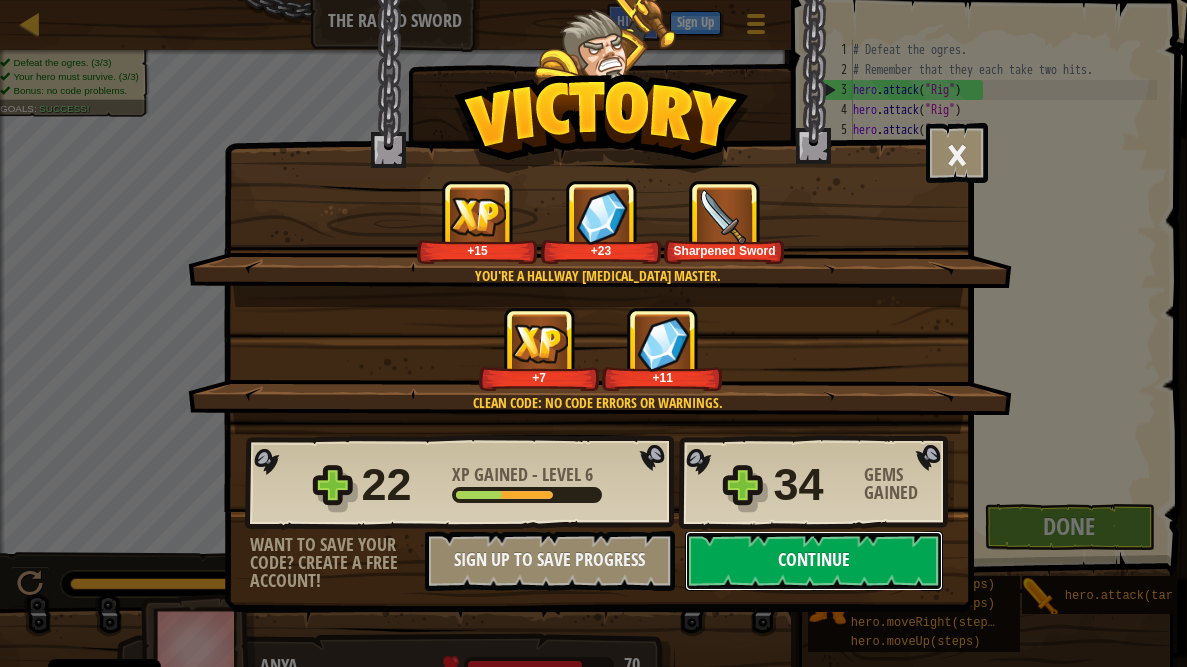click on "Continue" at bounding box center [814, 561] 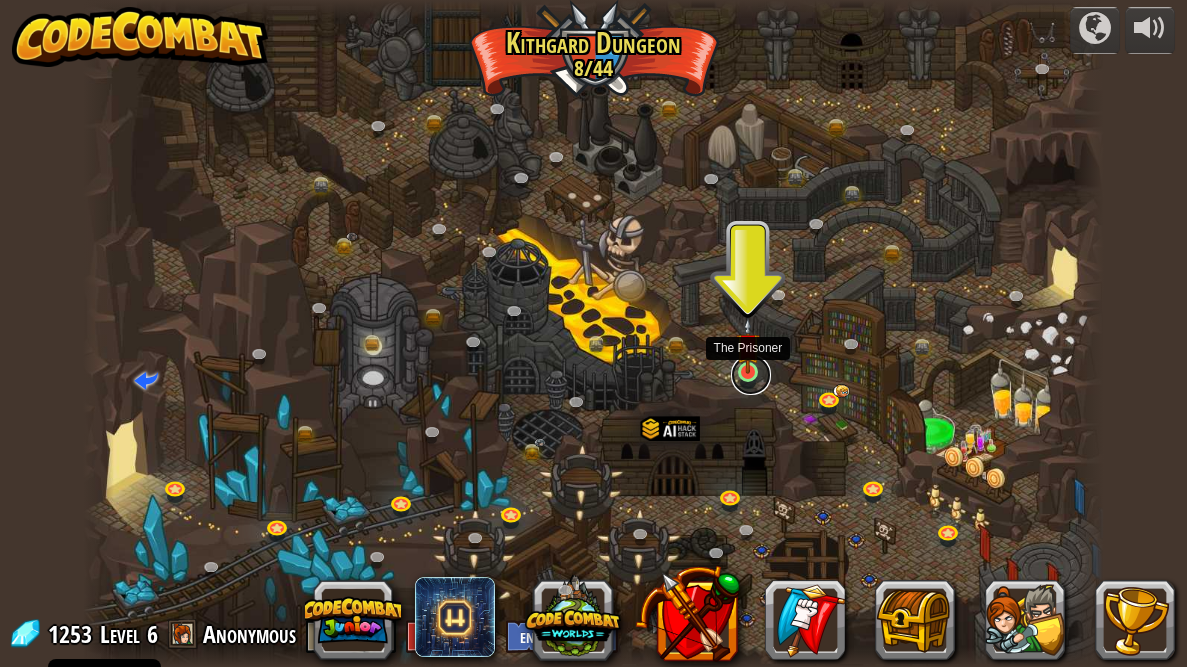click at bounding box center (751, 375) 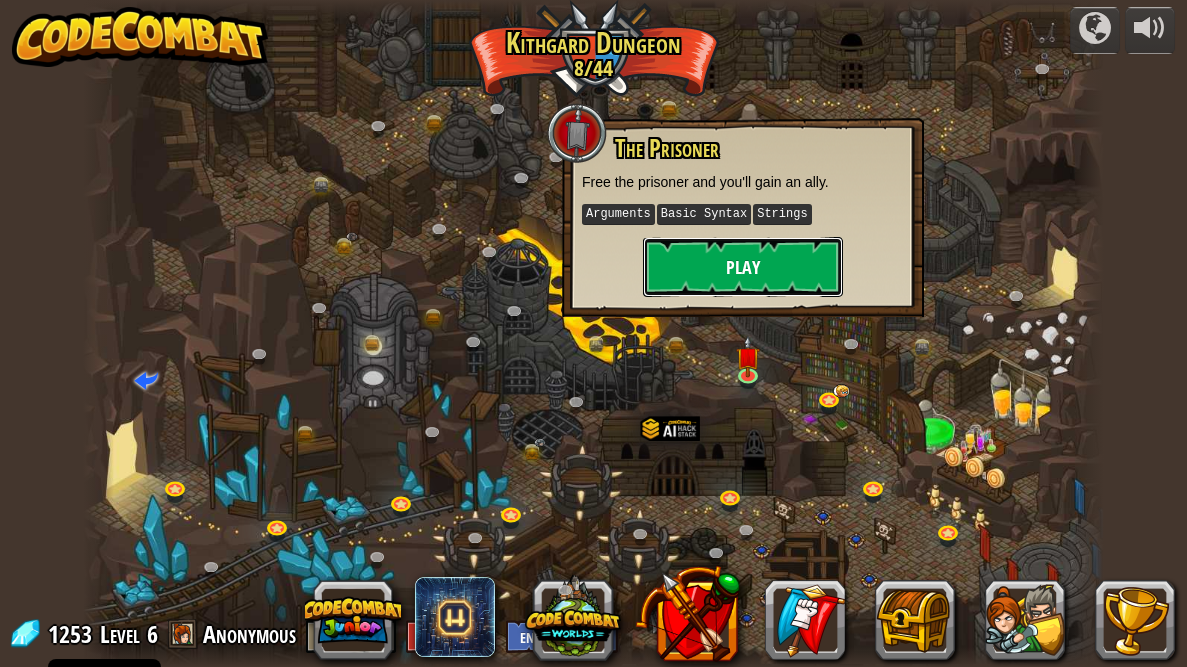 click on "Play" at bounding box center (743, 267) 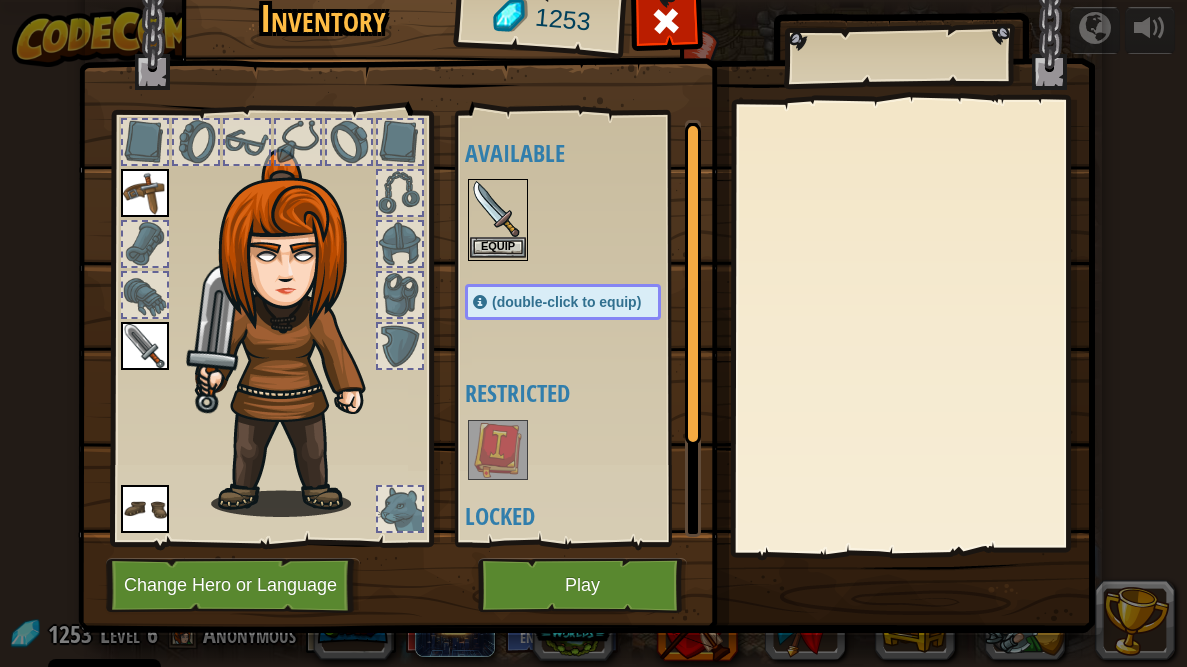 click at bounding box center [498, 209] 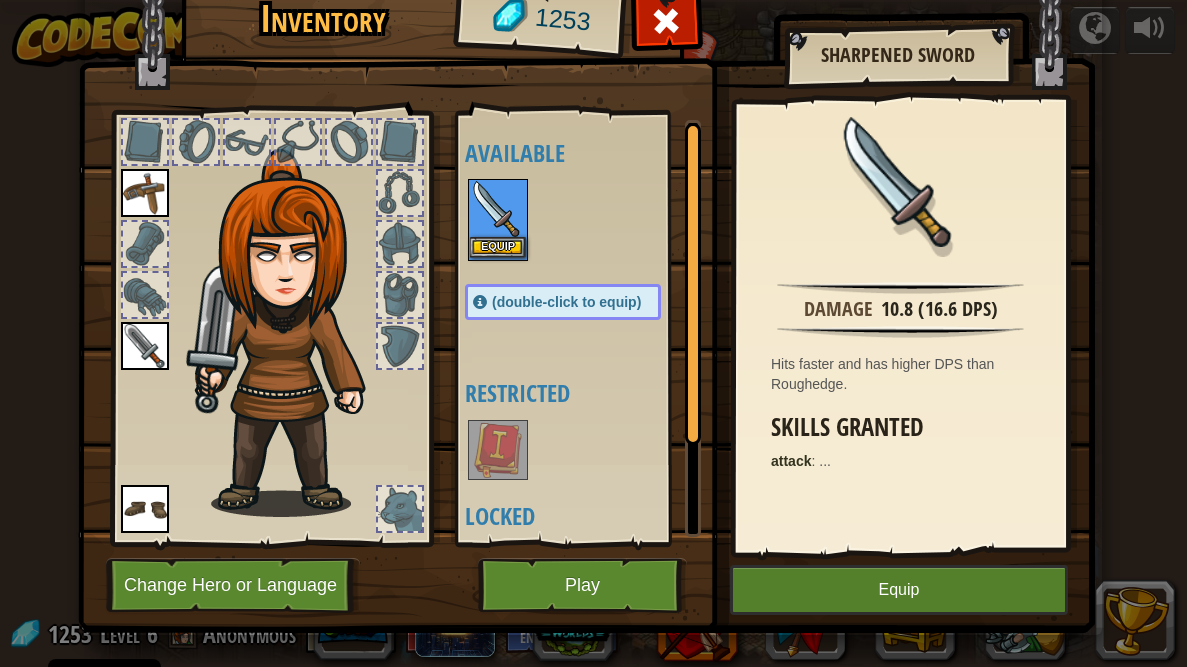 click at bounding box center (498, 209) 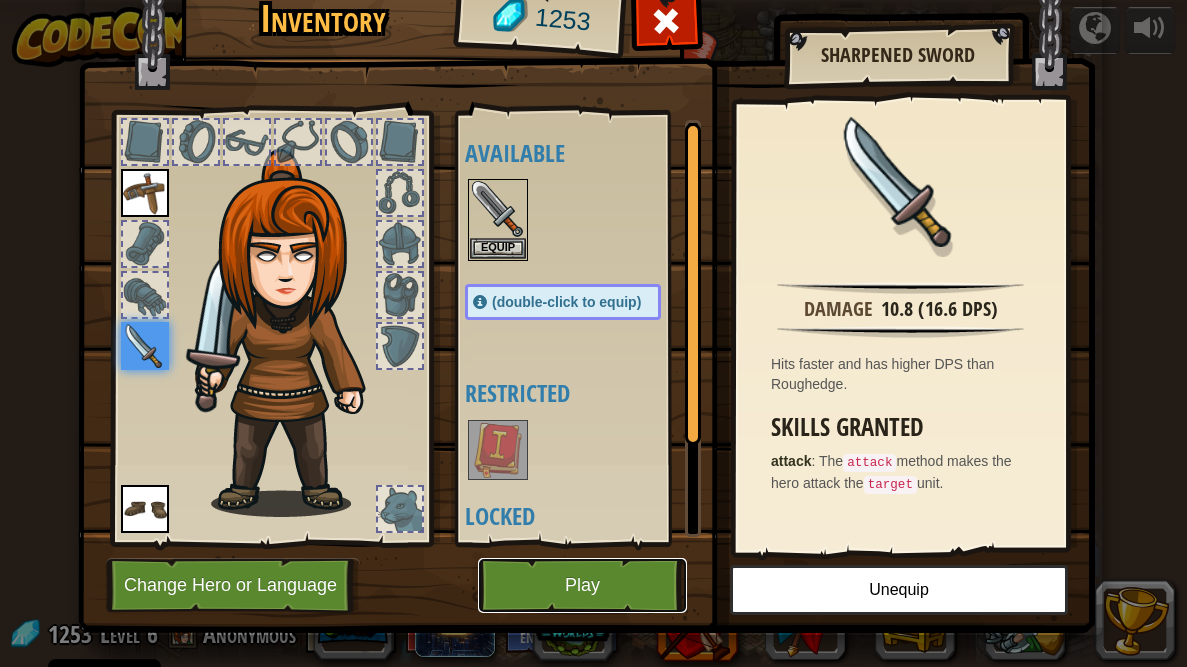 click on "Play" at bounding box center [582, 585] 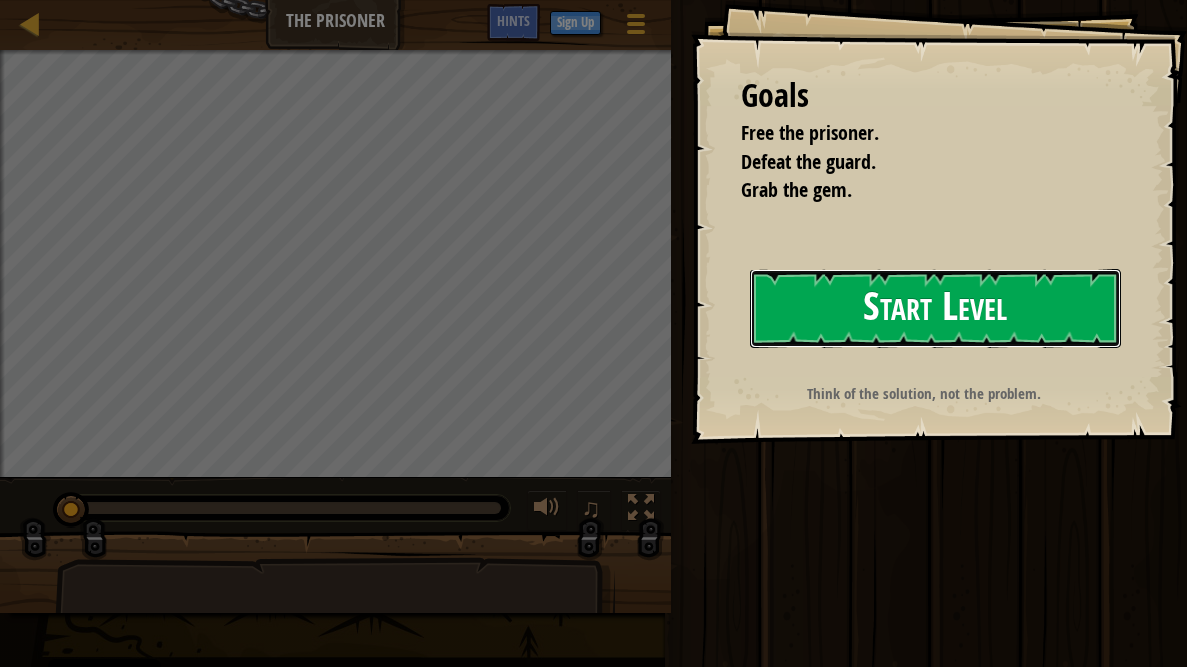 click on "Start Level" at bounding box center (935, 308) 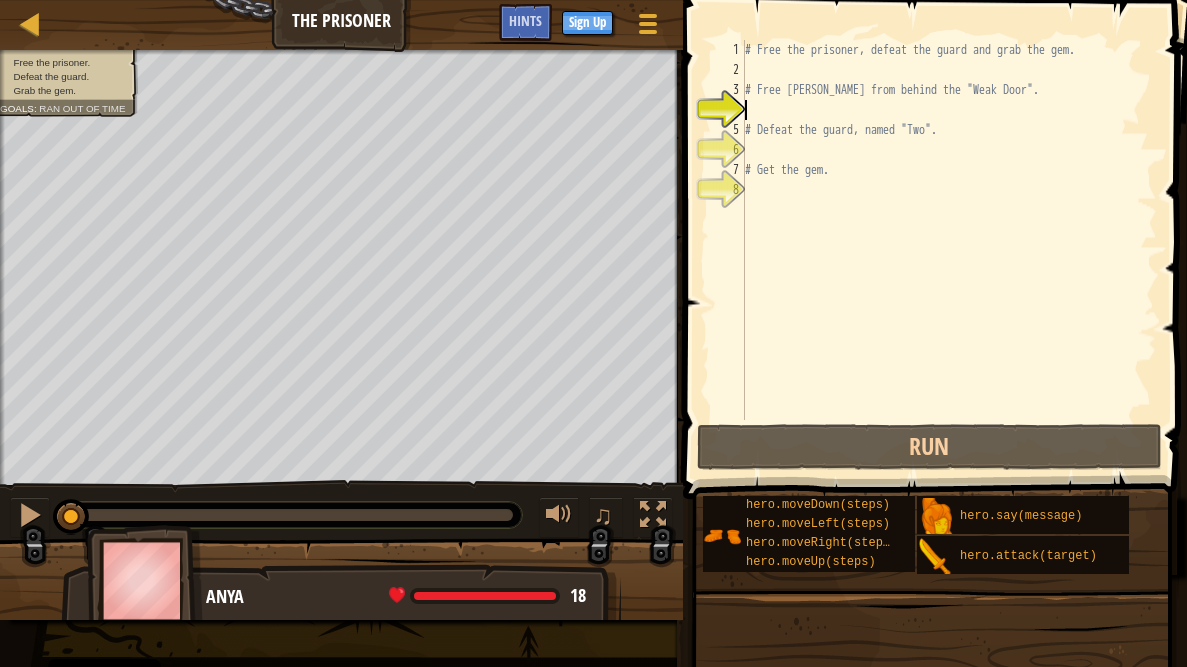 scroll, scrollTop: 9, scrollLeft: 0, axis: vertical 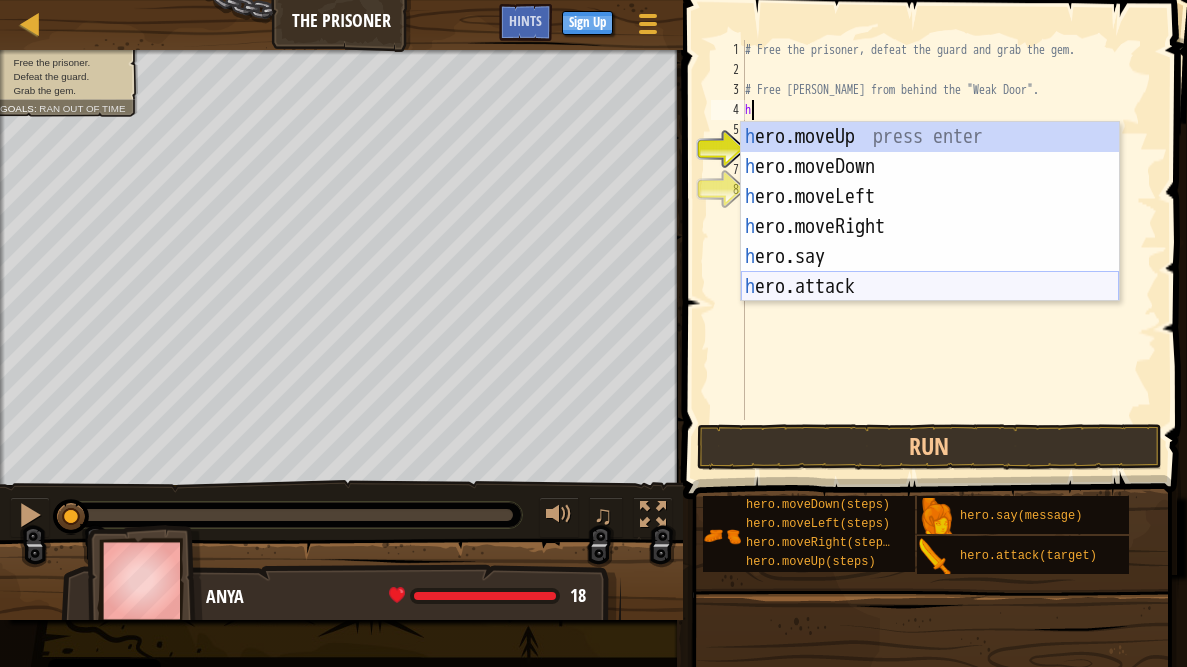click on "h ero.moveUp press enter h ero.moveDown press enter h ero.moveLeft press enter h ero.moveRight press enter h ero.say press enter h ero.attack press enter" at bounding box center (930, 242) 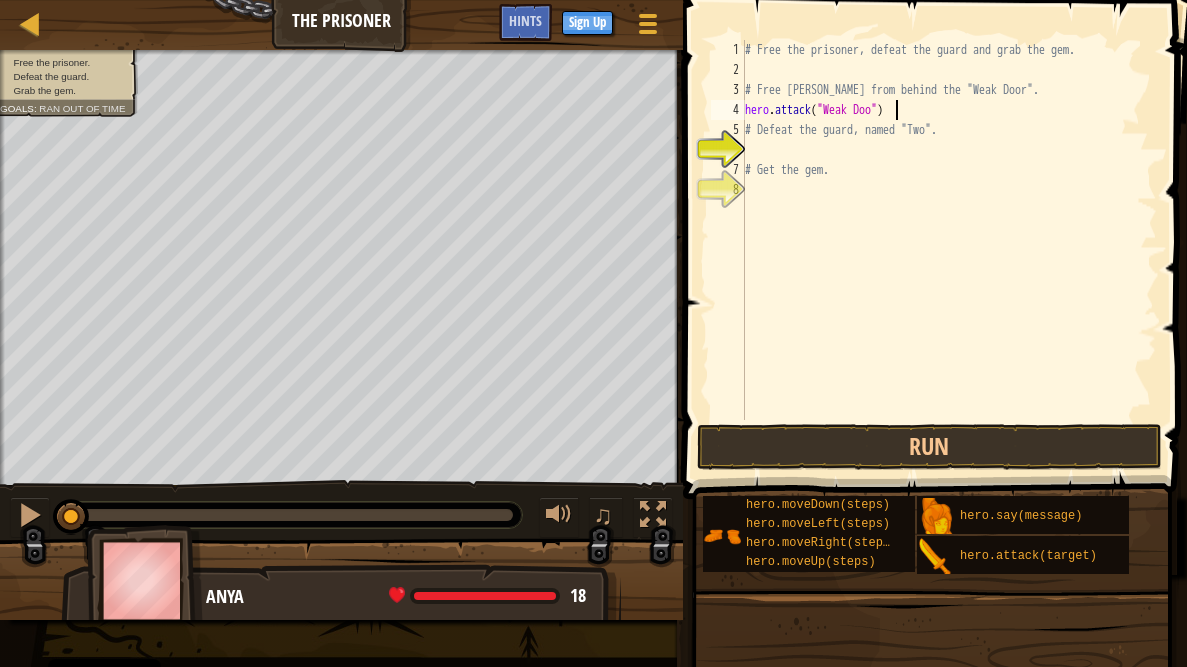scroll, scrollTop: 9, scrollLeft: 13, axis: both 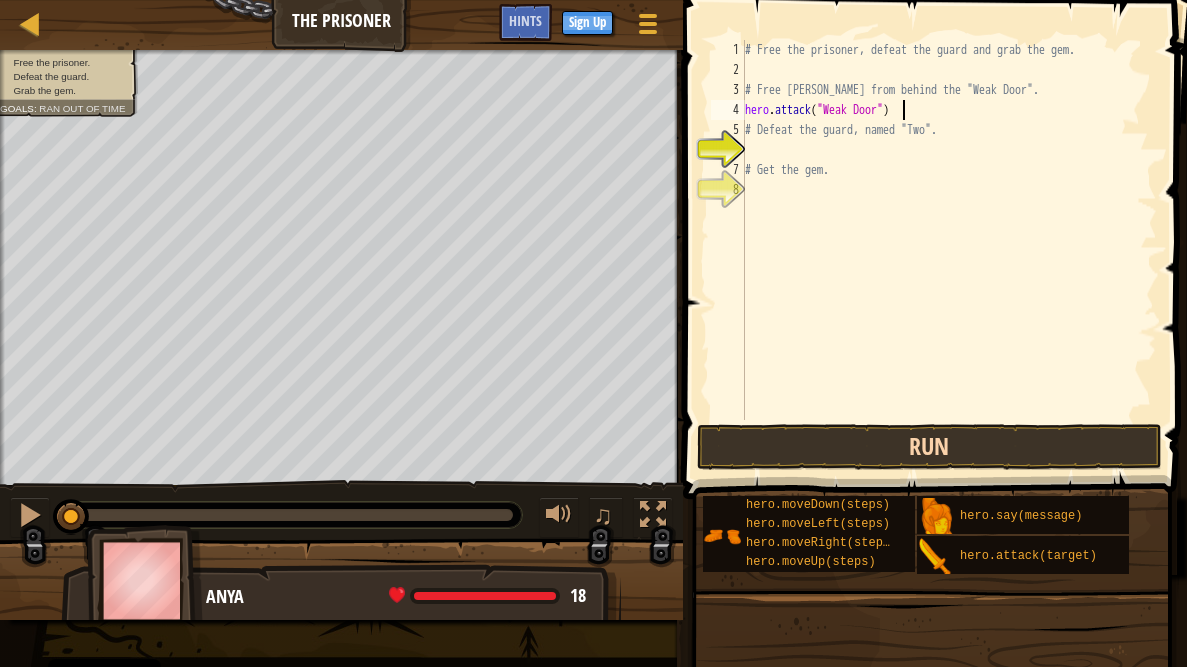 type on "hero.attack("Weak Door")" 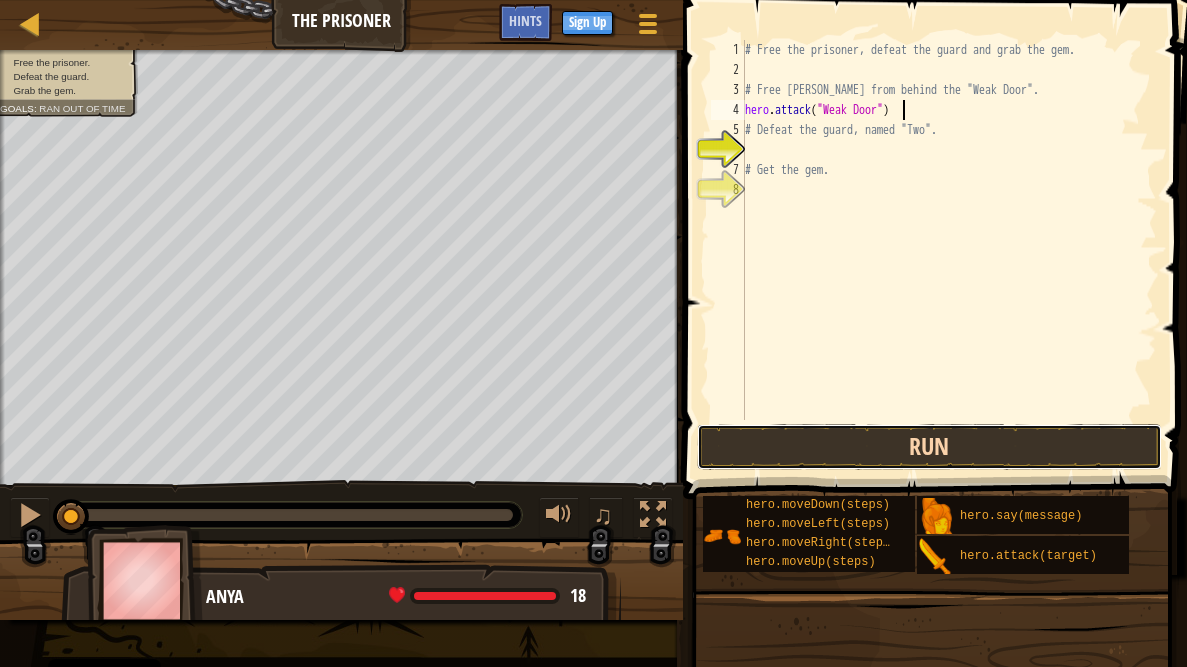 click on "Run" at bounding box center [930, 447] 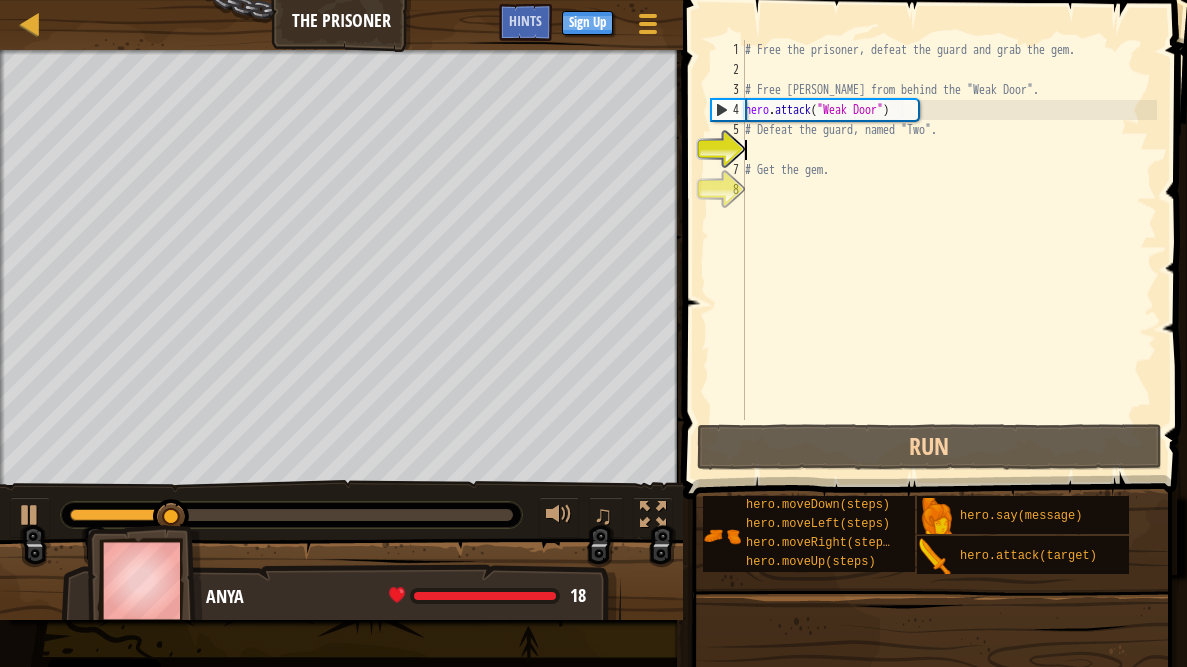 click on "# Free the prisoner, defeat the guard and grab the gem. # Free Patrick from behind the "Weak Door". hero . attack ( "Weak Door" ) # Defeat the guard, named "Two". # Get the gem." at bounding box center [949, 250] 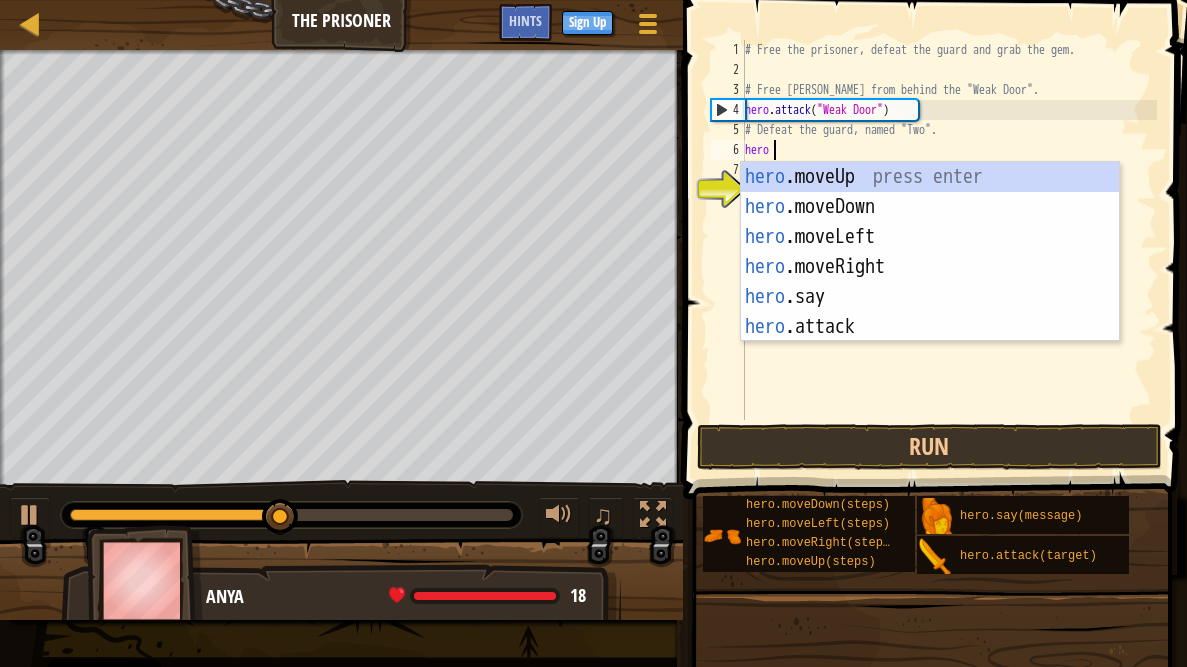 scroll, scrollTop: 9, scrollLeft: 1, axis: both 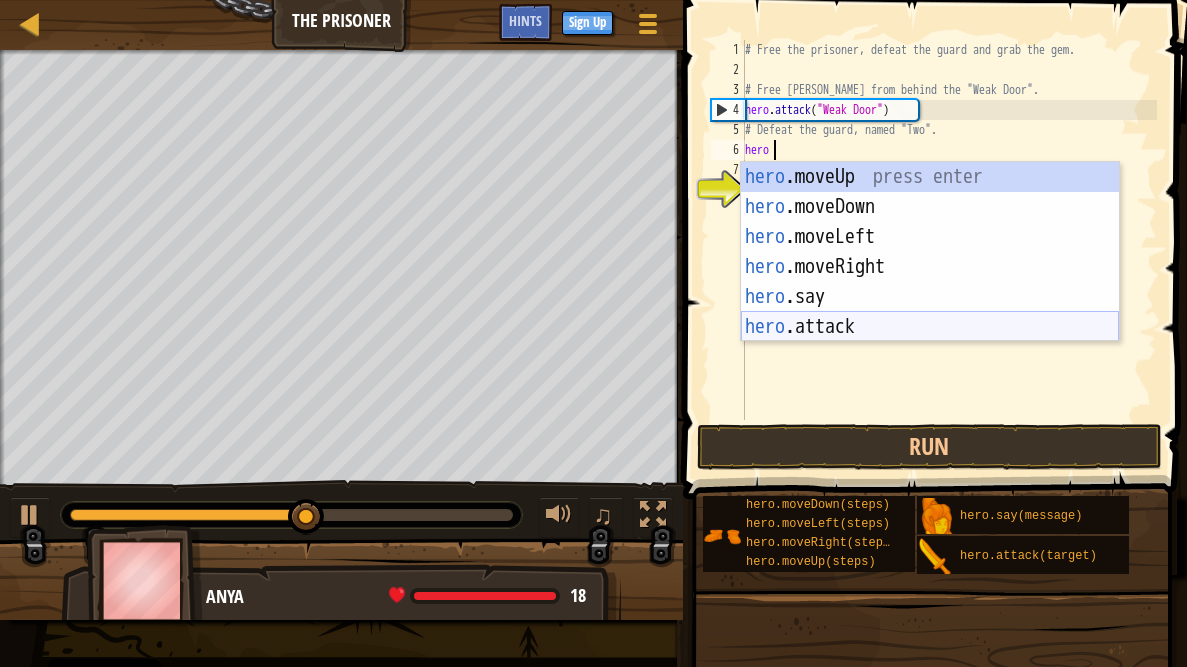 click on "hero .moveUp press enter hero .moveDown press enter hero .moveLeft press enter hero .moveRight press enter hero .say press enter hero .attack press enter" at bounding box center [930, 282] 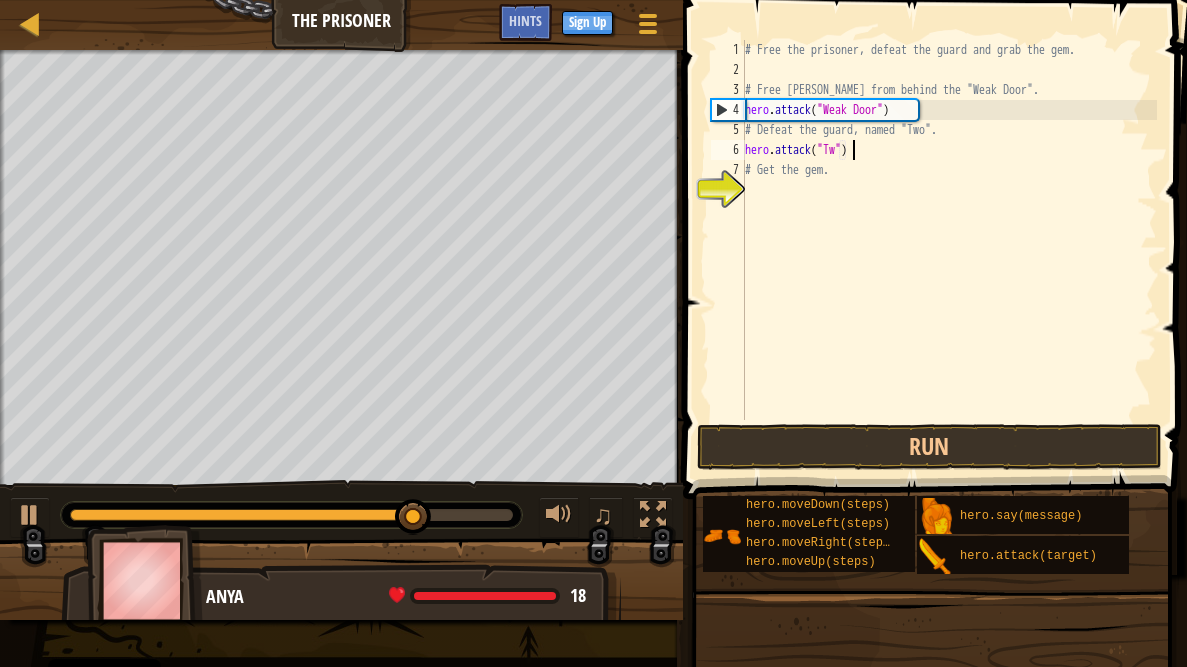 scroll, scrollTop: 9, scrollLeft: 9, axis: both 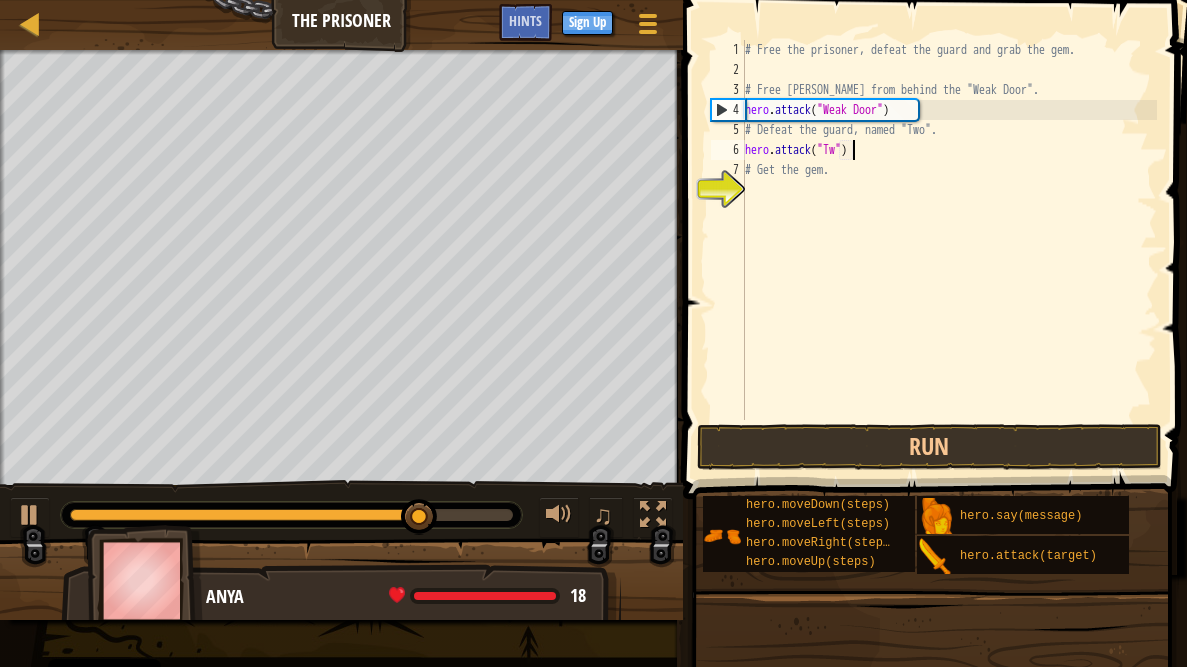 type on "hero.attack("Two")" 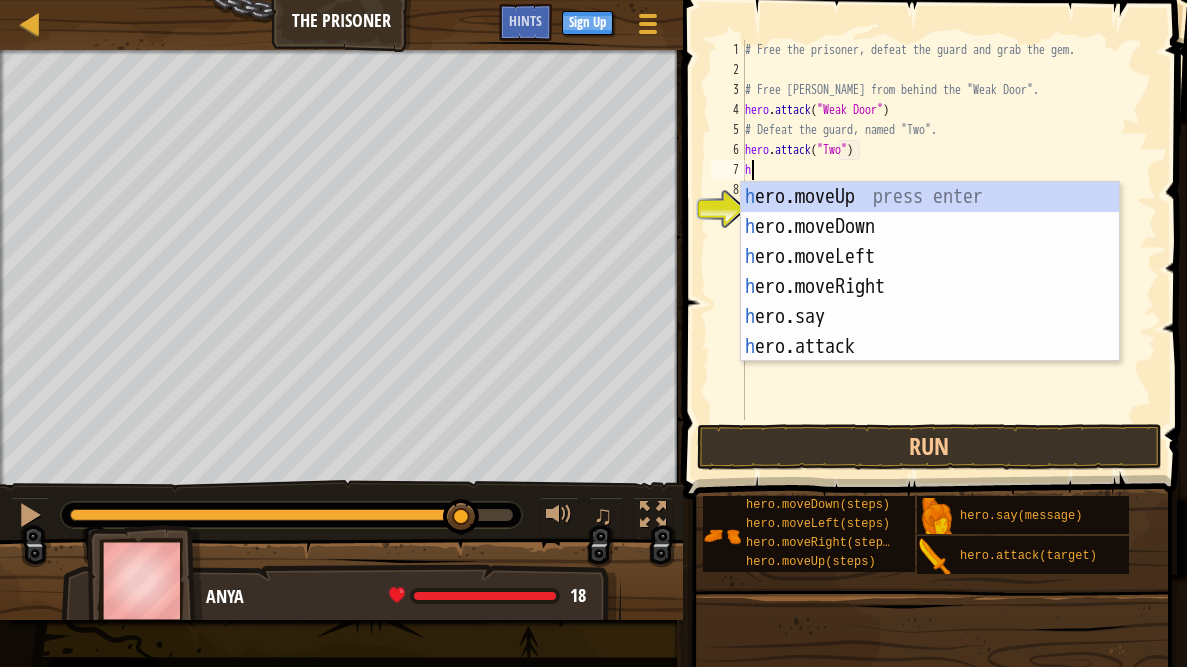 scroll, scrollTop: 9, scrollLeft: 0, axis: vertical 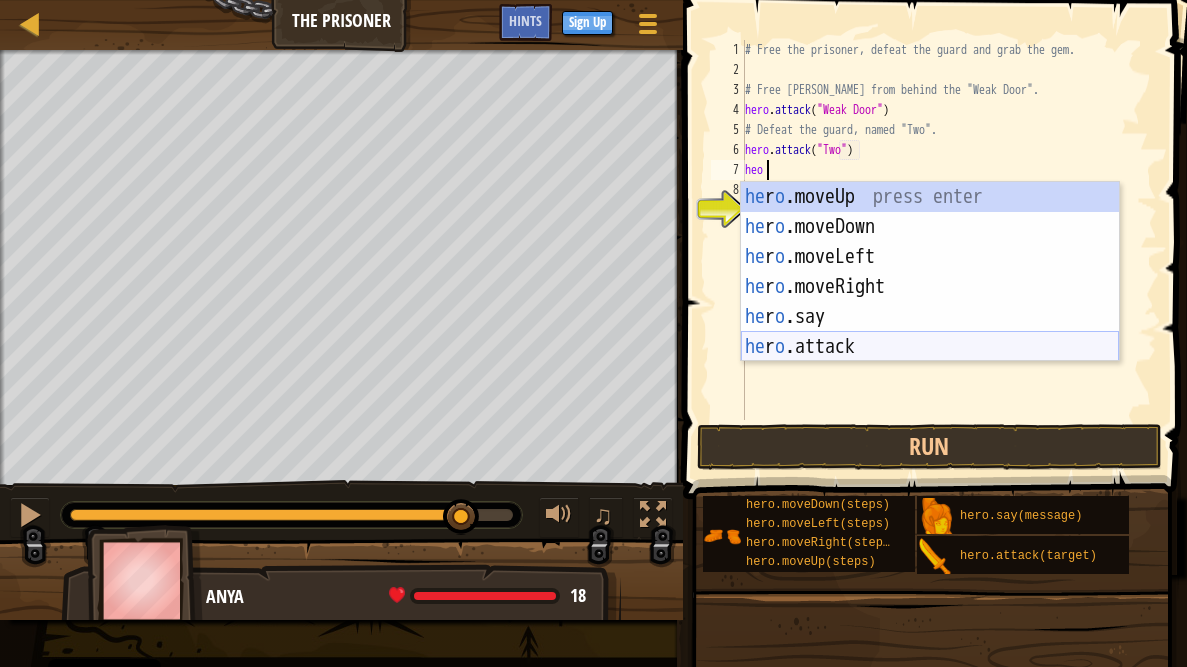 click on "he r o .moveUp press enter he r o .moveDown press enter he r o .moveLeft press enter he r o .moveRight press enter he r o .say press enter he r o .attack press enter" at bounding box center [930, 302] 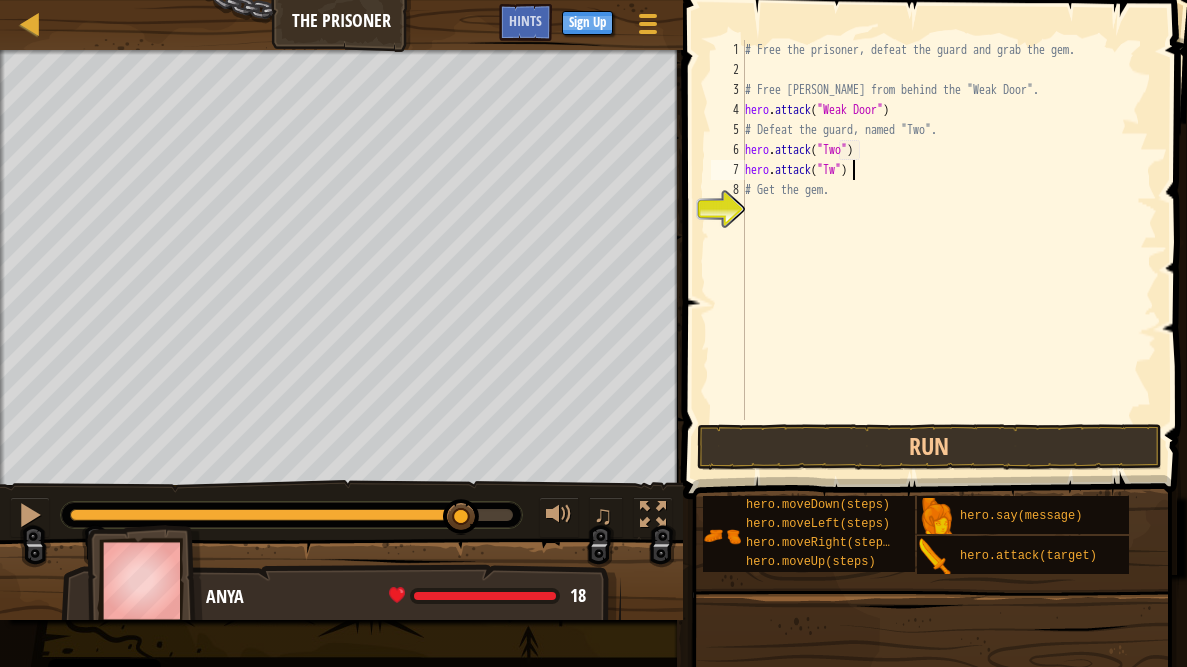 scroll, scrollTop: 9, scrollLeft: 9, axis: both 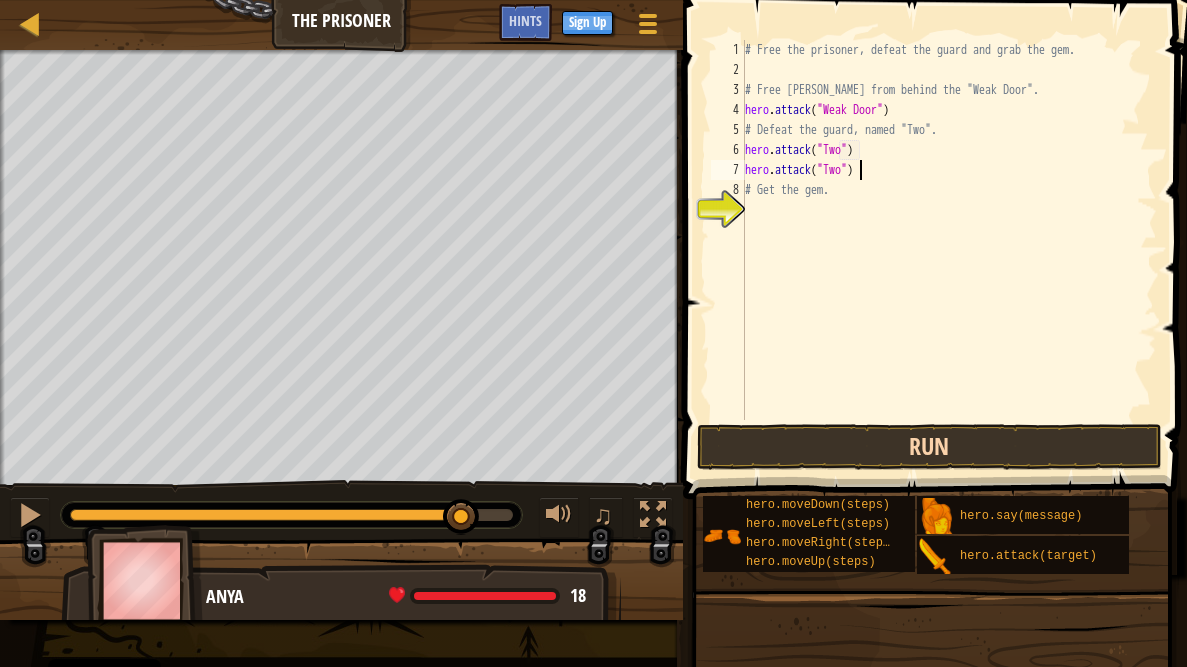 type on "hero.attack("Two")" 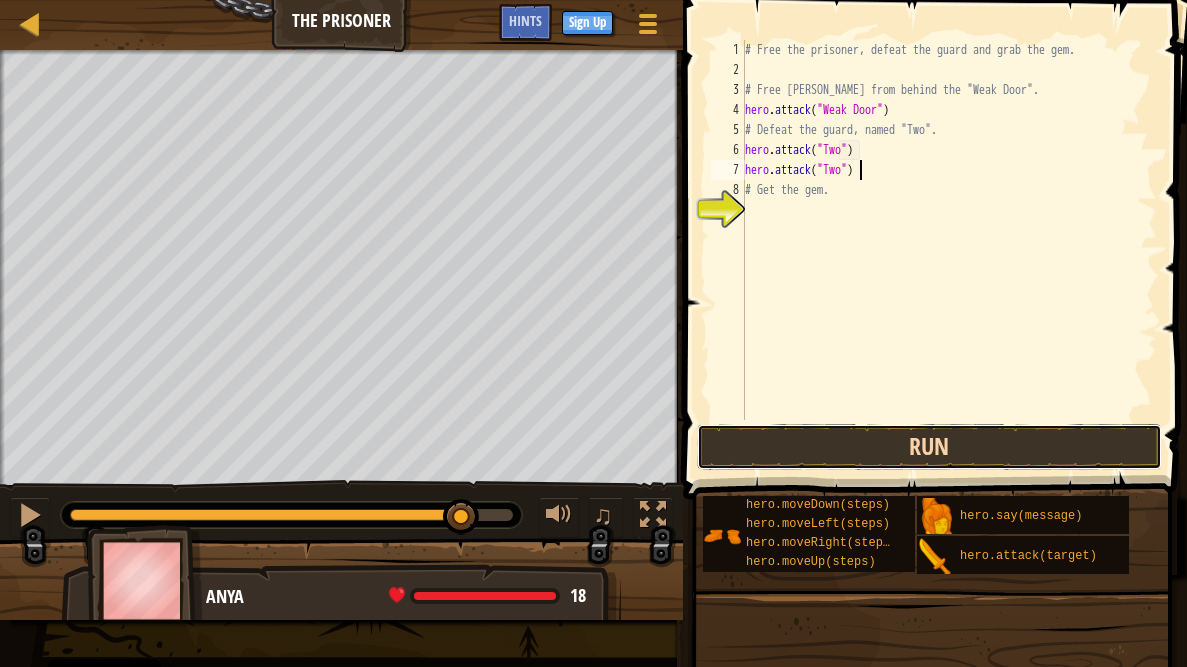 click on "Run" at bounding box center (930, 447) 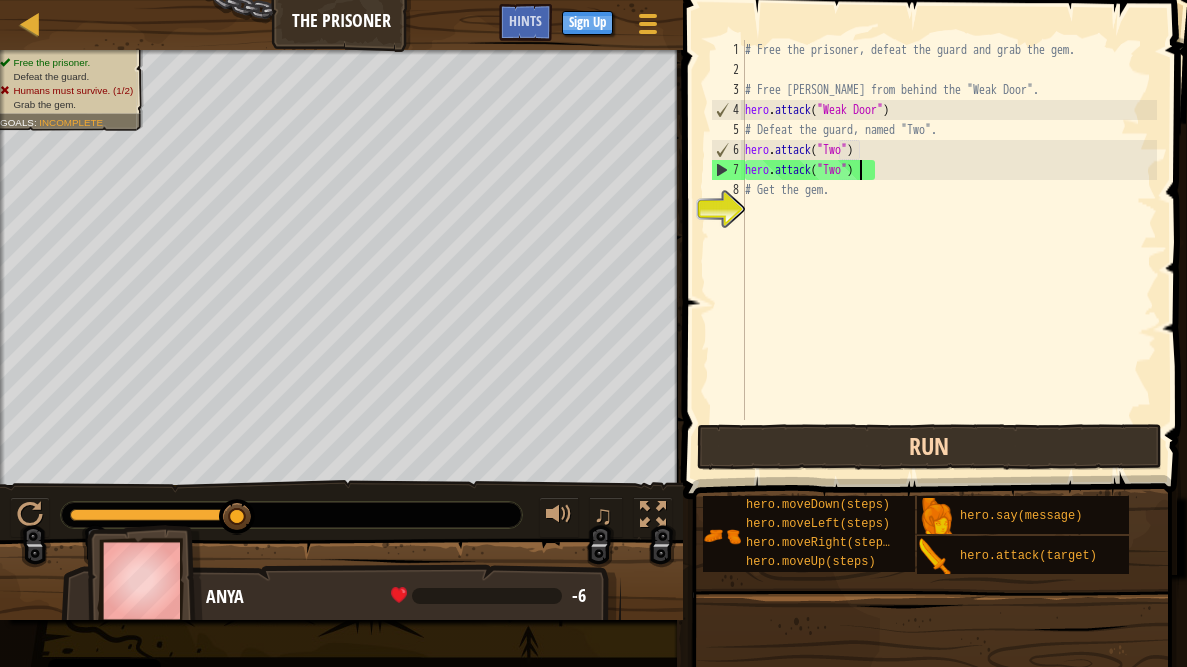 scroll, scrollTop: 9, scrollLeft: 0, axis: vertical 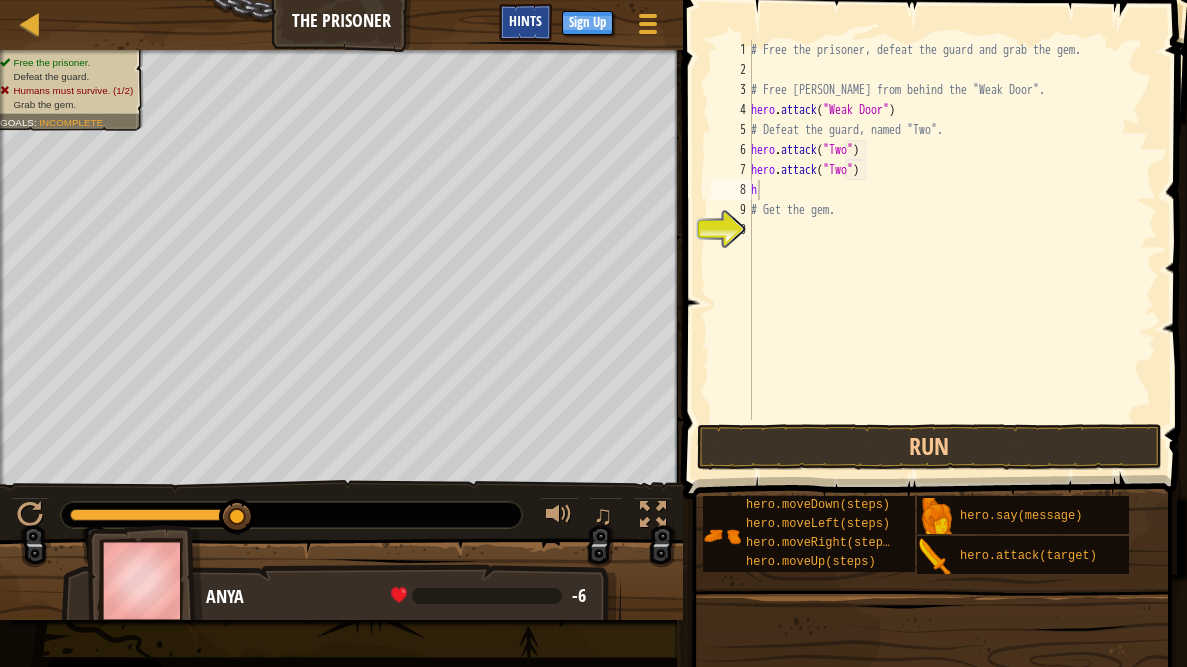 click on "Hints" at bounding box center (525, 22) 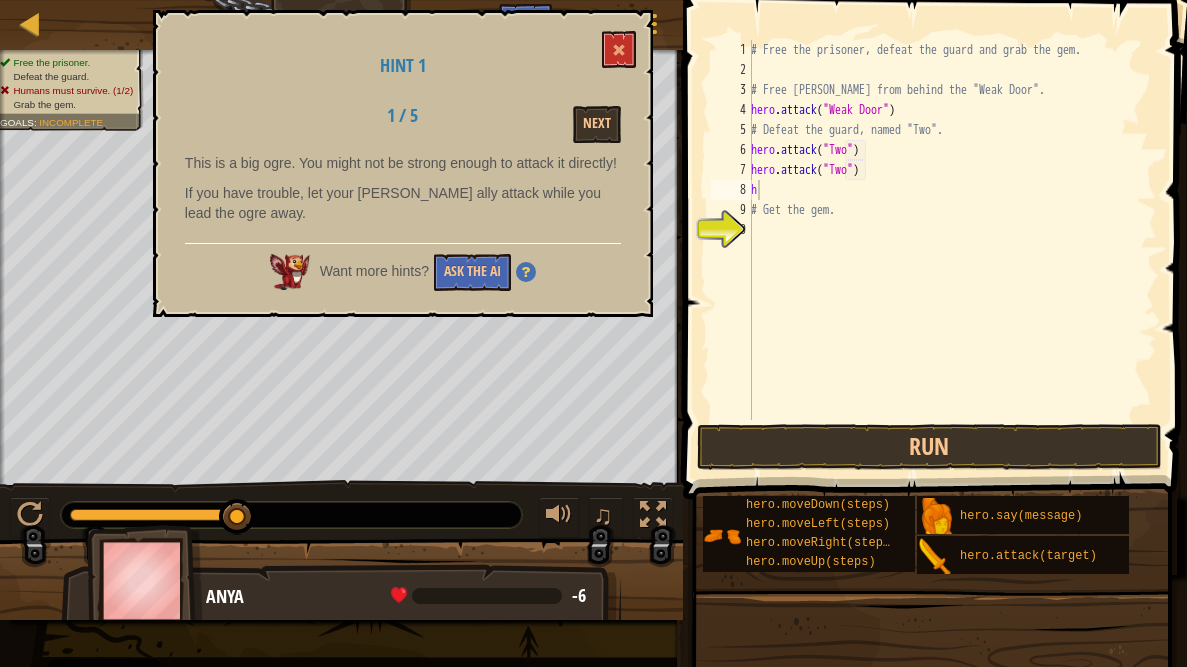 click on "Hint 1 1 / 5 Next This is a big ogre. You might not be strong enough to attack it directly!
If you have trouble, let your archer ally attack while you lead the ogre away.
Want more hints? Ask the AI" at bounding box center [403, 163] 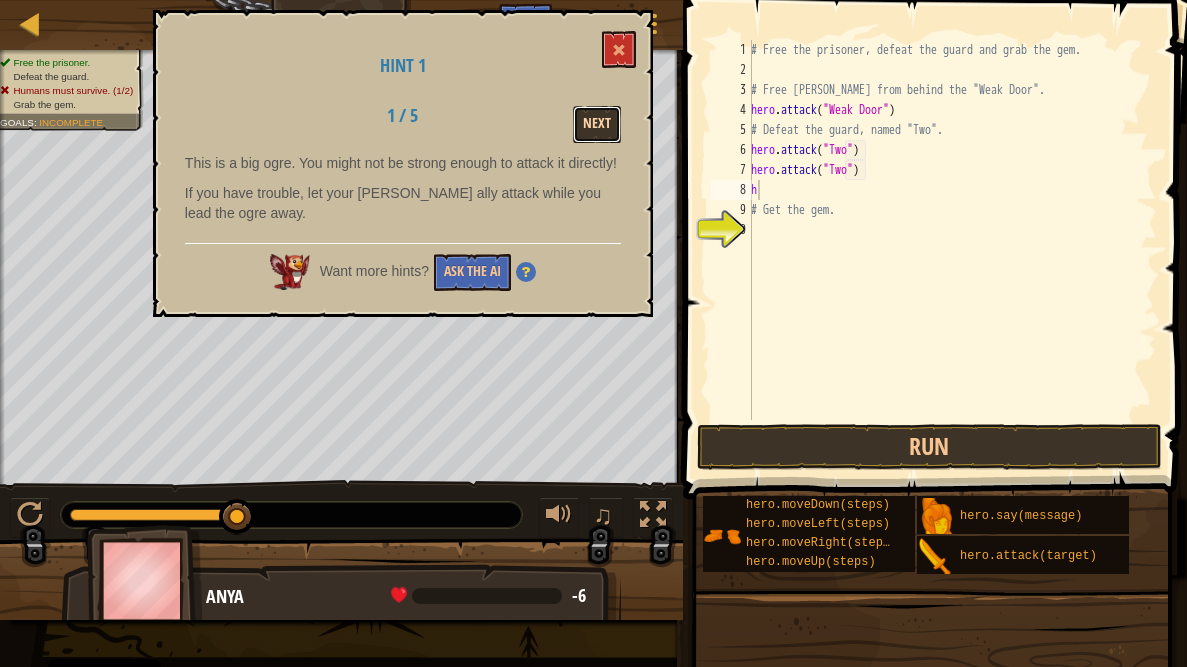 click on "Next" at bounding box center [597, 124] 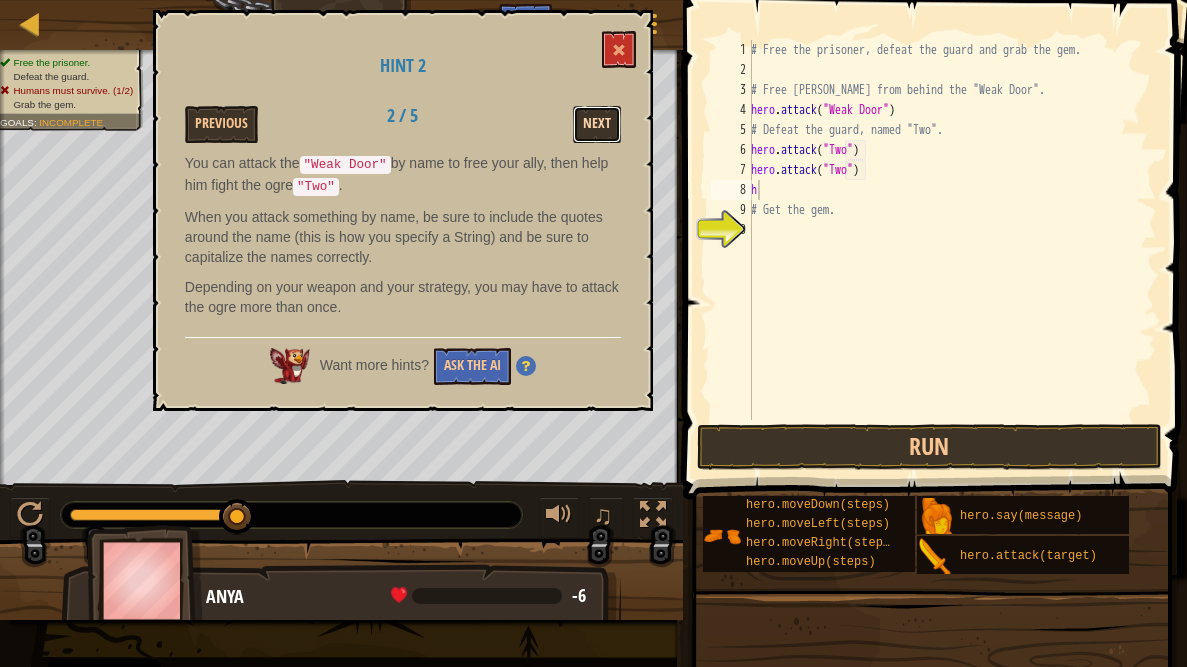 click on "Next" at bounding box center (597, 124) 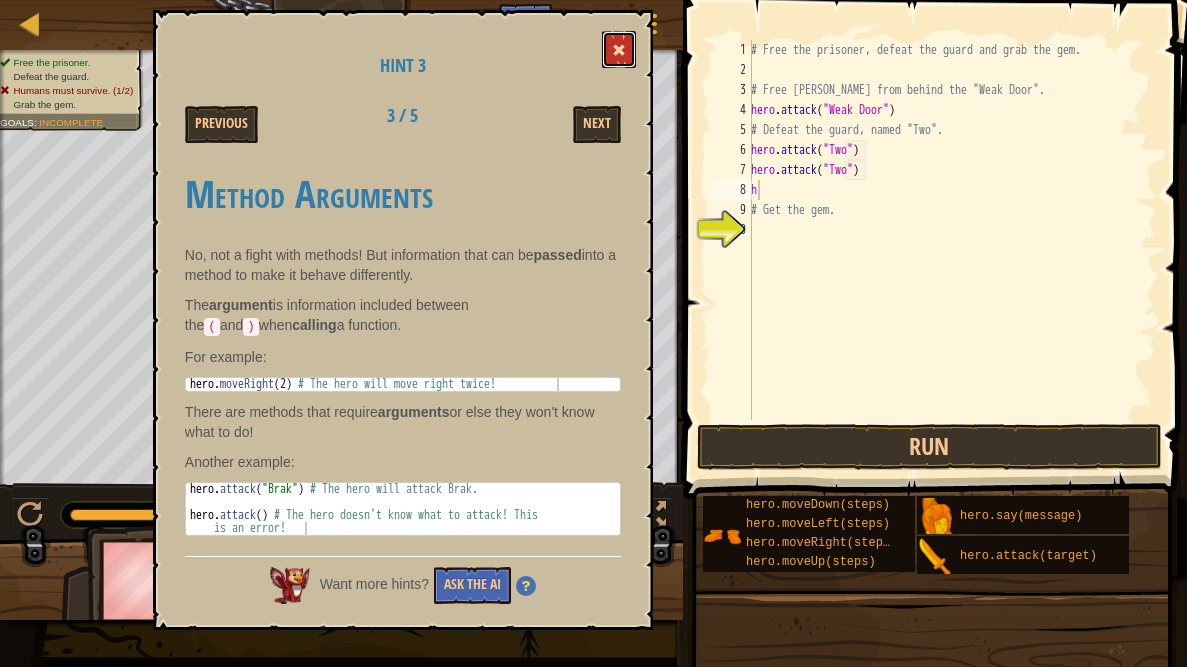 click at bounding box center [619, 49] 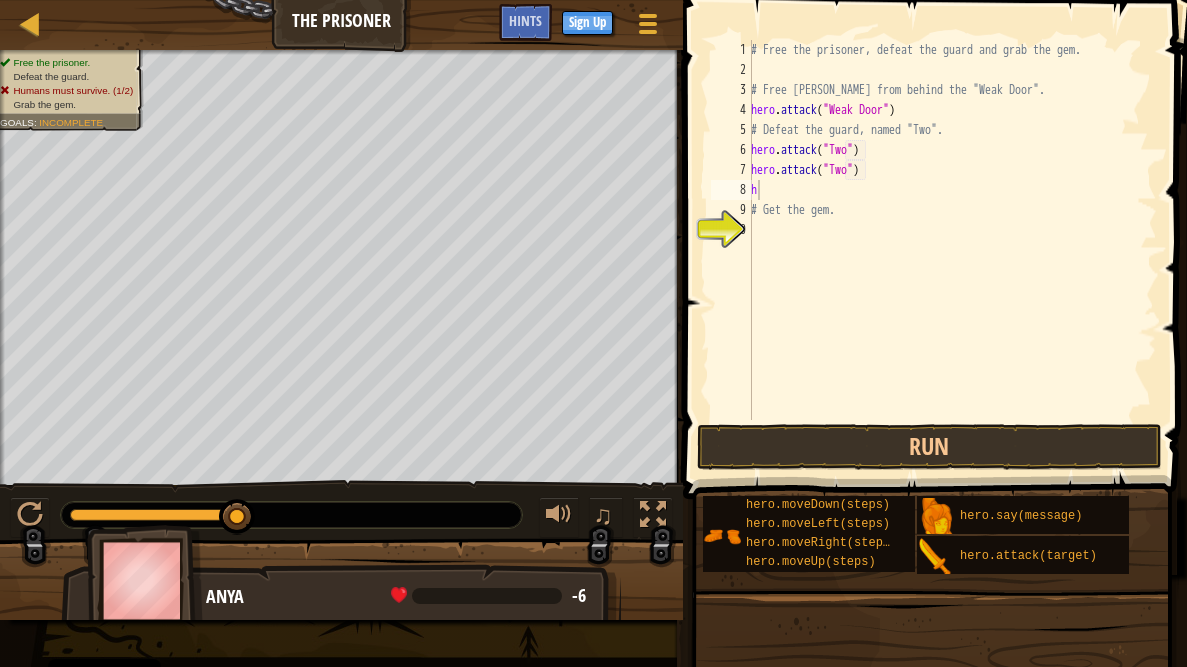 click on "# Free the prisoner, defeat the guard and grab the gem. # Free Patrick from behind the "Weak Door". hero . attack ( "Weak Door" ) # Defeat the guard, named "Two". hero . attack ( "Two" ) hero . attack ( "Two" ) h # Get the gem." at bounding box center [952, 250] 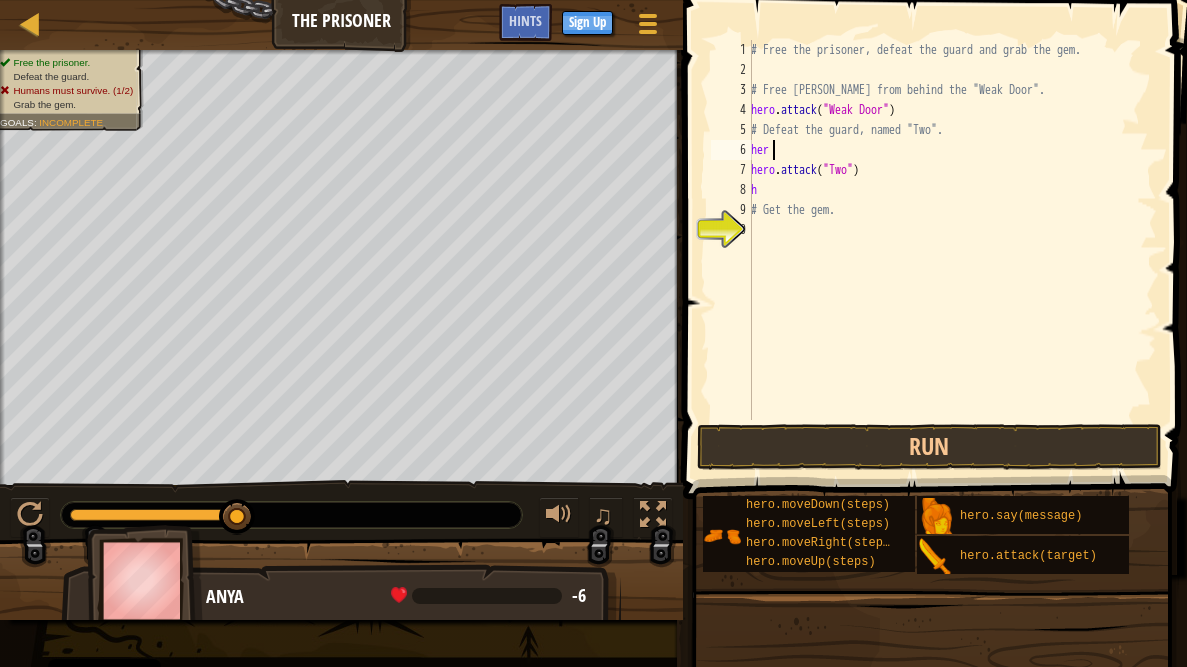 type on "h" 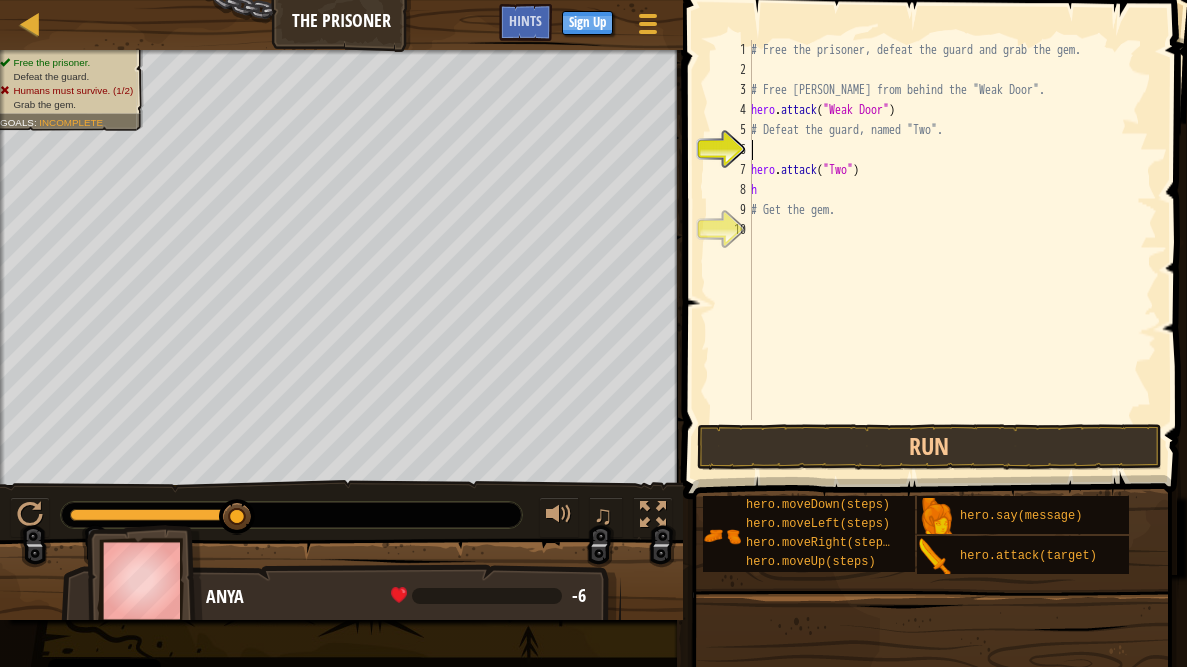 type on "h" 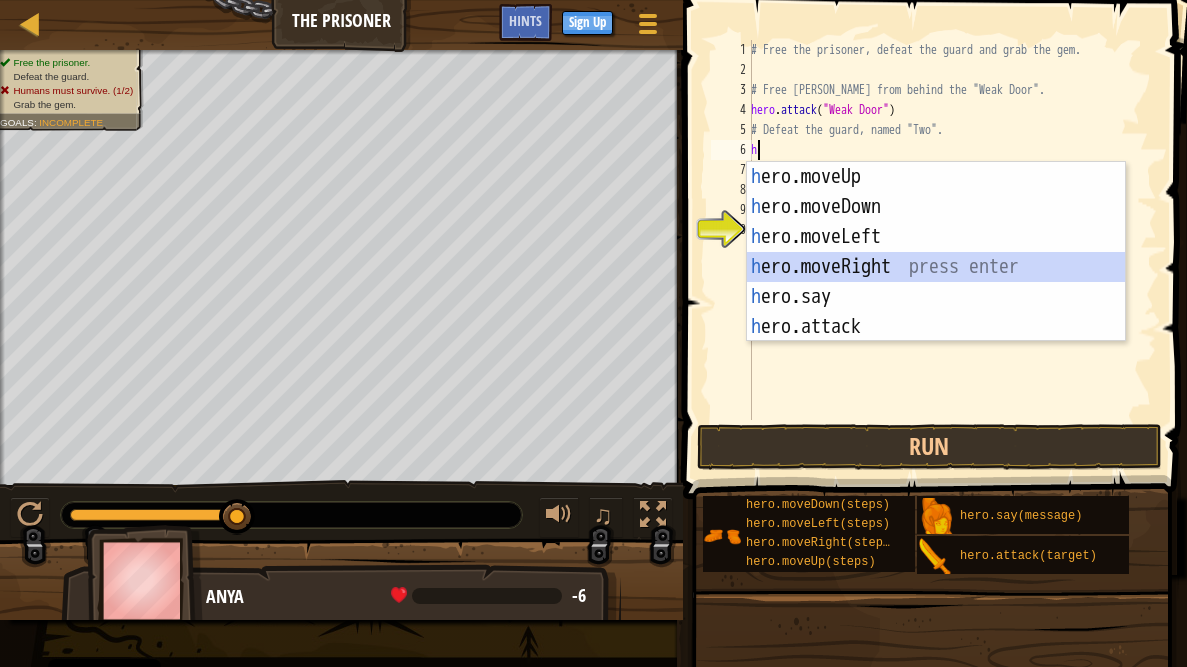 click on "h ero.moveUp press enter h ero.moveDown press enter h ero.moveLeft press enter h ero.moveRight press enter h ero.say press enter h ero.attack press enter" at bounding box center (936, 282) 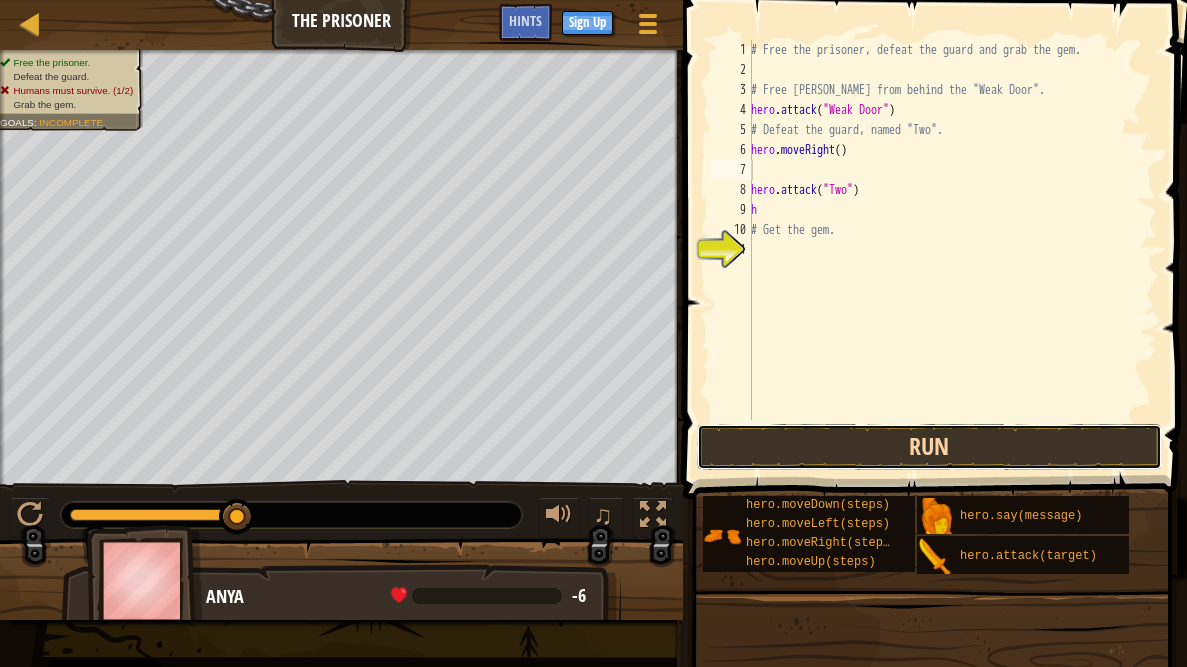 click on "Run" at bounding box center (930, 447) 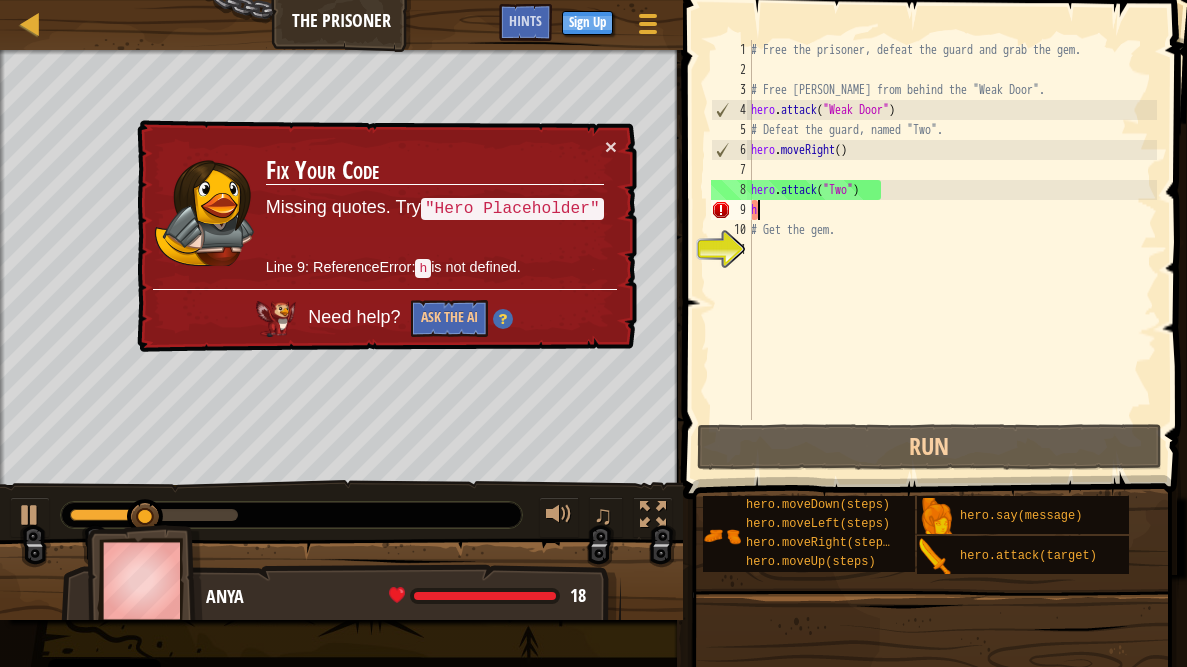 click on "# Free the prisoner, defeat the guard and grab the gem. # Free Patrick from behind the "Weak Door". hero . attack ( "Weak Door" ) # Defeat the guard, named "Two". hero . moveRight ( ) hero . attack ( "Two" ) h # Get the gem." at bounding box center [952, 250] 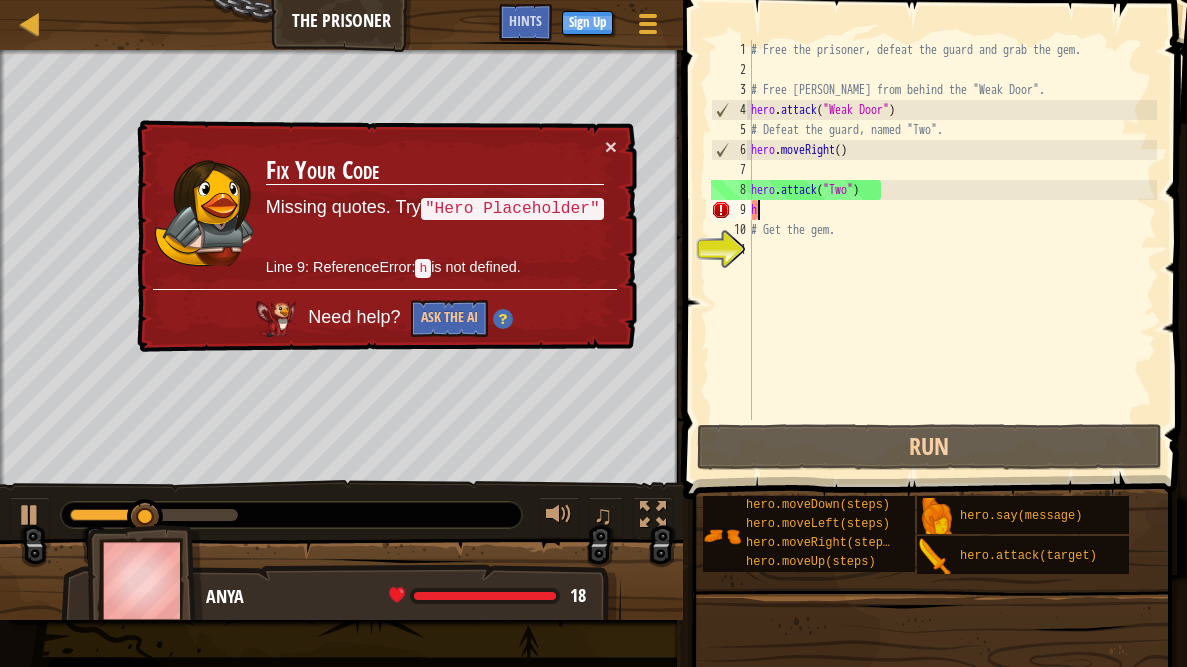 type on "h" 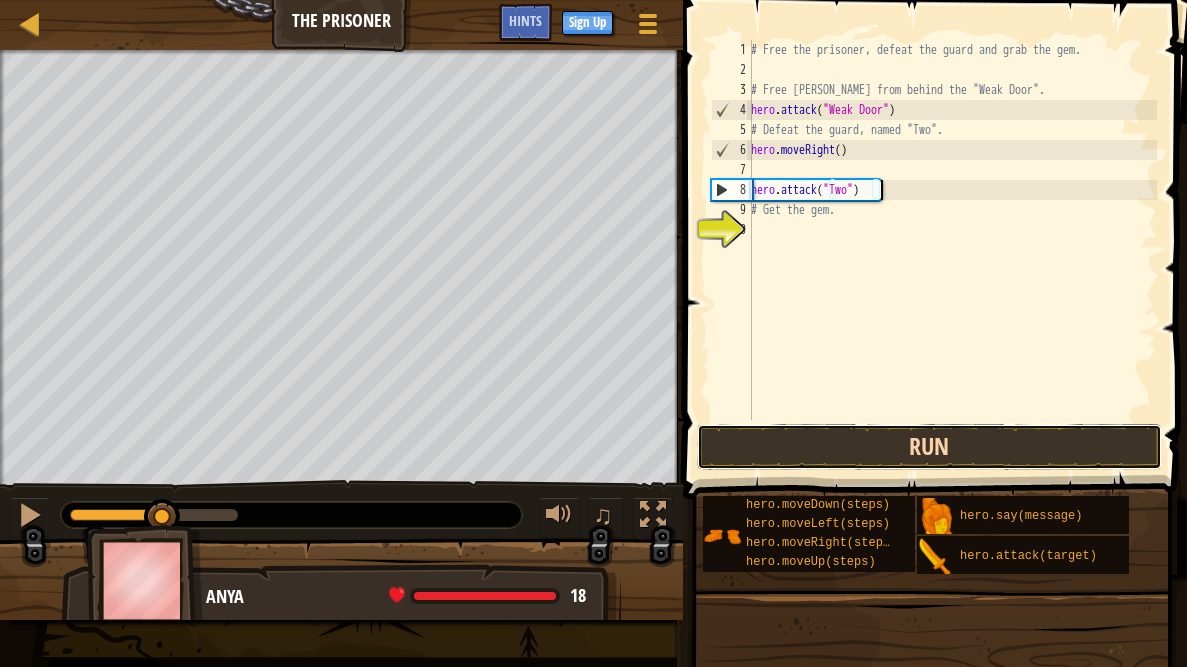 click on "Run" at bounding box center [930, 447] 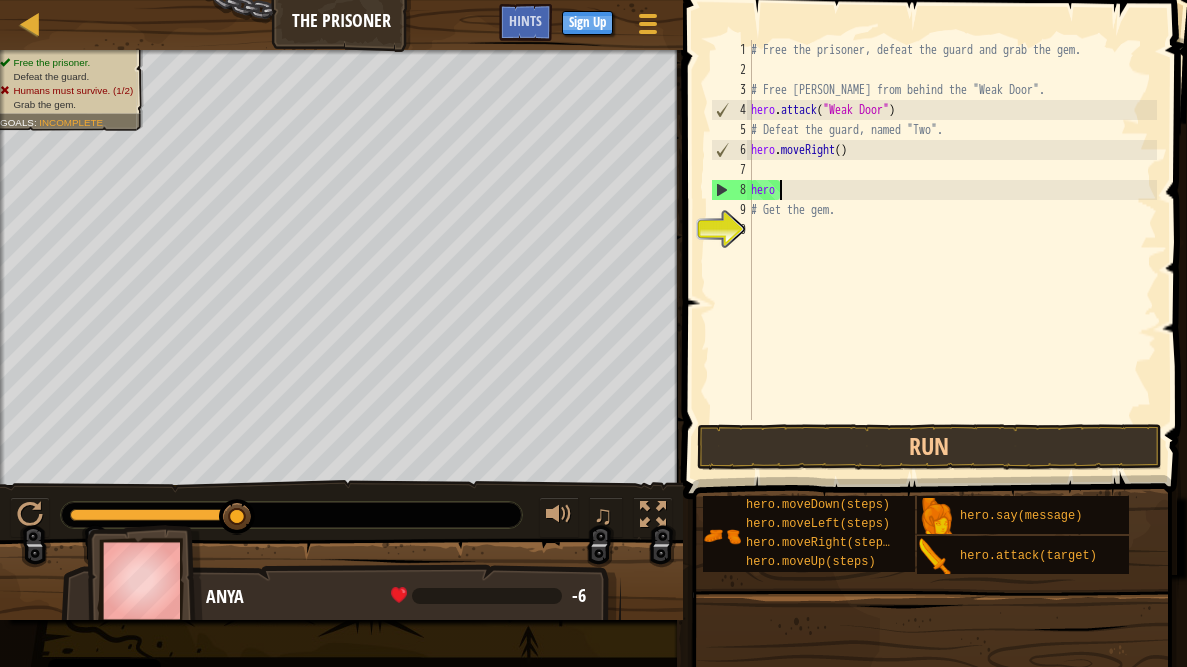 type on "h" 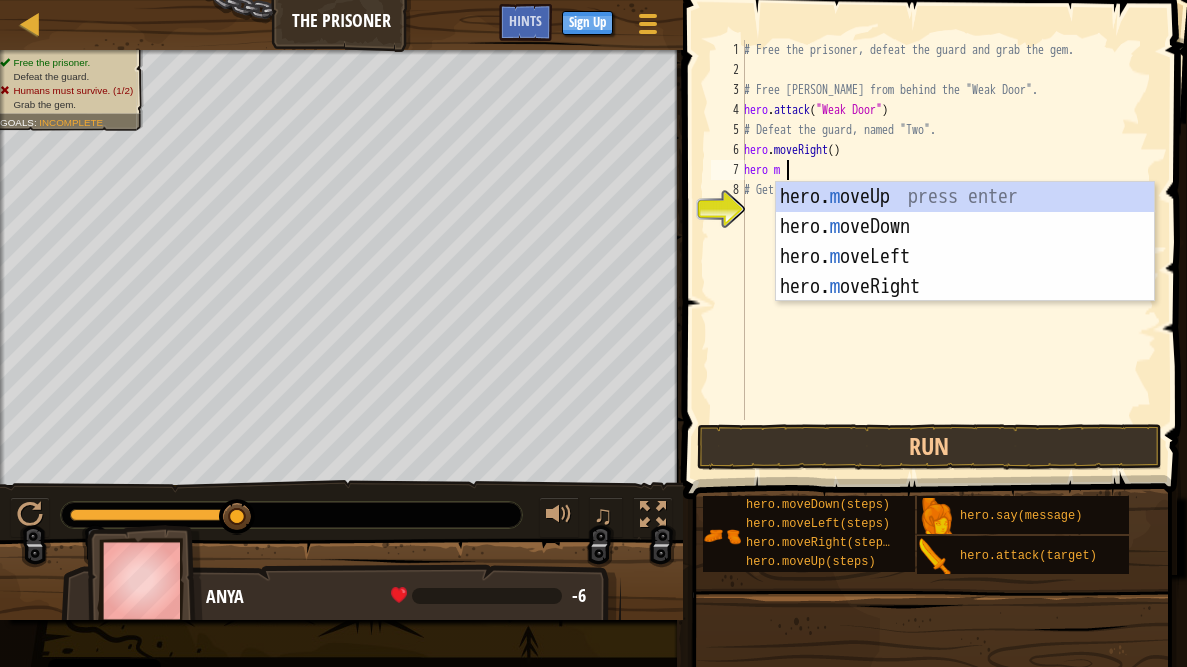 scroll, scrollTop: 9, scrollLeft: 2, axis: both 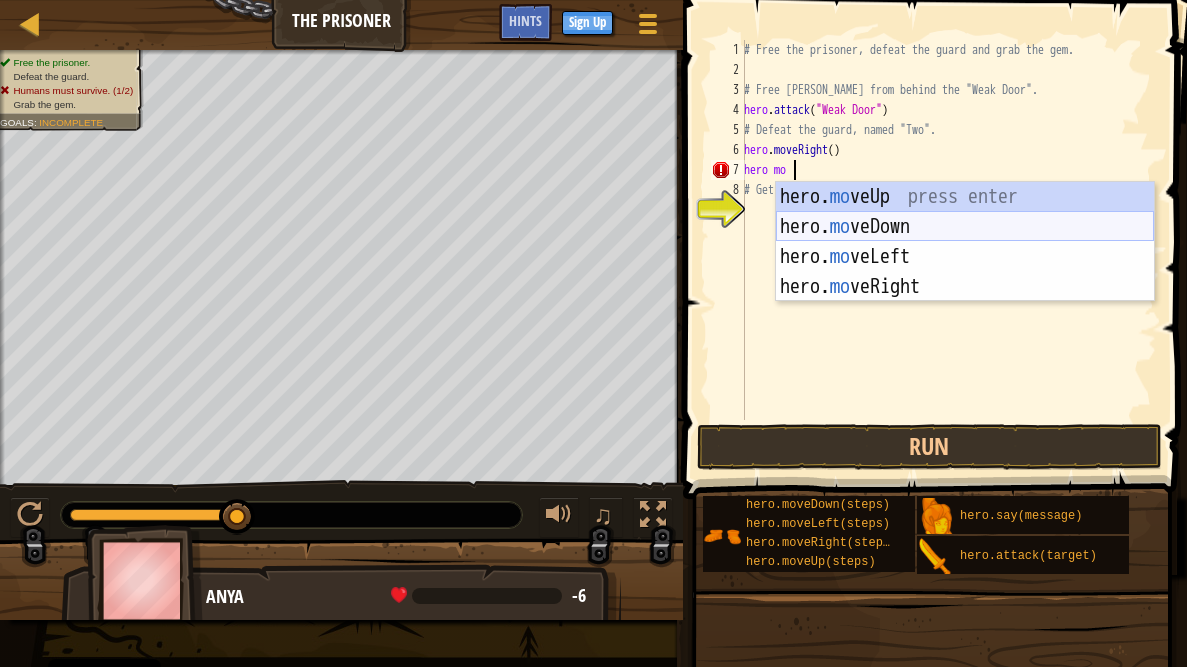 click on "hero. mo veUp press enter hero. mo veDown press enter hero. mo veLeft press enter hero. mo veRight press enter" at bounding box center (965, 272) 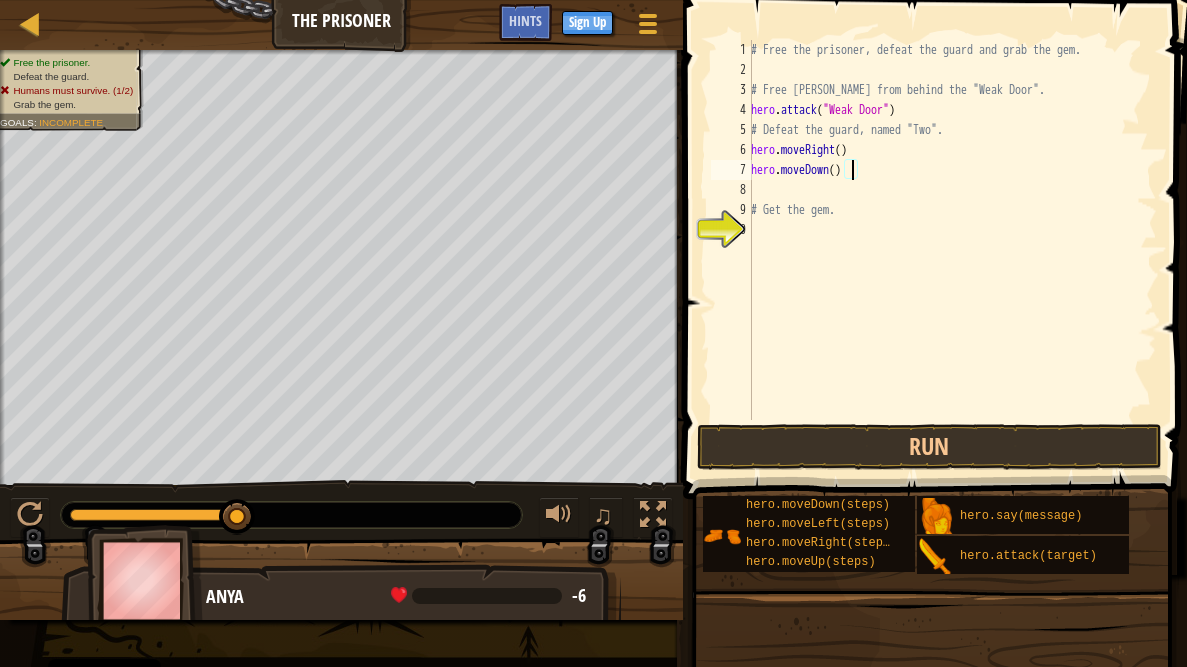 click on "# Free the prisoner, defeat the guard and grab the gem. # Free Patrick from behind the "Weak Door". hero . attack ( "Weak Door" ) # Defeat the guard, named "Two". hero . moveRight ( ) hero . moveDown ( ) # Get the gem." at bounding box center [952, 250] 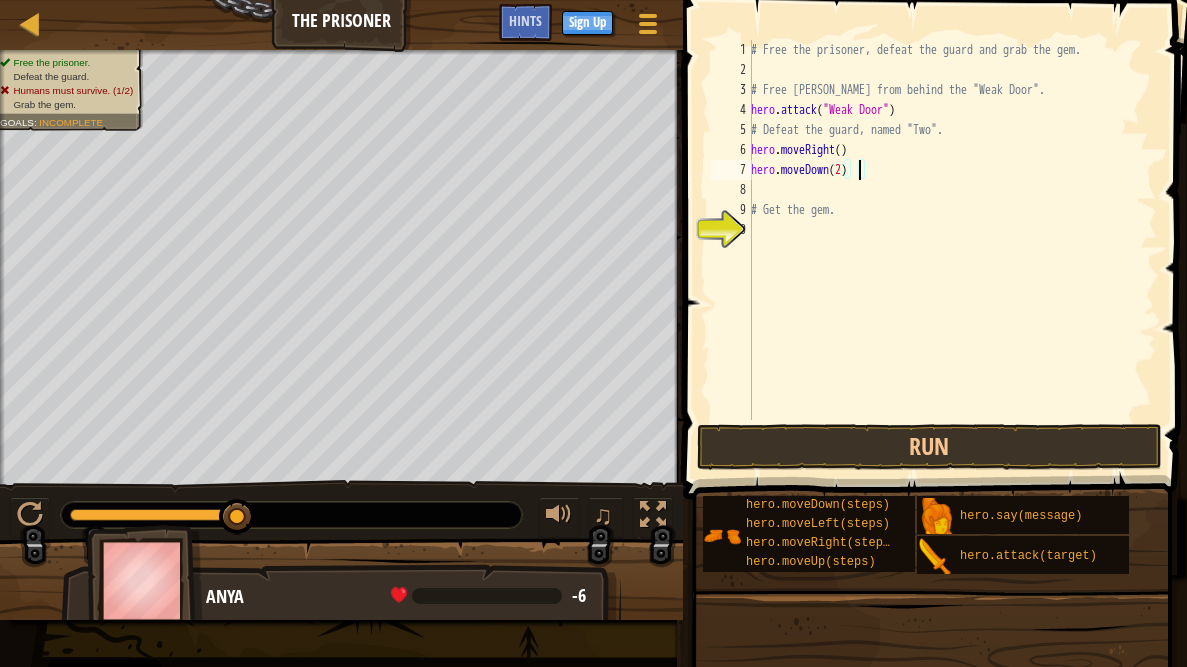 scroll, scrollTop: 9, scrollLeft: 8, axis: both 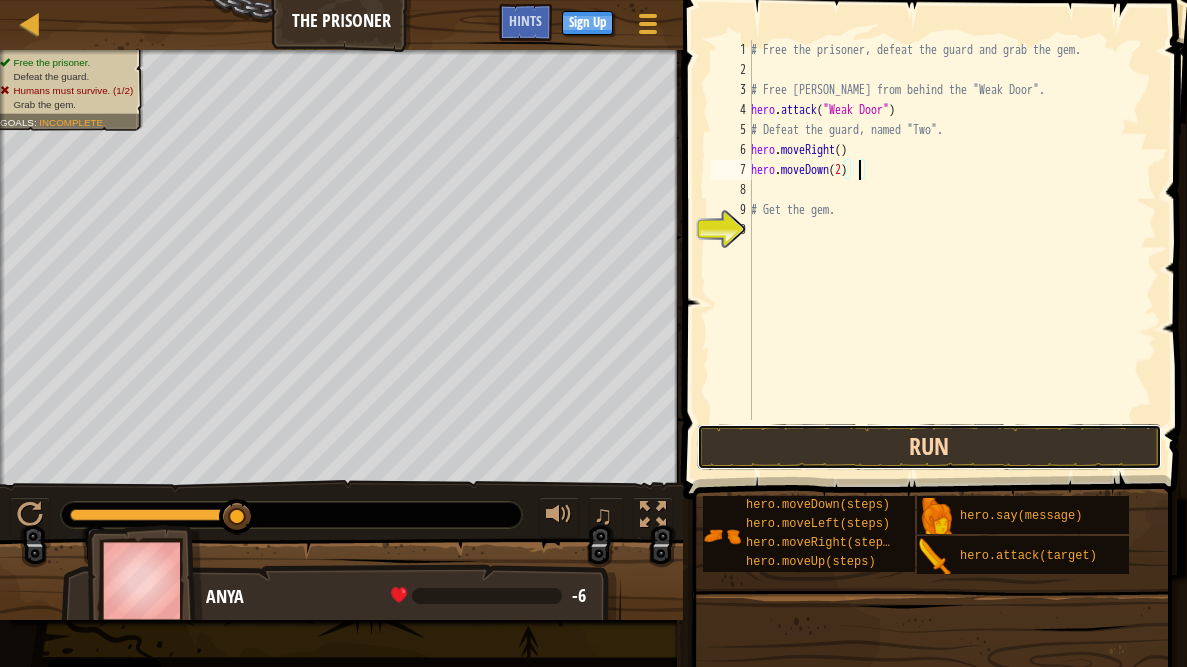 click on "Run" at bounding box center [930, 447] 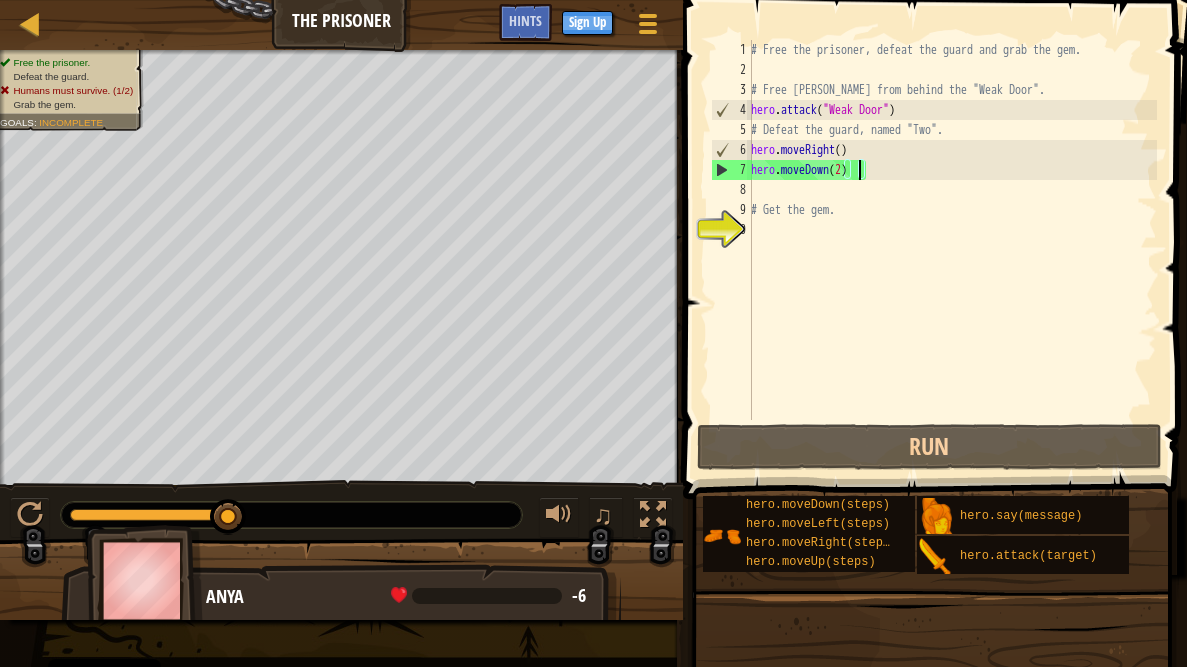 click on "# Free the prisoner, defeat the guard and grab the gem. # Free Patrick from behind the "Weak Door". hero . attack ( "Weak Door" ) # Defeat the guard, named "Two". hero . moveRight ( ) hero . moveDown ( 2 ) # Get the gem." at bounding box center [952, 250] 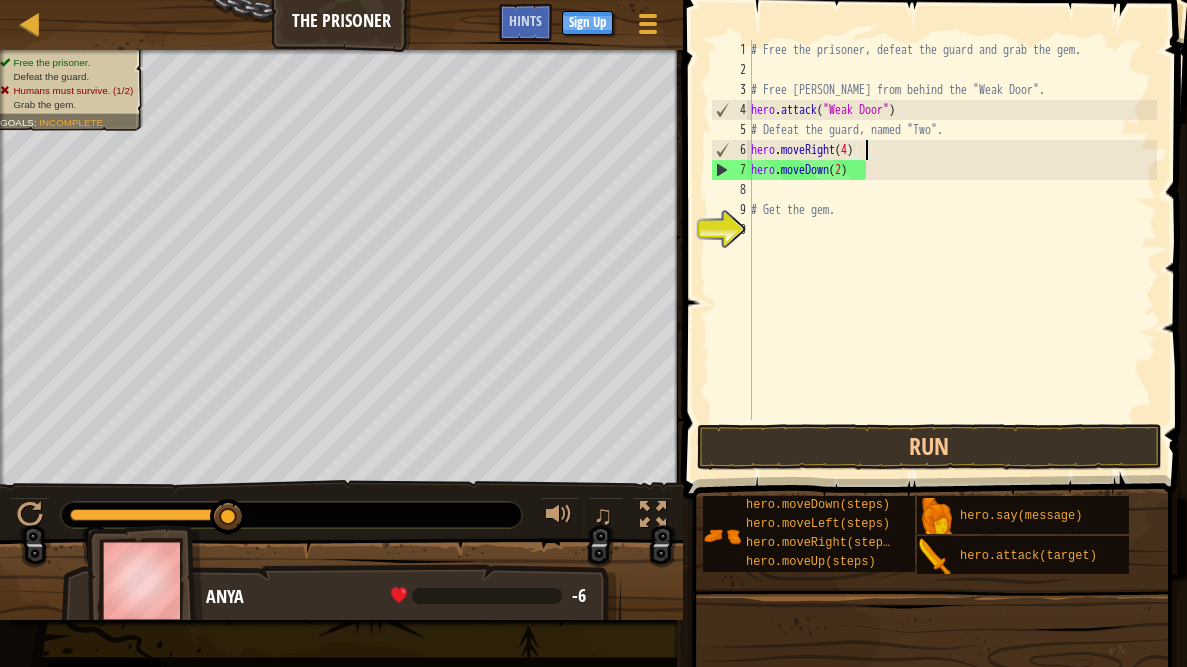 scroll, scrollTop: 9, scrollLeft: 9, axis: both 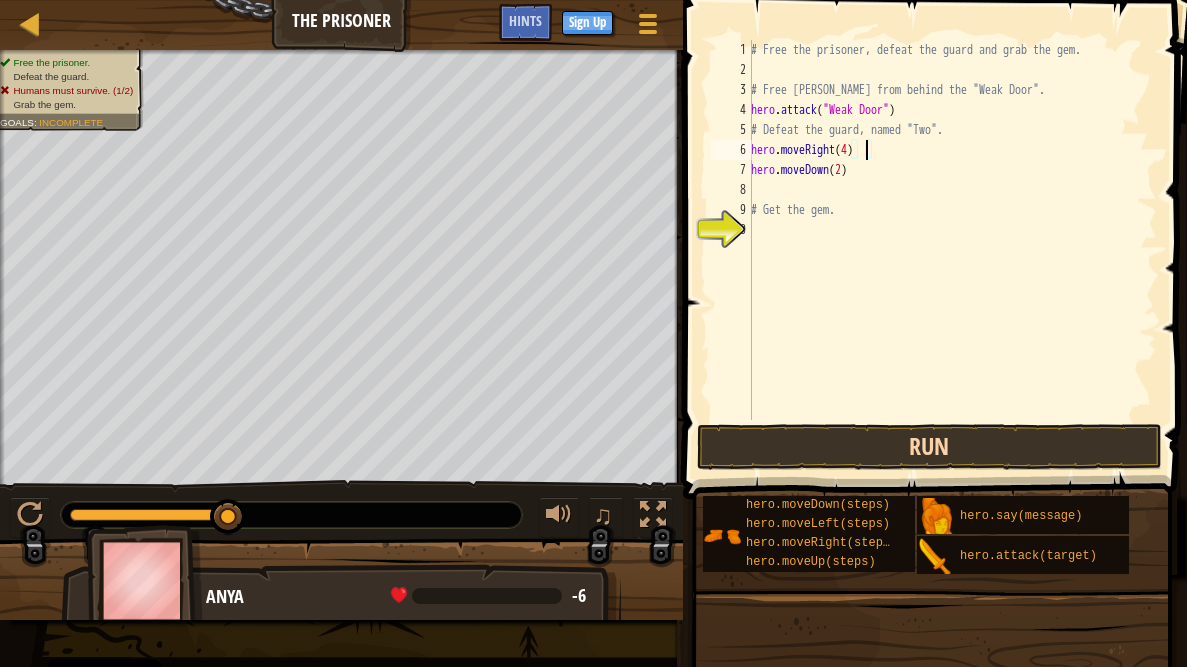 type on "hero.moveRight(4)" 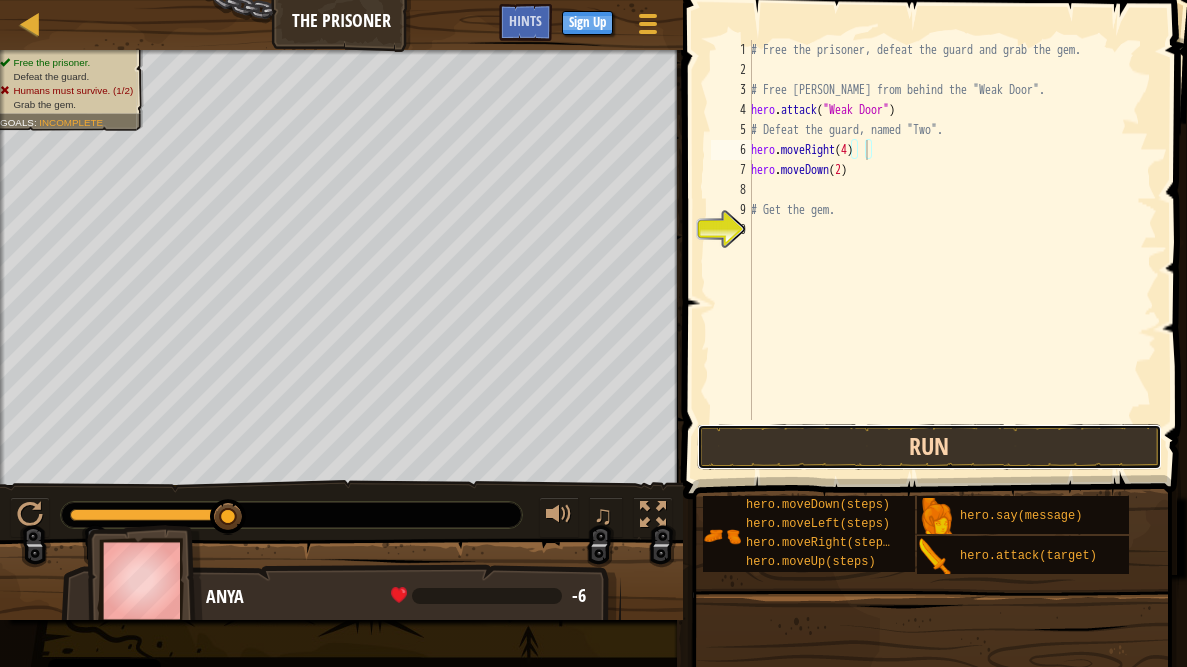 click on "Run" at bounding box center [930, 447] 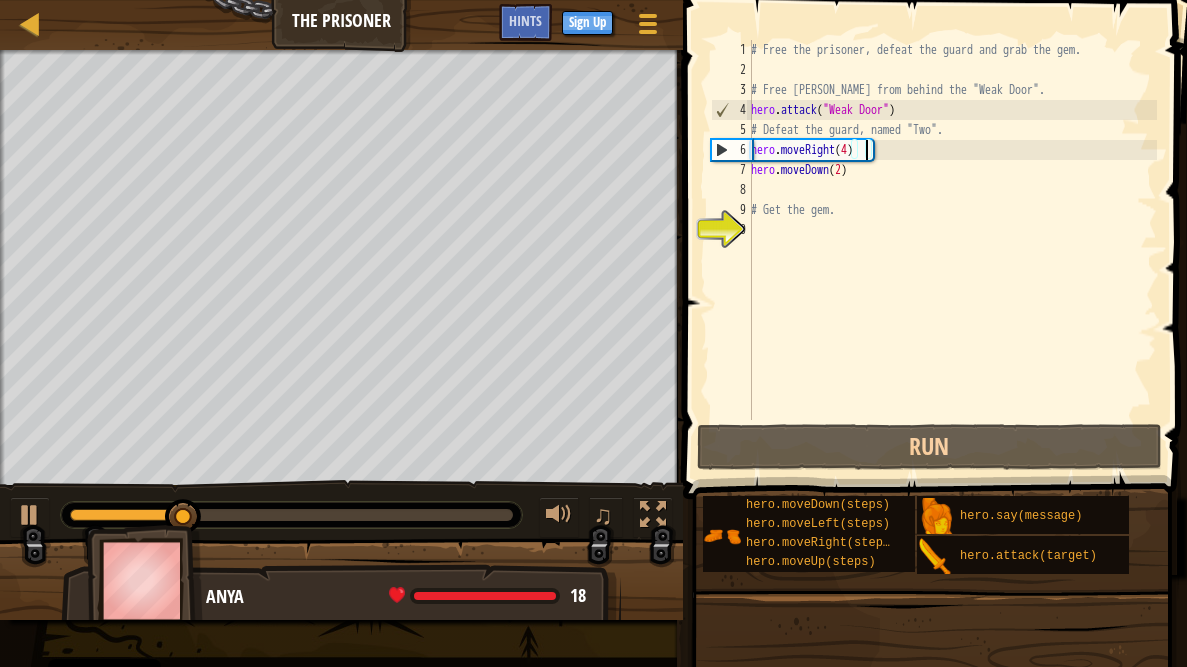 click on "# Free the prisoner, defeat the guard and grab the gem. # Free Patrick from behind the "Weak Door". hero . attack ( "Weak Door" ) # Defeat the guard, named "Two". hero . moveRight ( 4 ) hero . moveDown ( 2 ) # Get the gem." at bounding box center [952, 250] 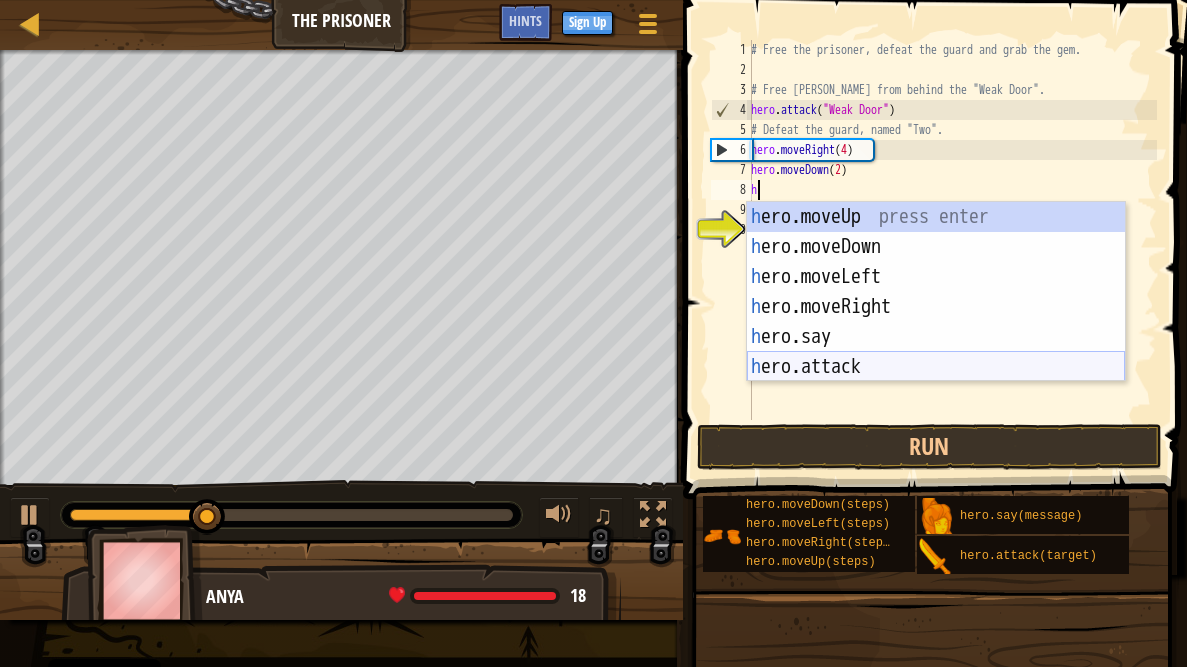 click on "h ero.moveUp press enter h ero.moveDown press enter h ero.moveLeft press enter h ero.moveRight press enter h ero.say press enter h ero.attack press enter" at bounding box center [936, 322] 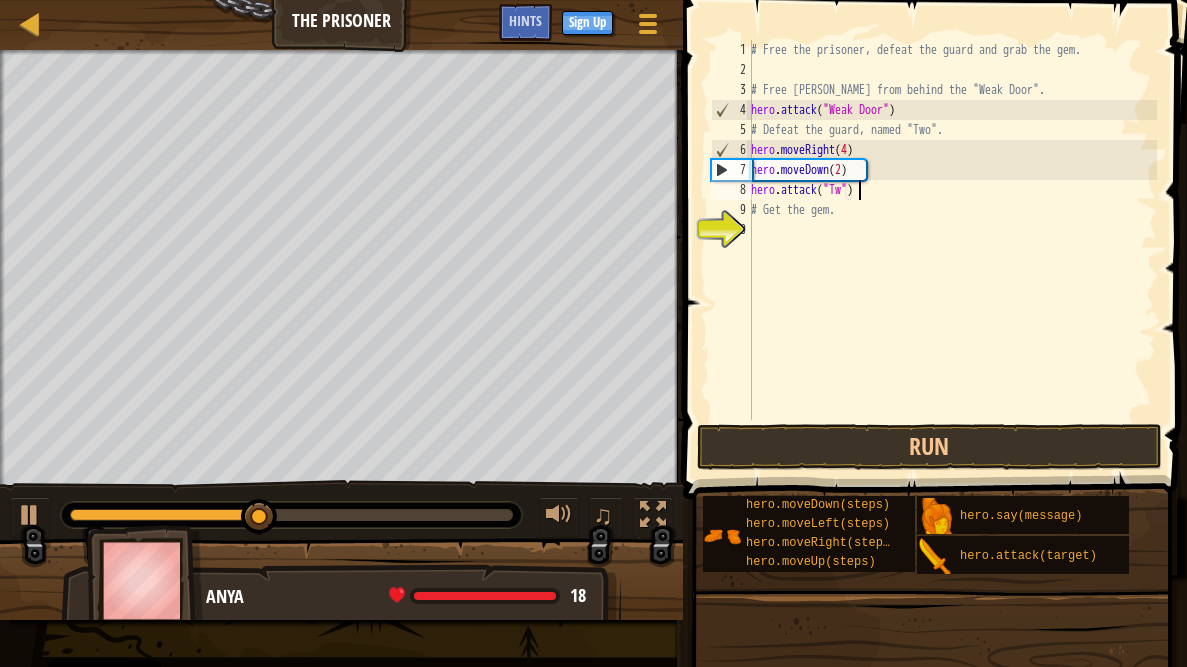 scroll, scrollTop: 9, scrollLeft: 9, axis: both 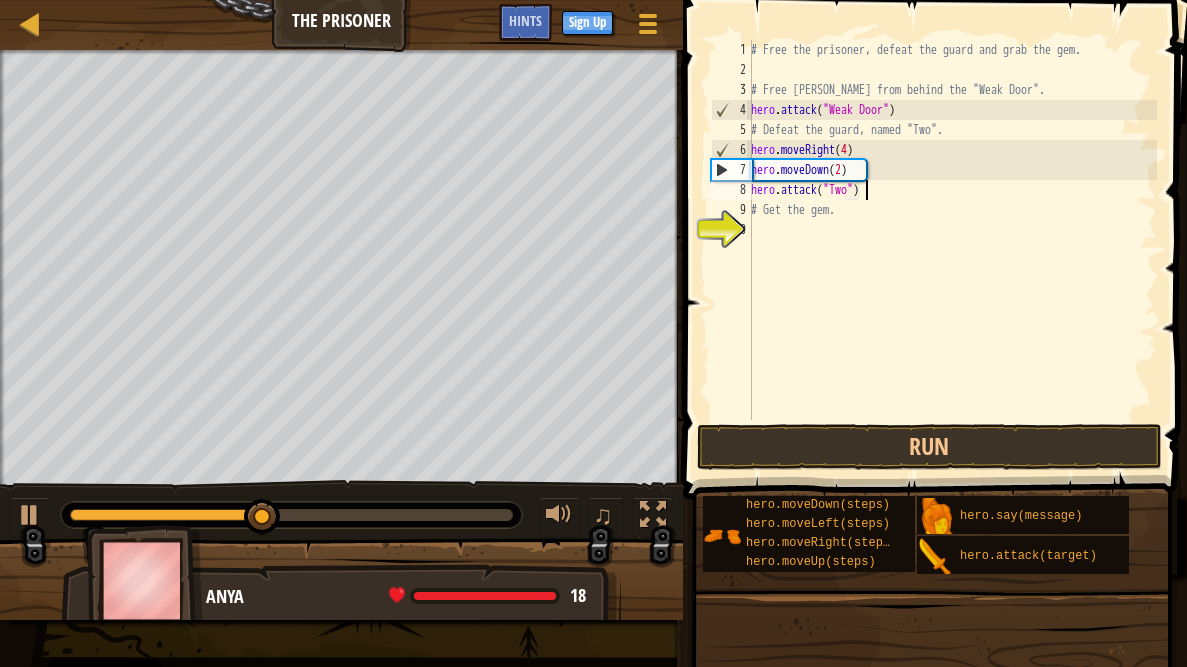 type on "hero.attack("Two")" 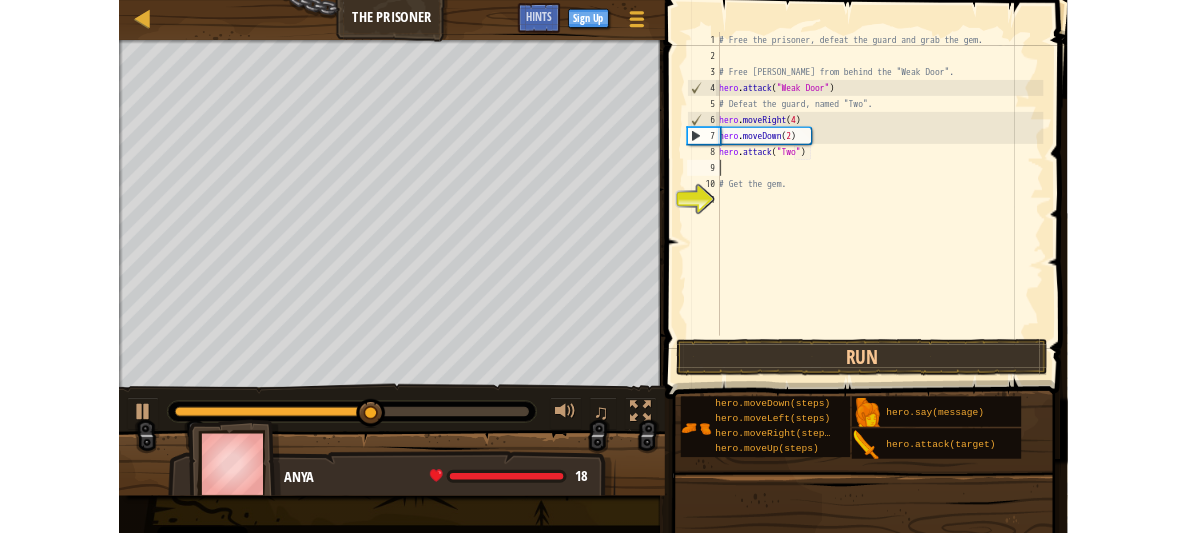 scroll, scrollTop: 9, scrollLeft: 0, axis: vertical 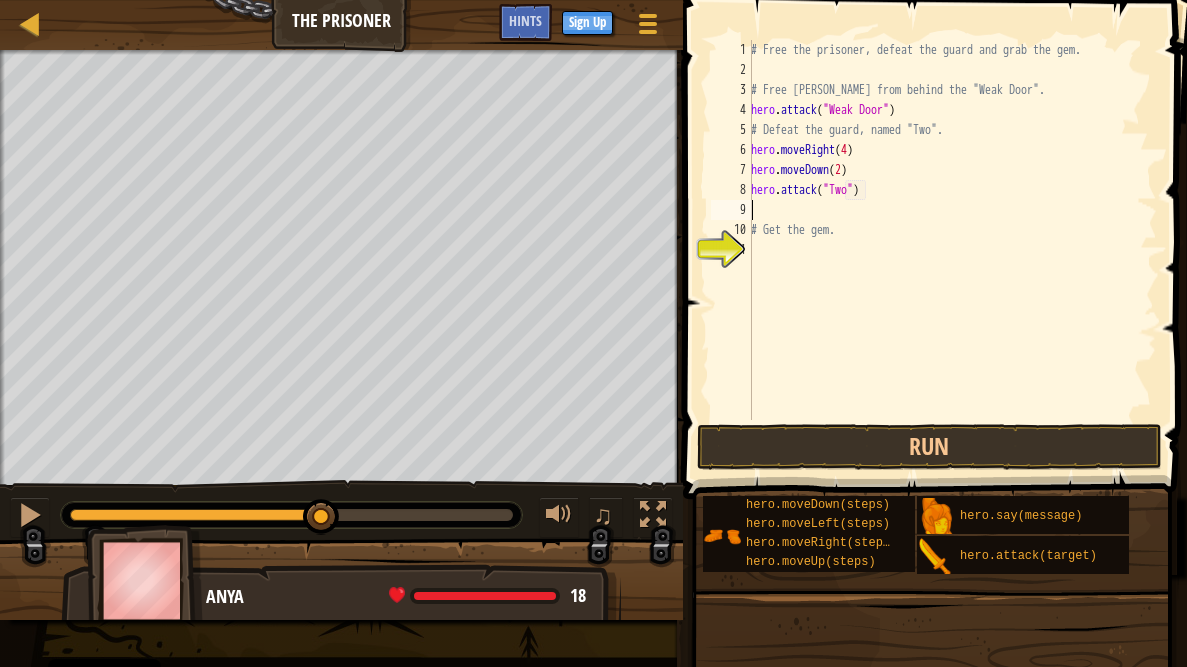 type on "h" 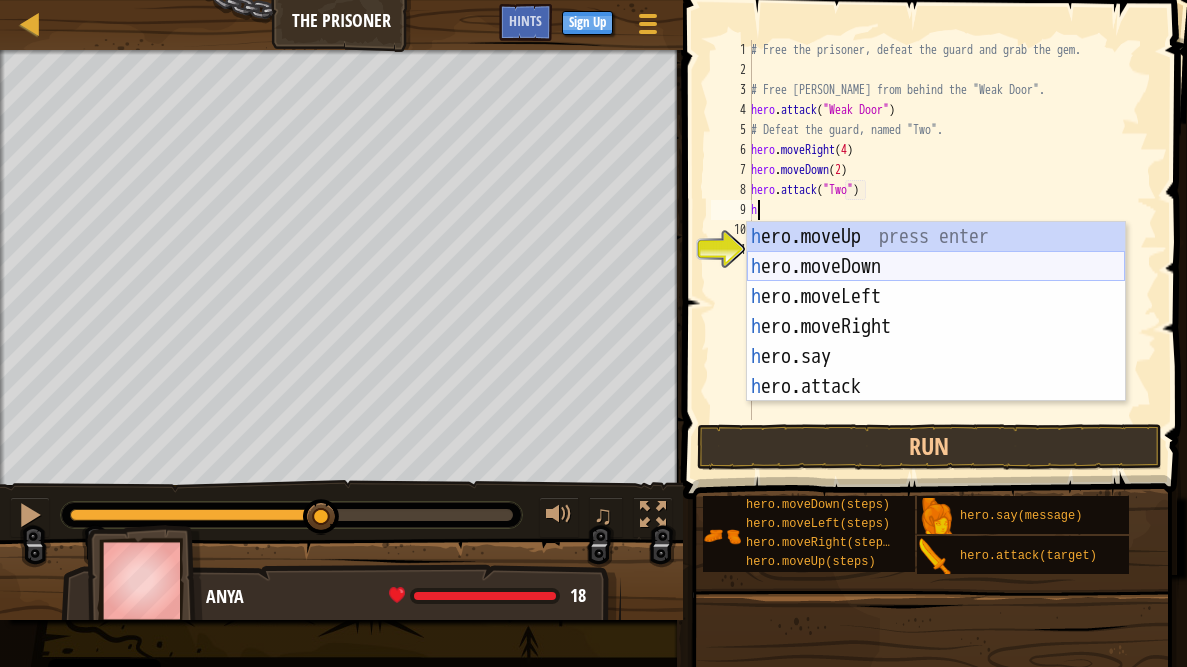 click on "h ero.moveUp press enter h ero.moveDown press enter h ero.moveLeft press enter h ero.moveRight press enter h ero.say press enter h ero.attack press enter" at bounding box center [936, 342] 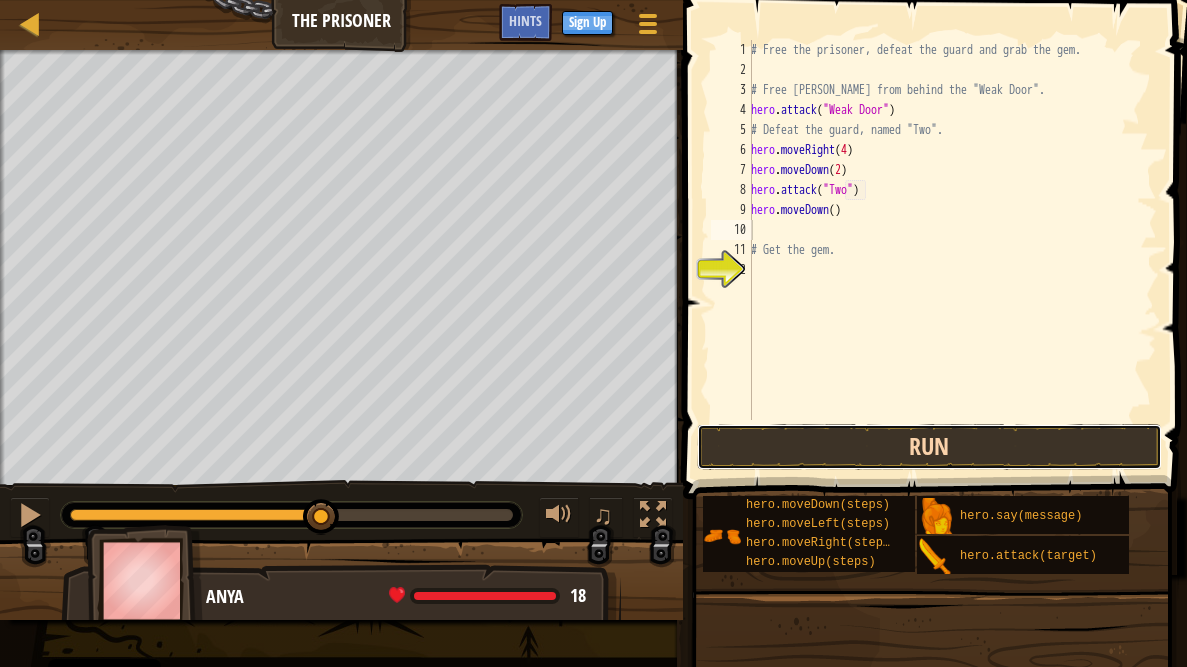 click on "Run" at bounding box center [930, 447] 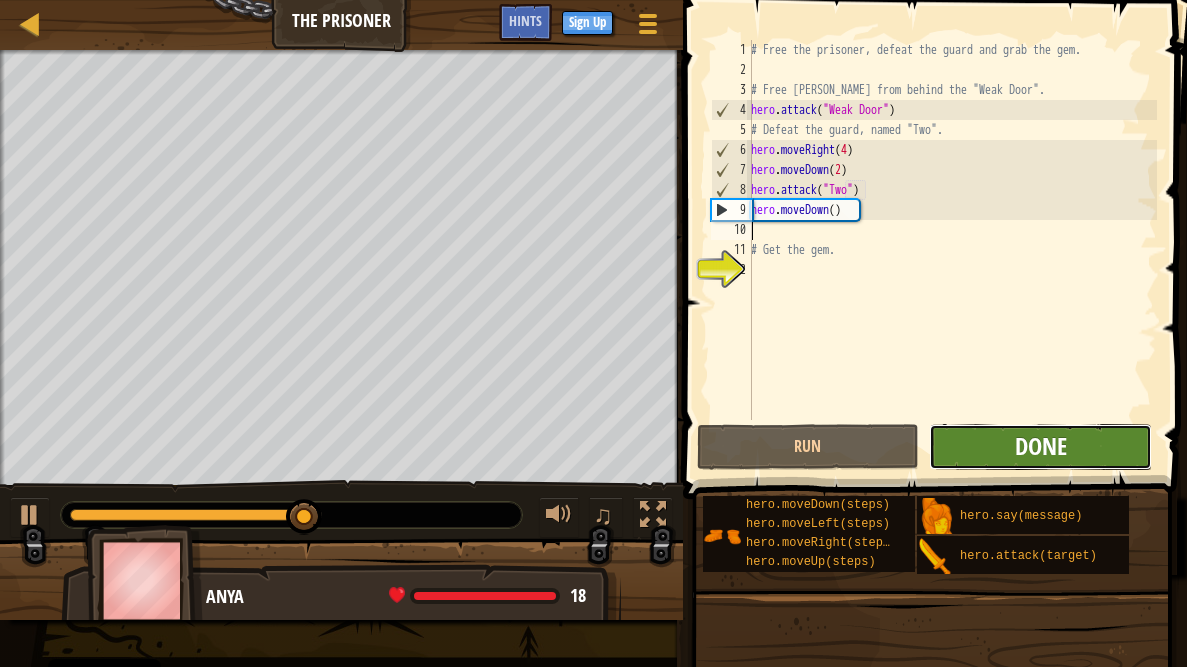 click on "Done" at bounding box center (1041, 446) 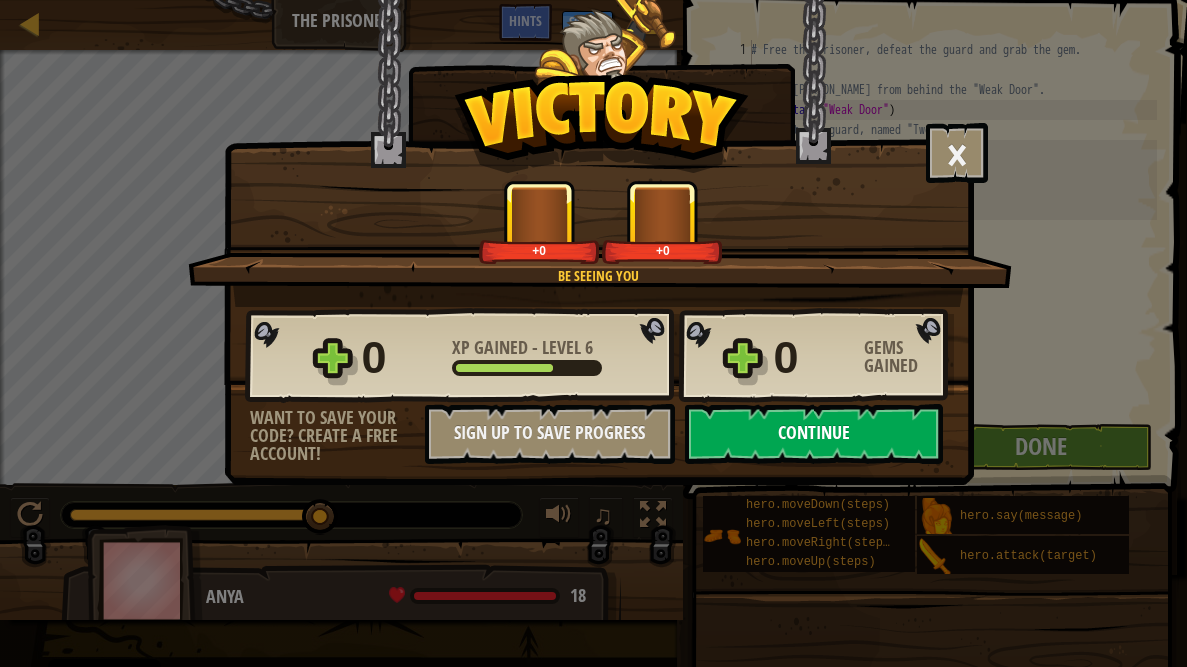 click on "Continue" at bounding box center (814, 434) 